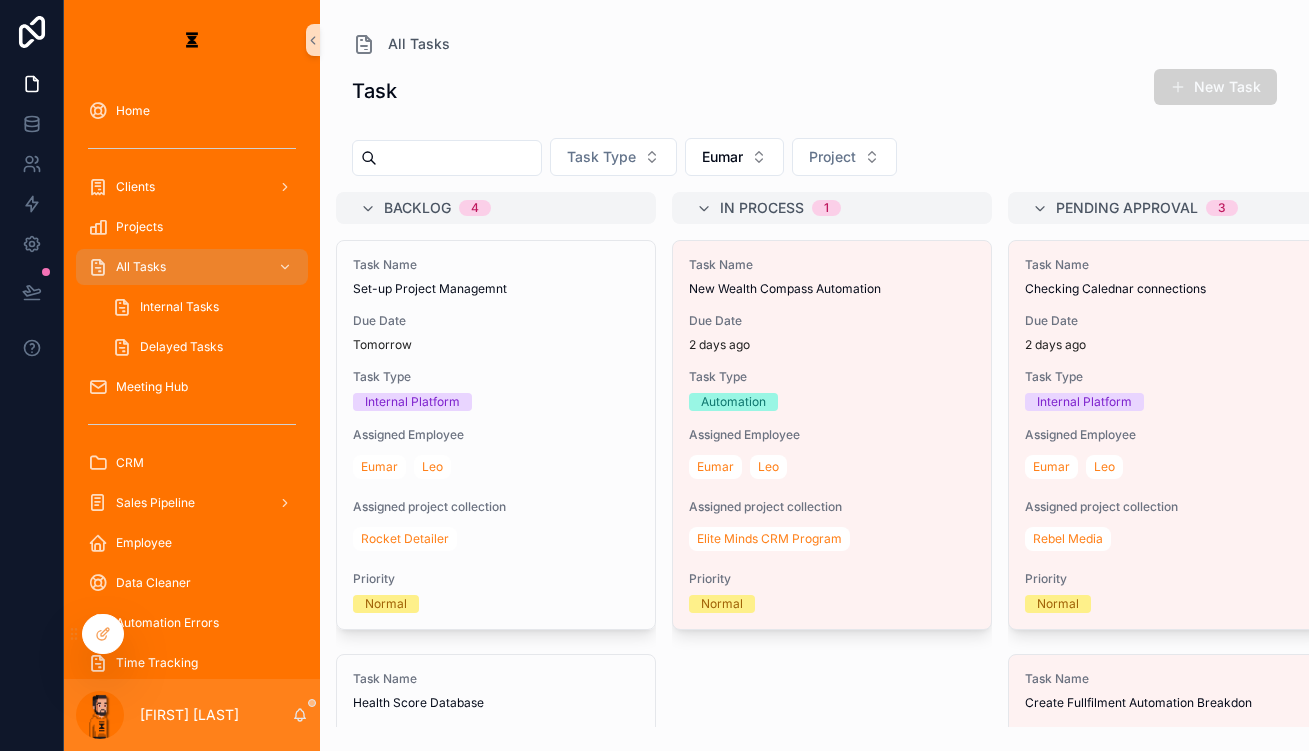 scroll, scrollTop: 0, scrollLeft: 0, axis: both 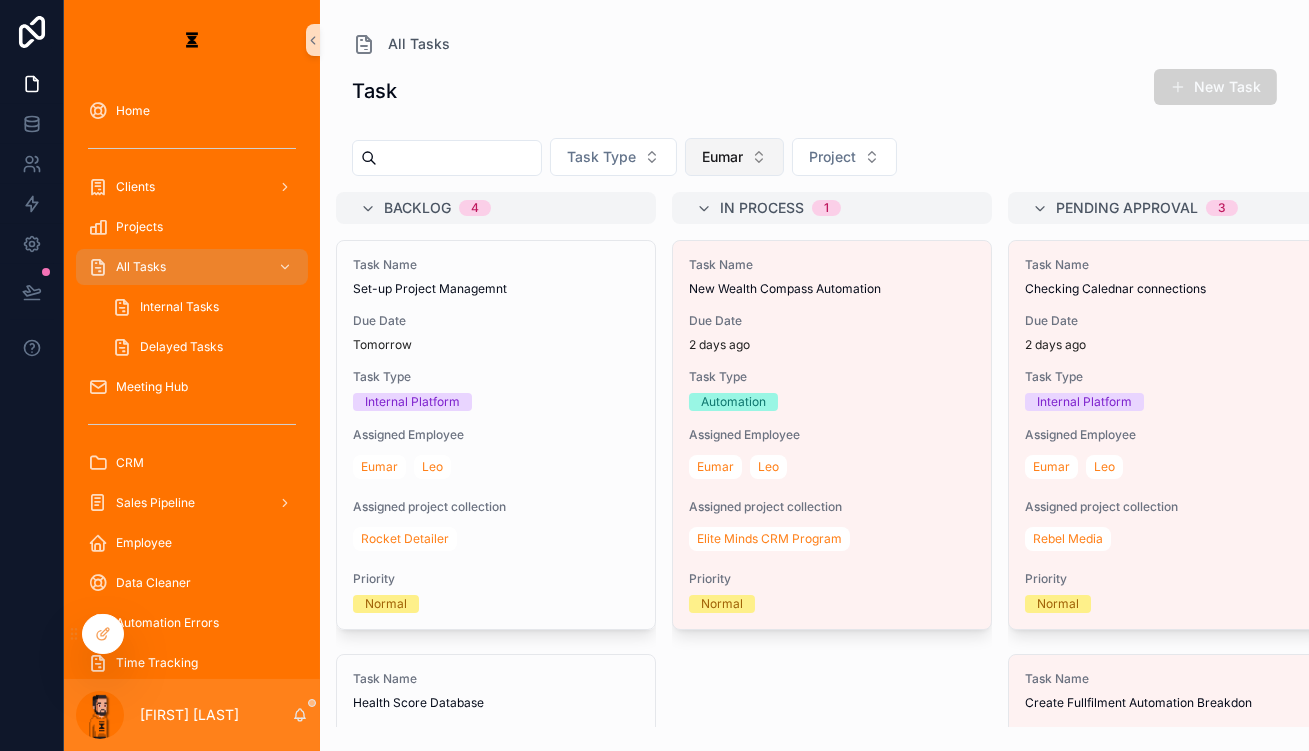 click on "Eumar" at bounding box center [734, 157] 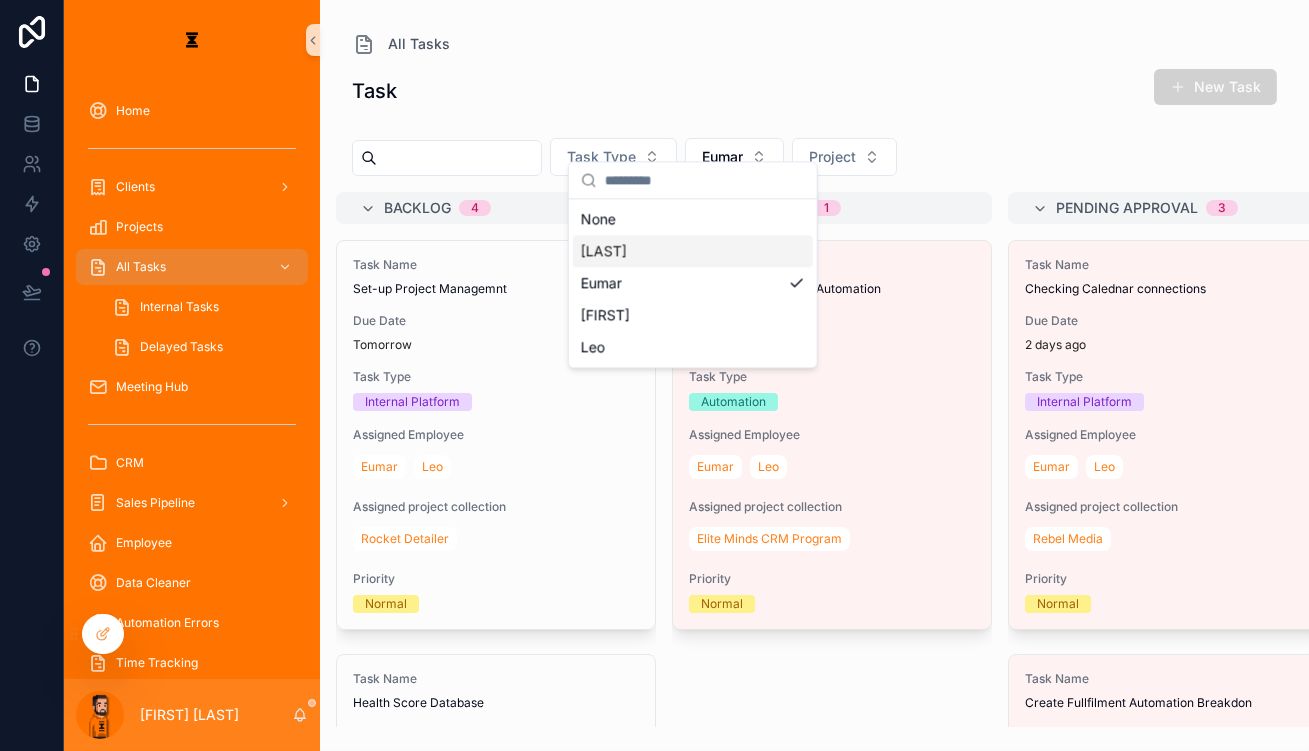 click on "[LAST]" at bounding box center [693, 251] 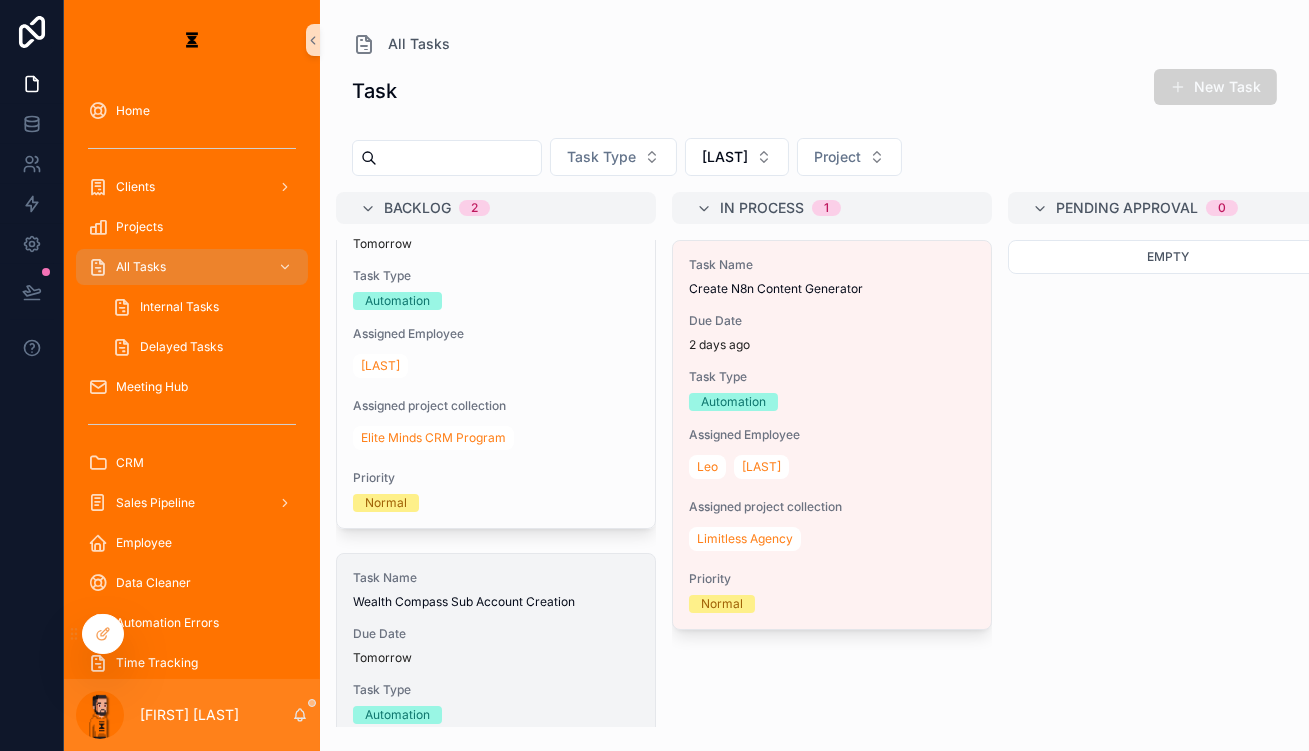 scroll, scrollTop: 0, scrollLeft: 0, axis: both 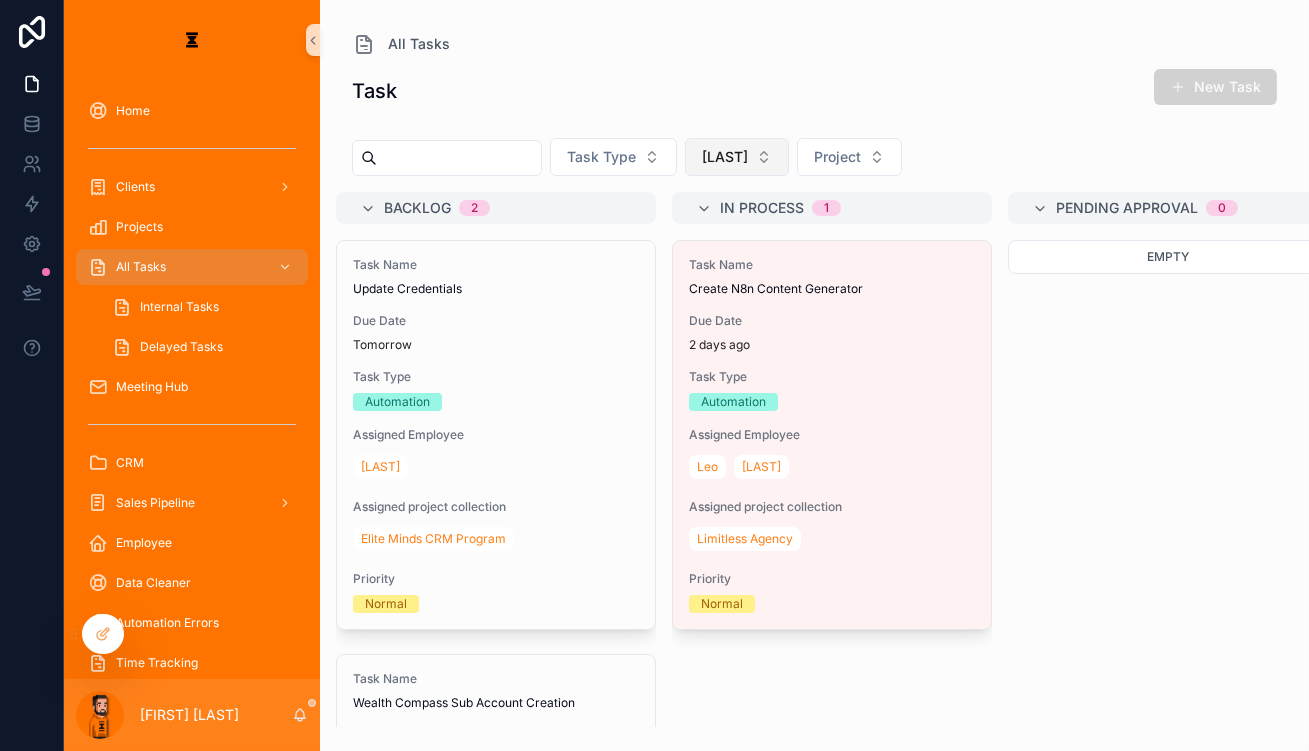 click on "Hazen" at bounding box center (737, 157) 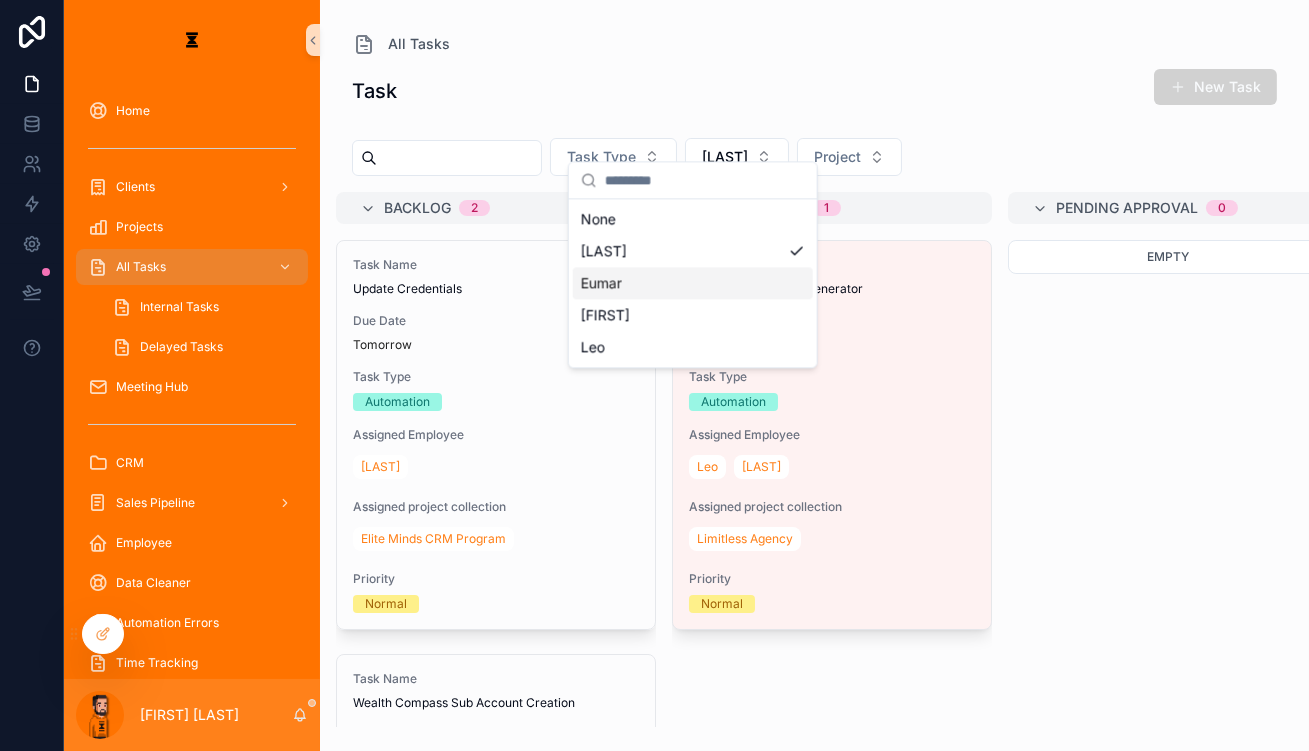click on "Eumar" at bounding box center (693, 283) 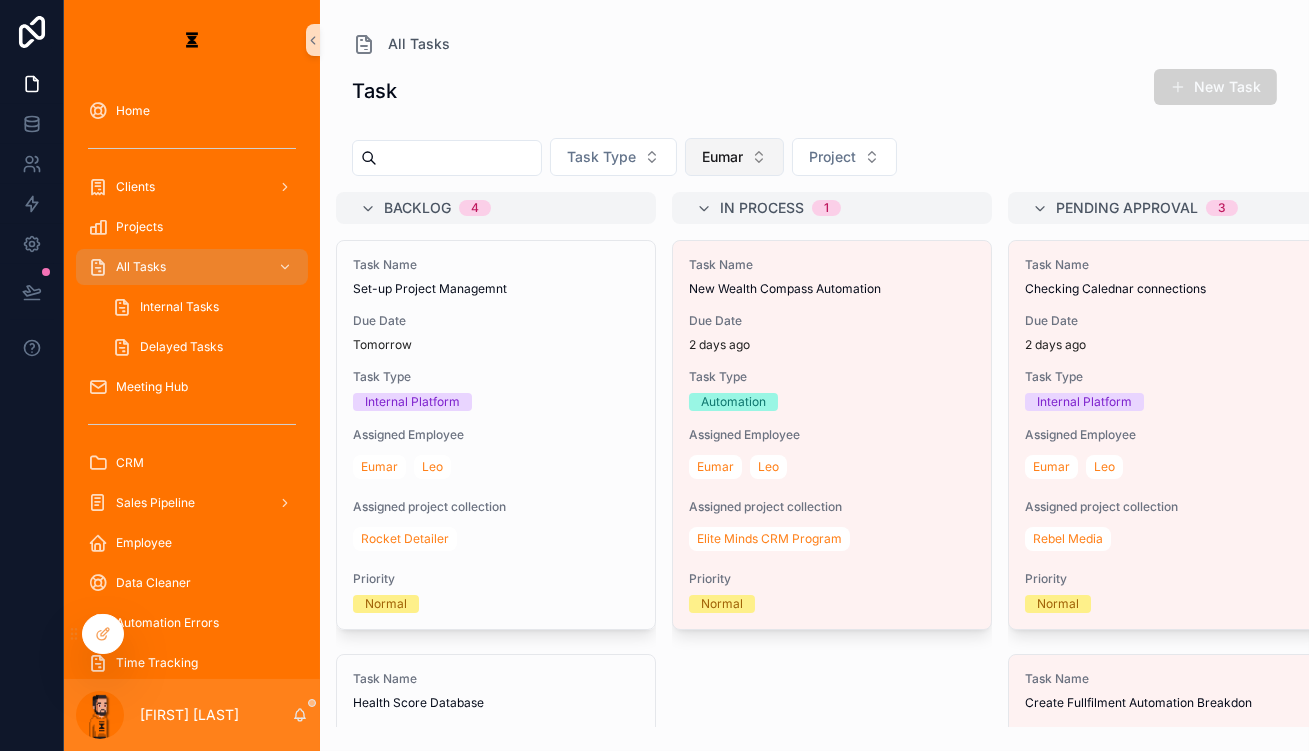 click on "Eumar" at bounding box center (722, 157) 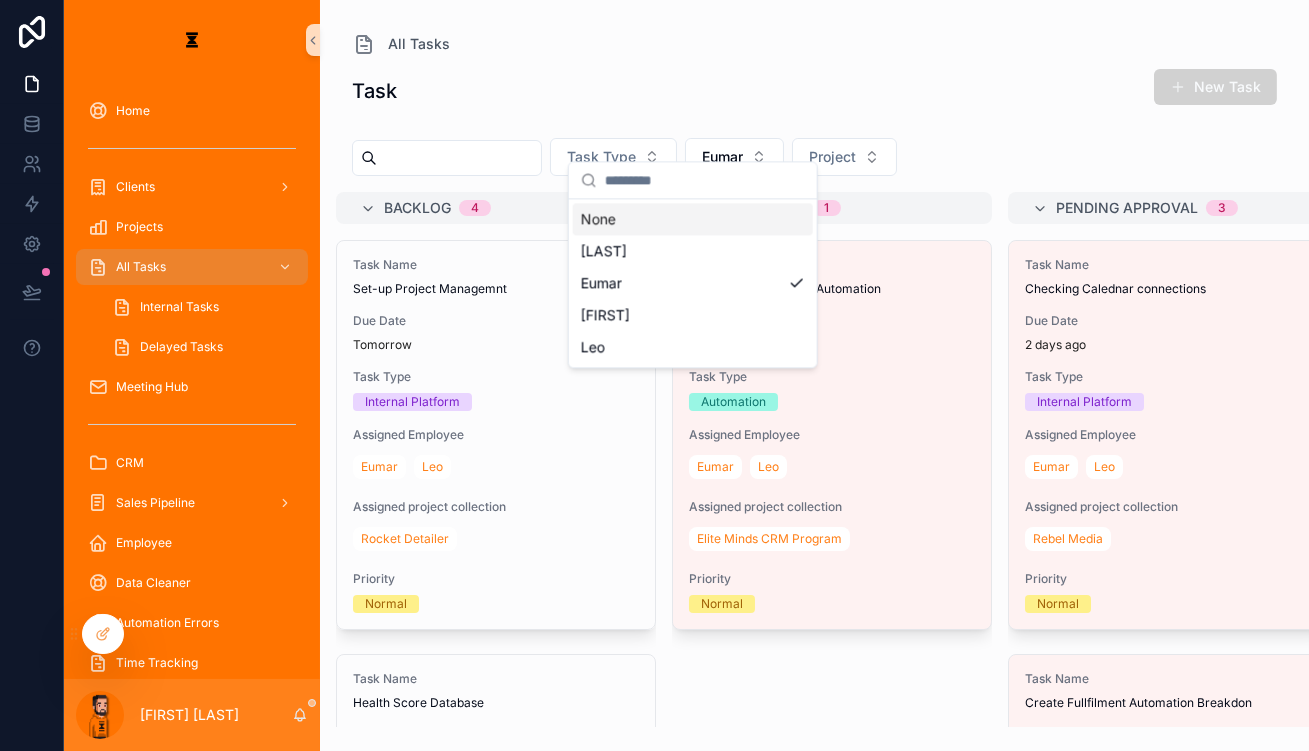 click on "Task New Task" at bounding box center (814, 95) 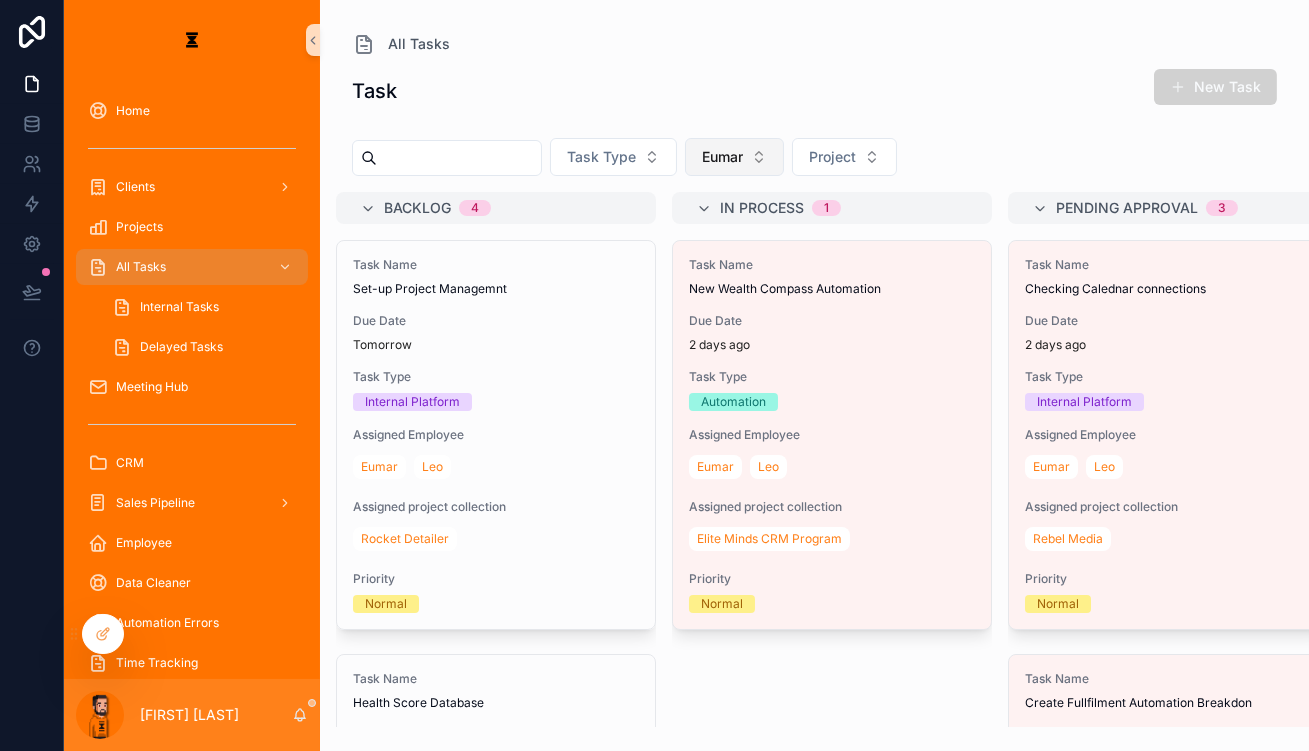click on "Eumar" at bounding box center [722, 157] 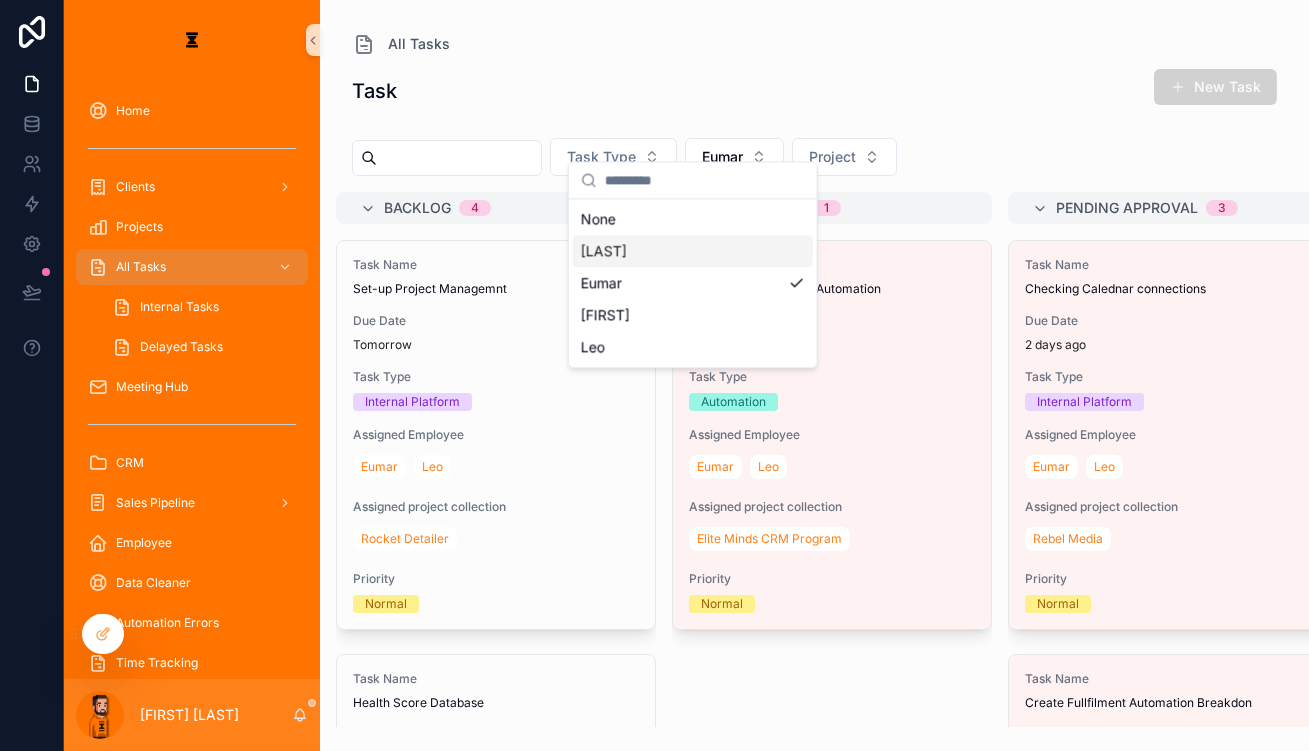 click on "Hazen" at bounding box center (693, 251) 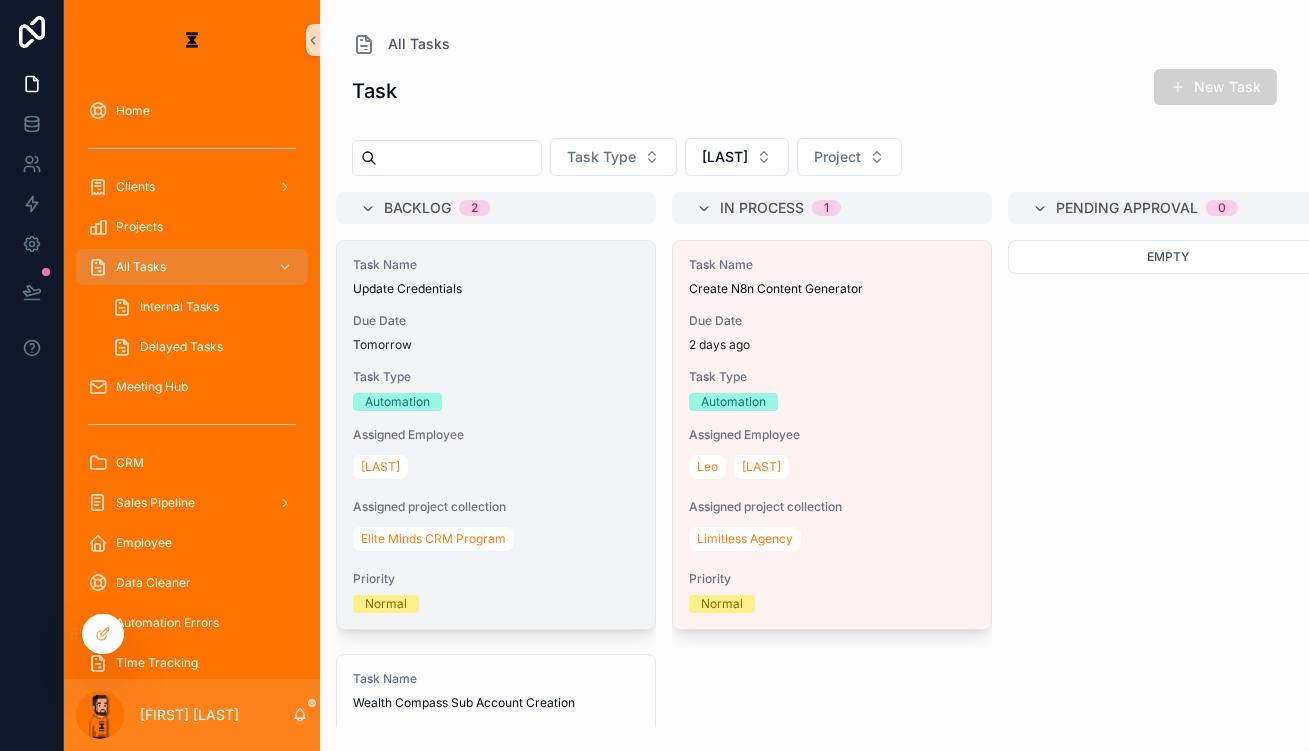 click on "Task Name Update Credentials Due Date Tomorrow Task Type Automation Assigned Employee Hazen Assigned project collection Elite Minds CRM Program Priority Normal" at bounding box center (496, 435) 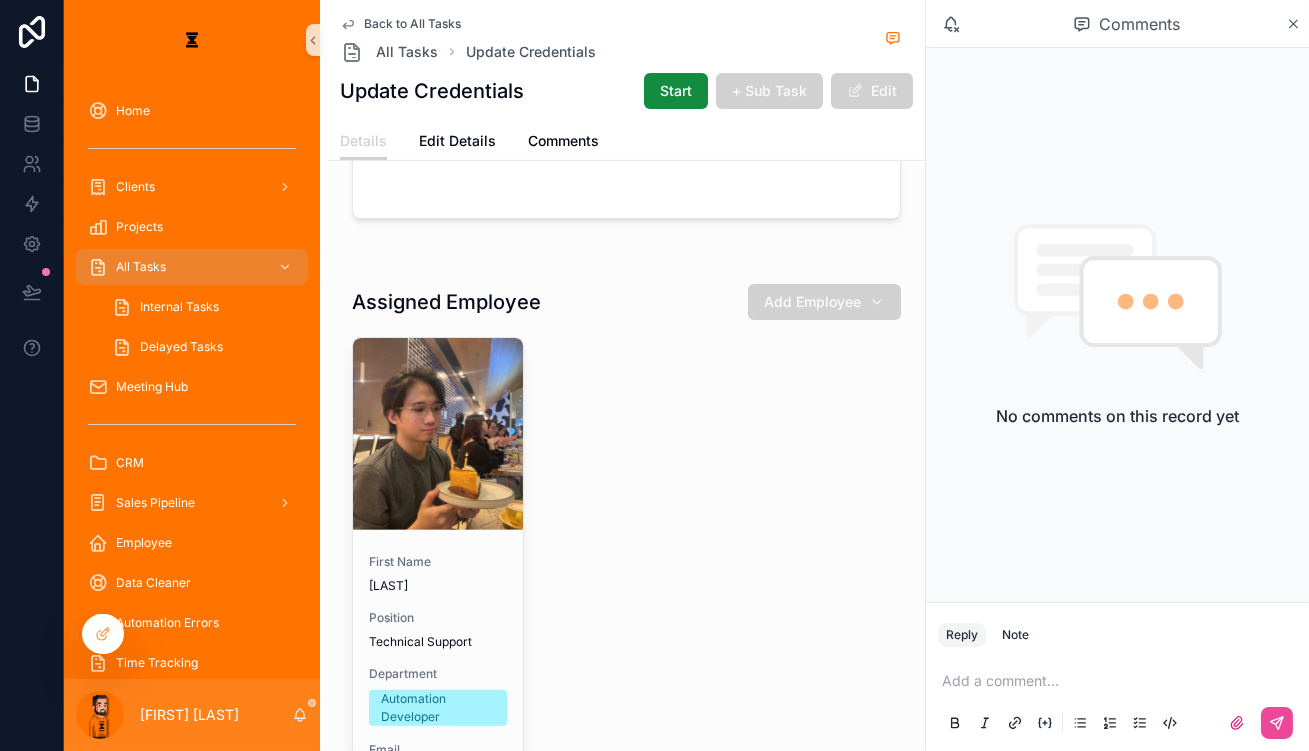 scroll, scrollTop: 1090, scrollLeft: 0, axis: vertical 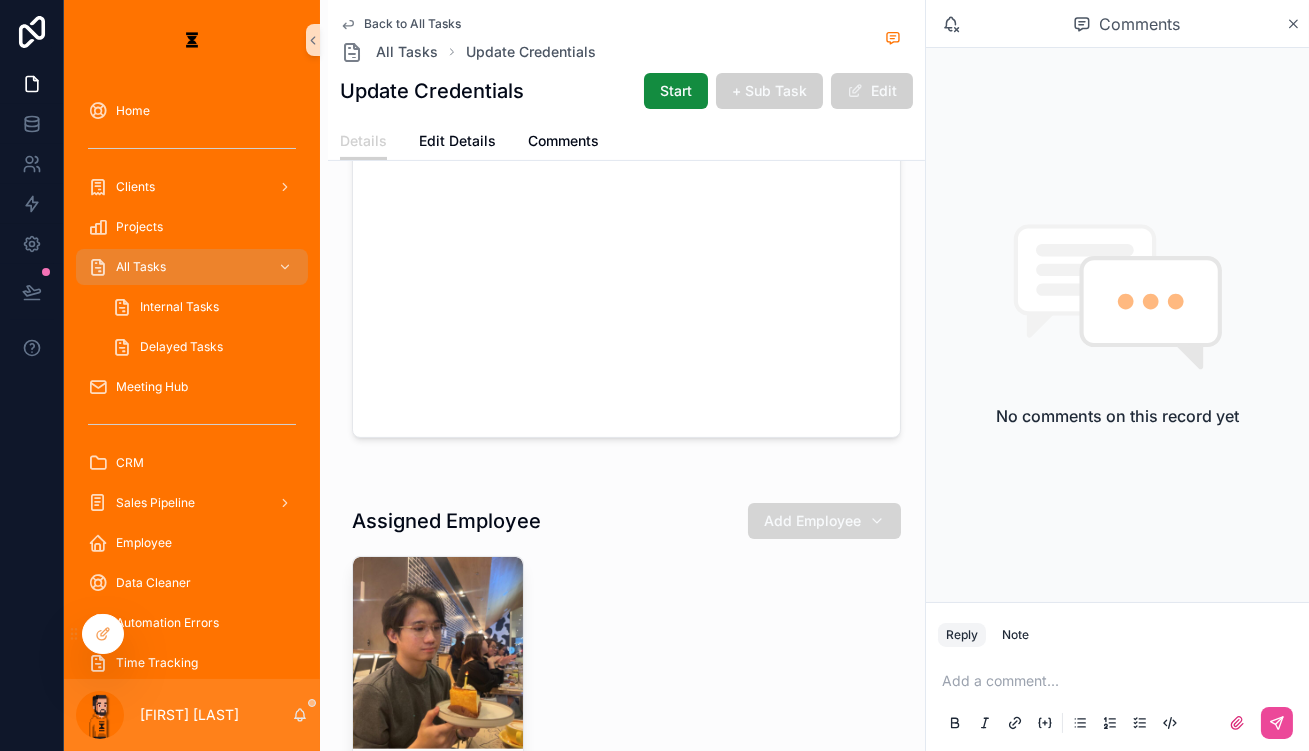 click on "Add Employee" at bounding box center [812, 521] 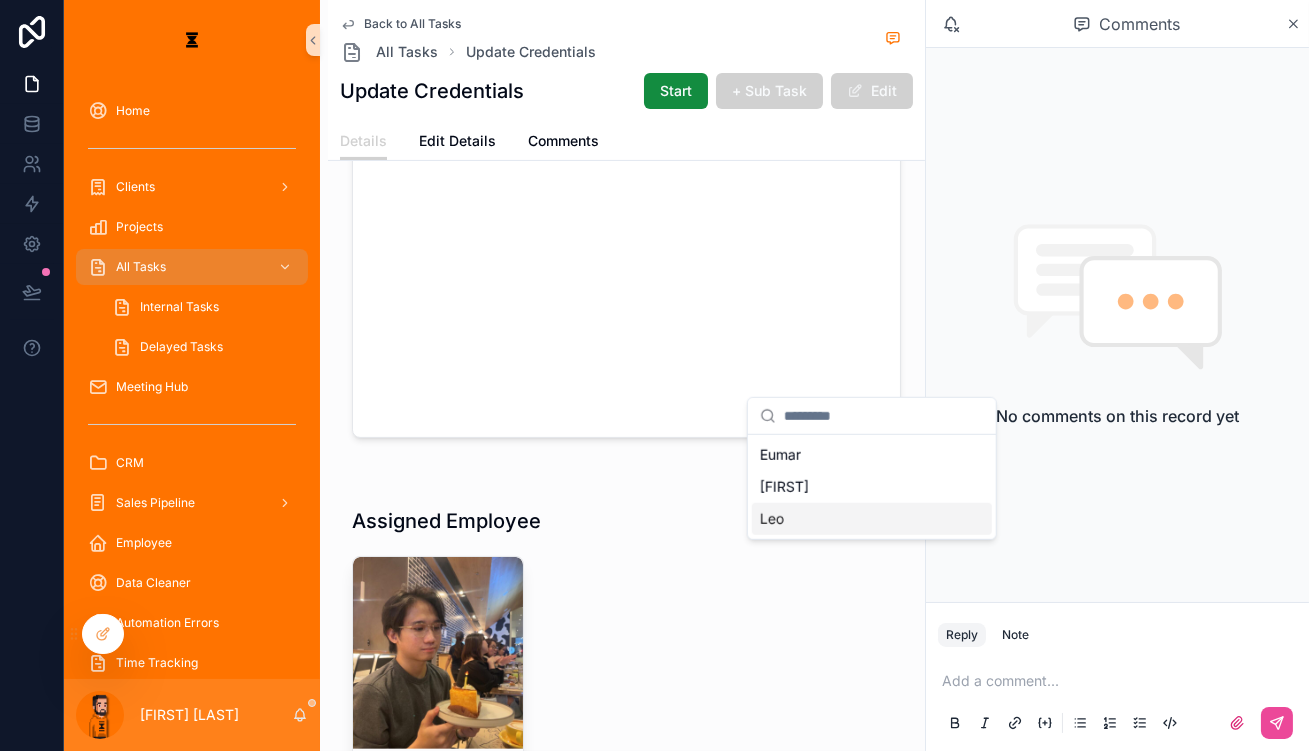 click on "Leo" at bounding box center [872, 519] 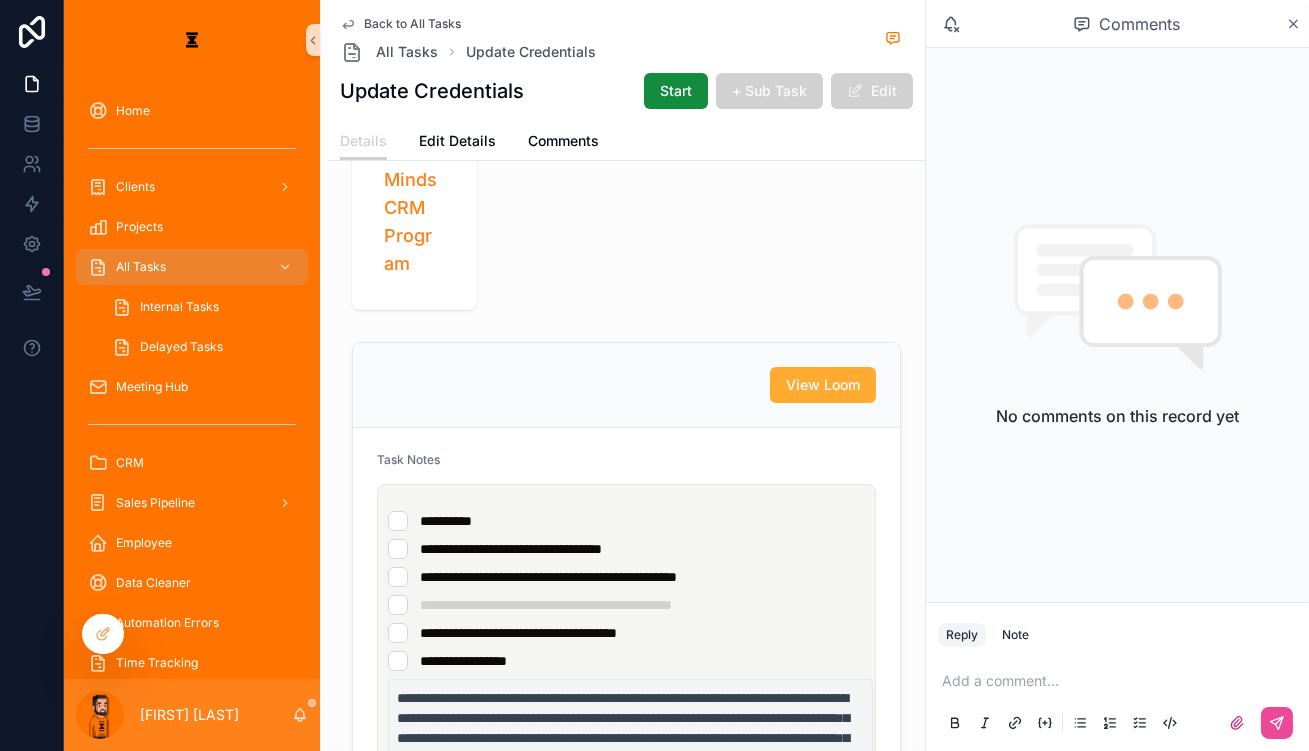 scroll, scrollTop: 363, scrollLeft: 0, axis: vertical 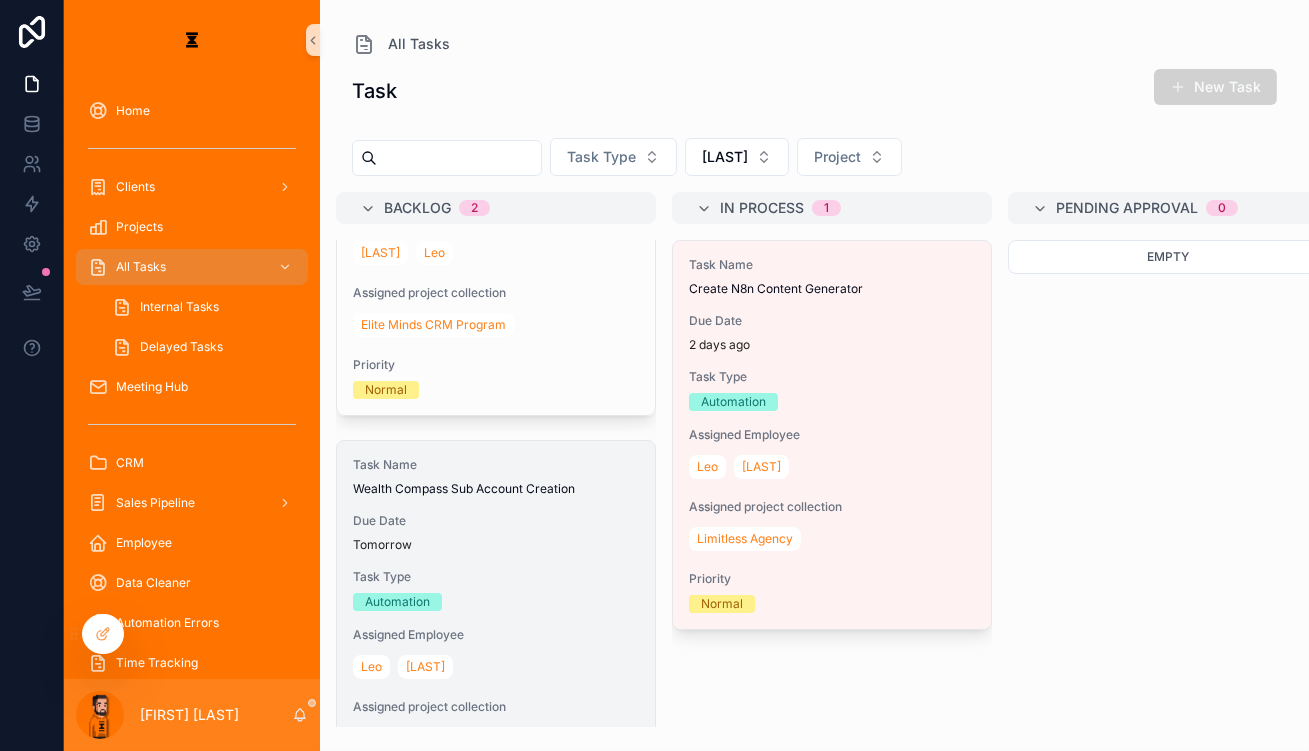 click on "Due Date" at bounding box center [496, 521] 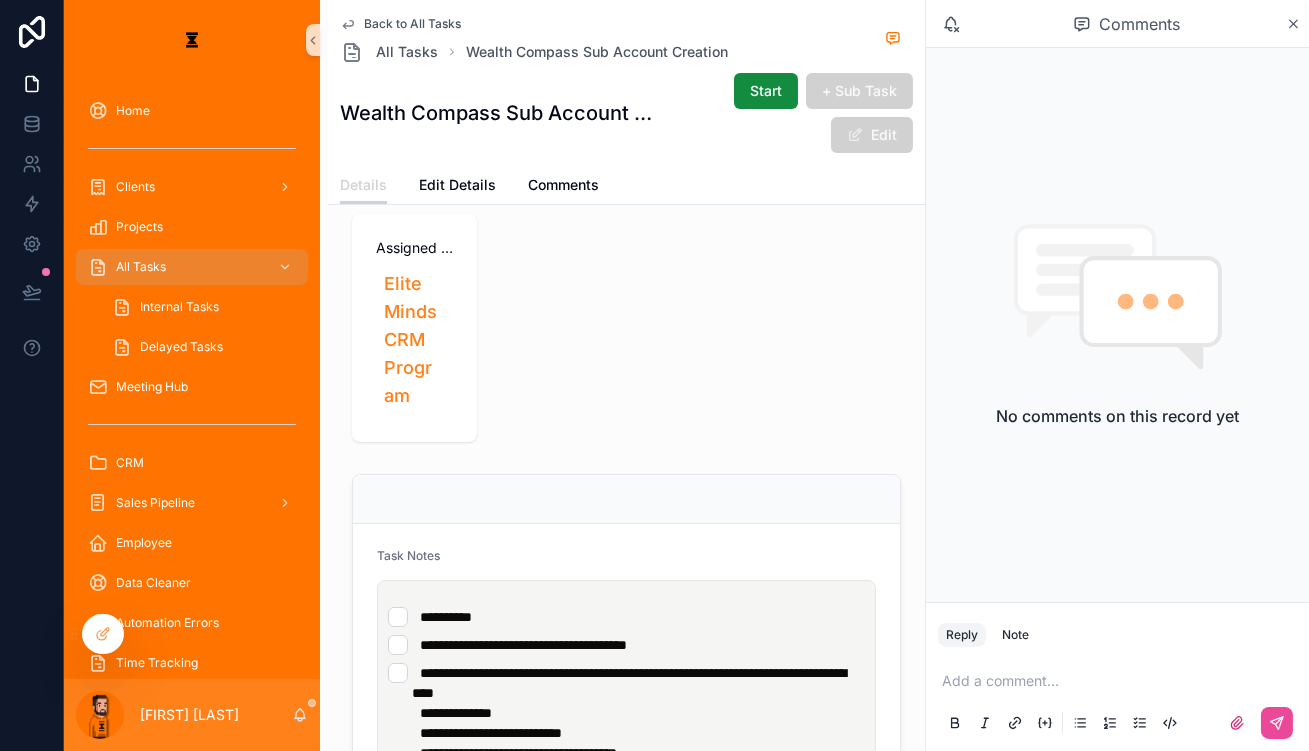 scroll, scrollTop: 272, scrollLeft: 0, axis: vertical 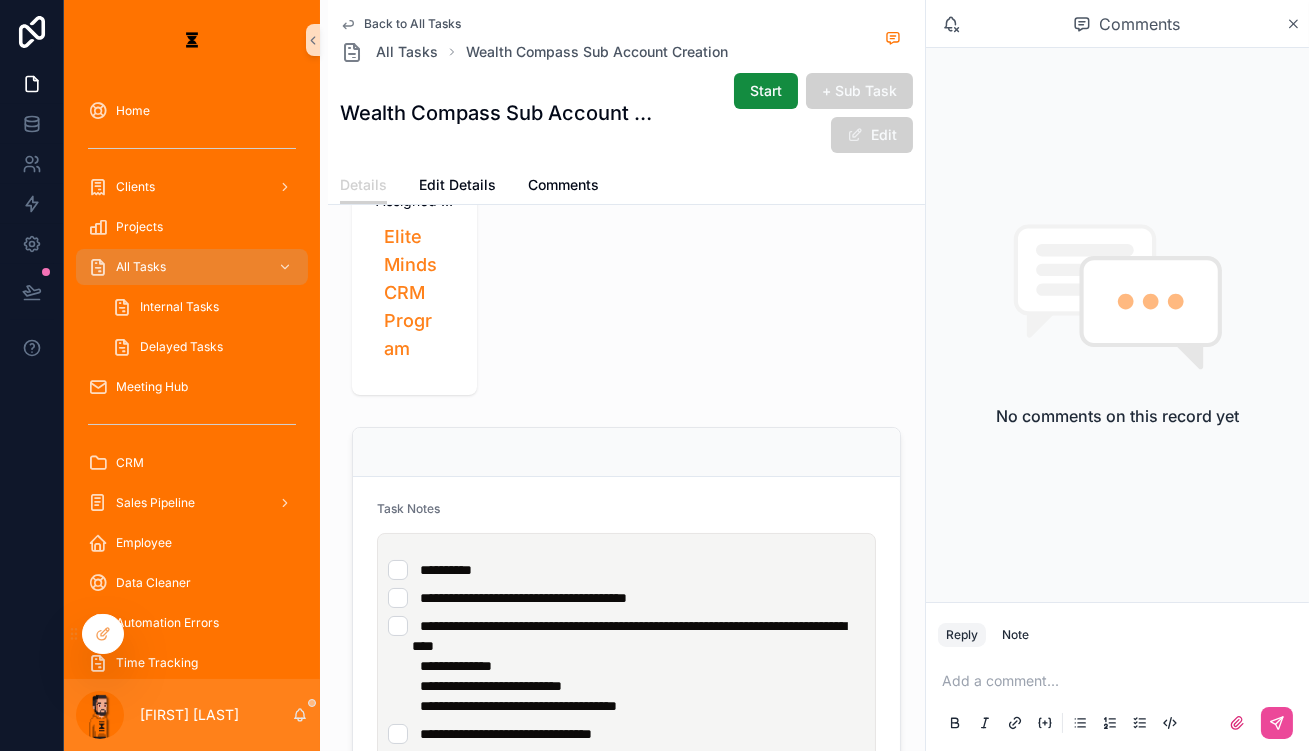 click on "**********" at bounding box center [626, 598] 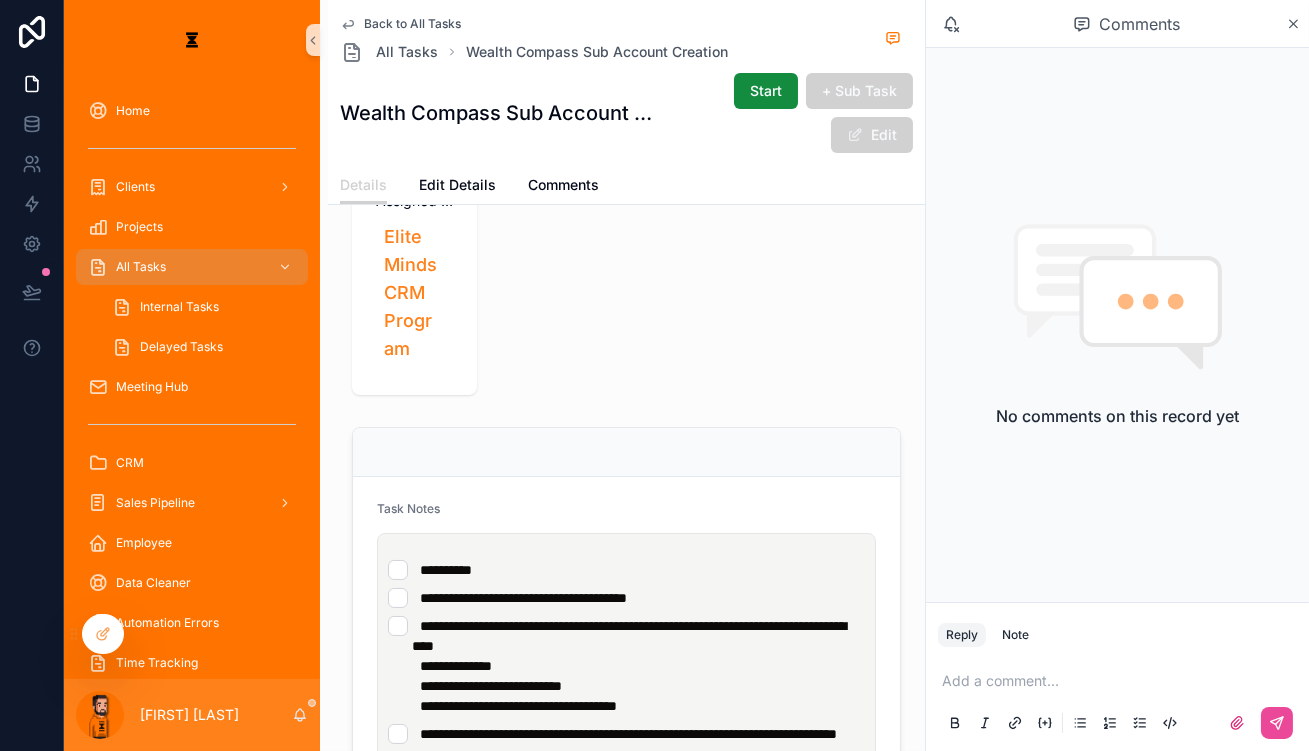 click on "**********" at bounding box center (630, 676) 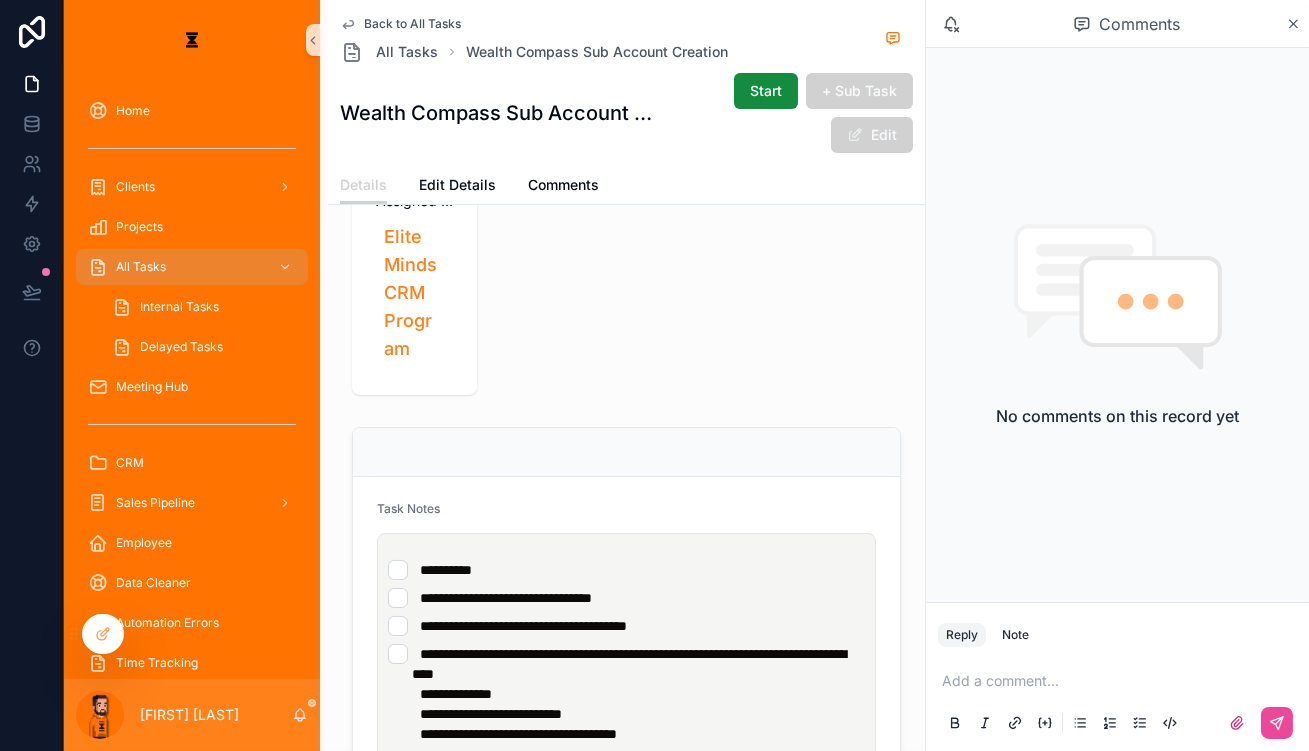 drag, startPoint x: 593, startPoint y: 550, endPoint x: 636, endPoint y: 550, distance: 43 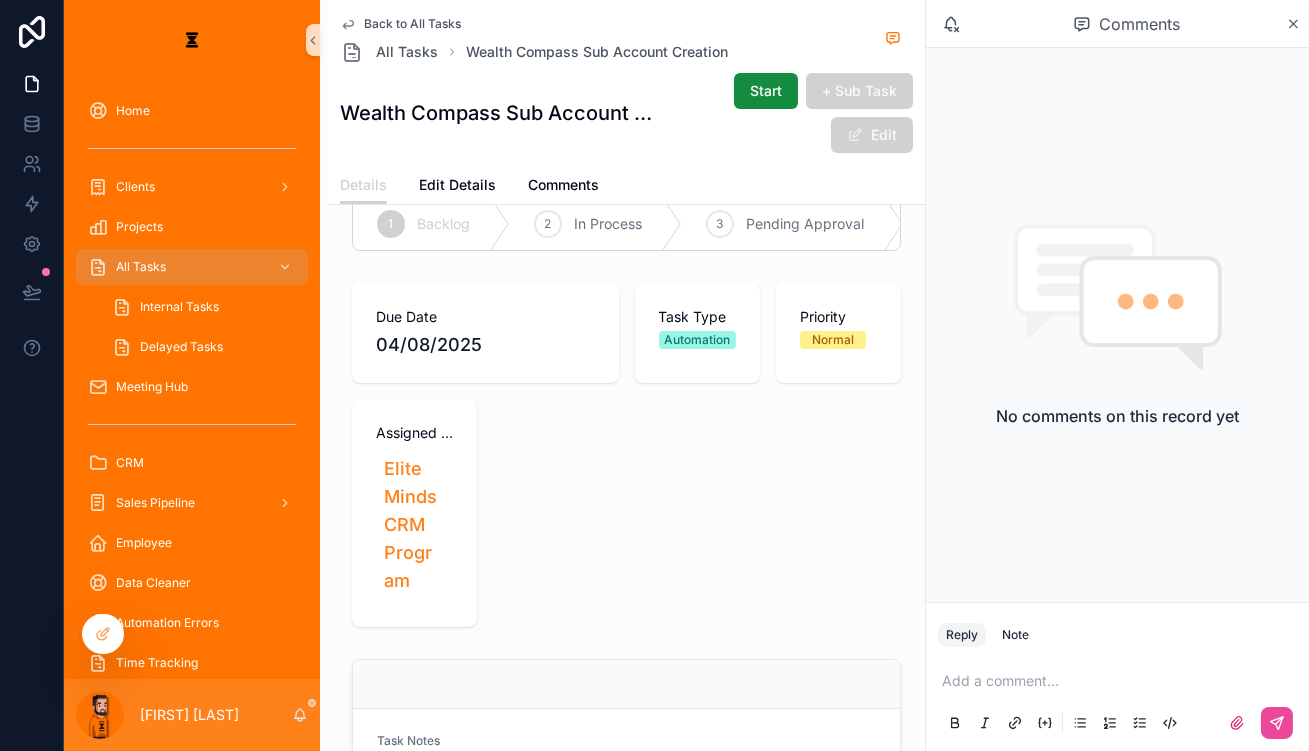 scroll, scrollTop: 0, scrollLeft: 0, axis: both 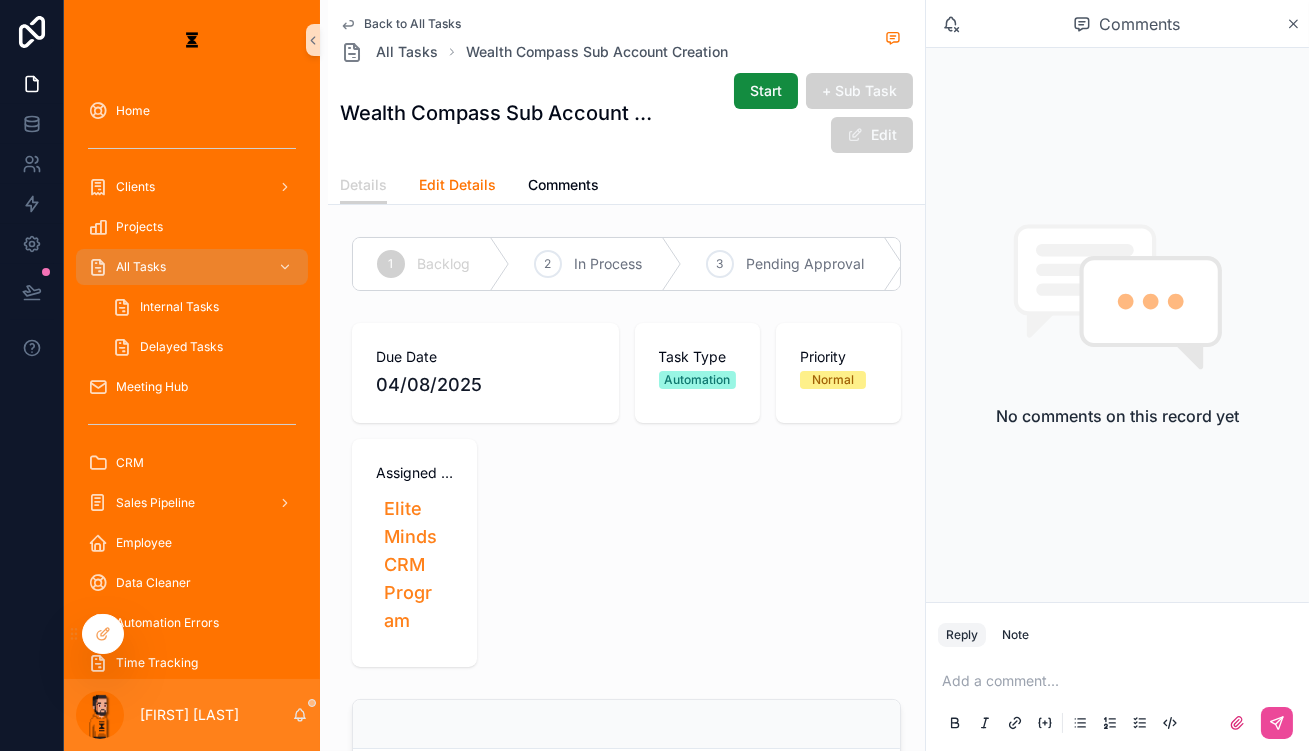 click on "Edit Details" at bounding box center (457, 185) 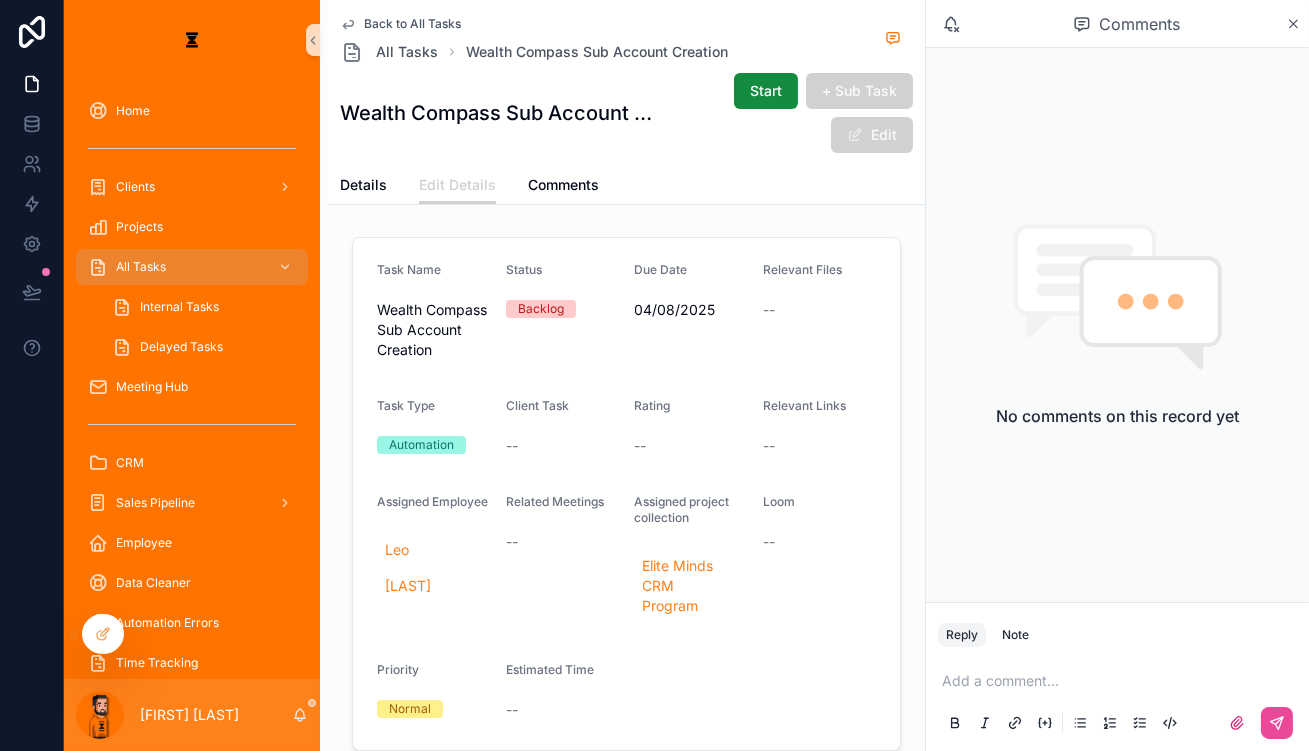click on "Edit" at bounding box center (872, 135) 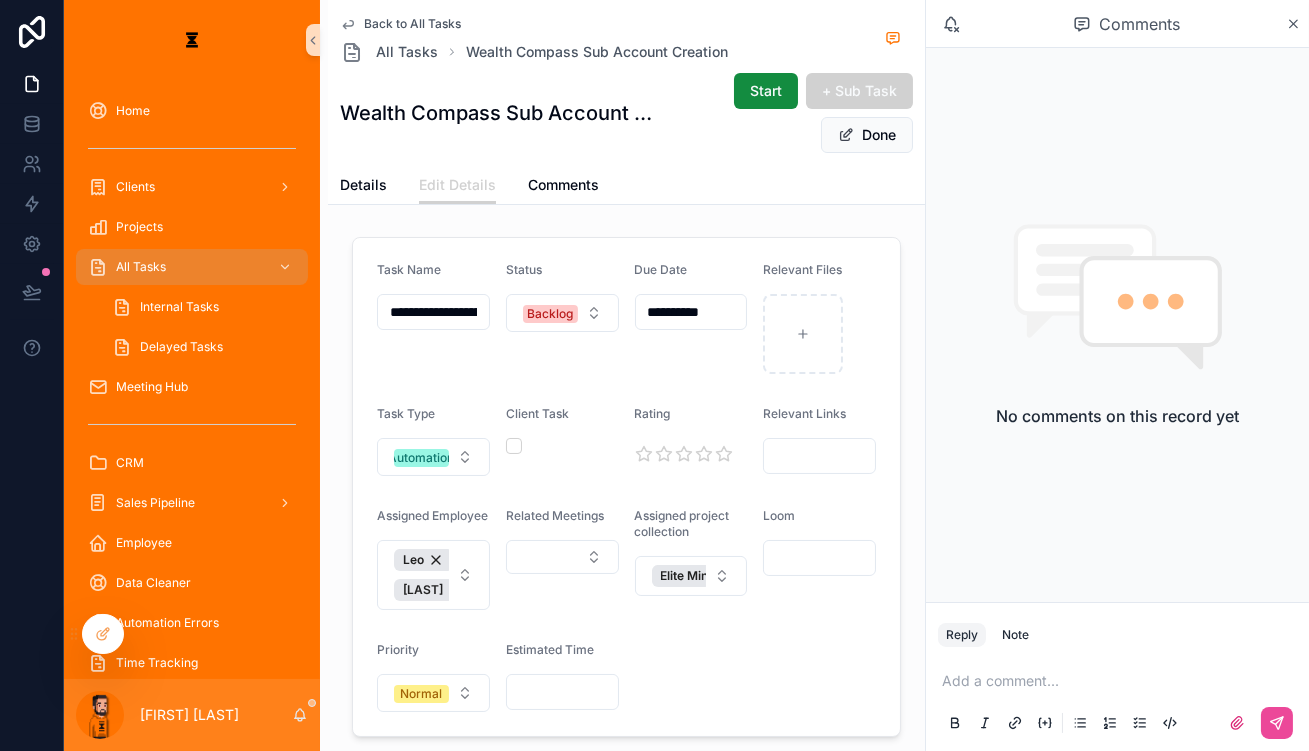 click at bounding box center (819, 558) 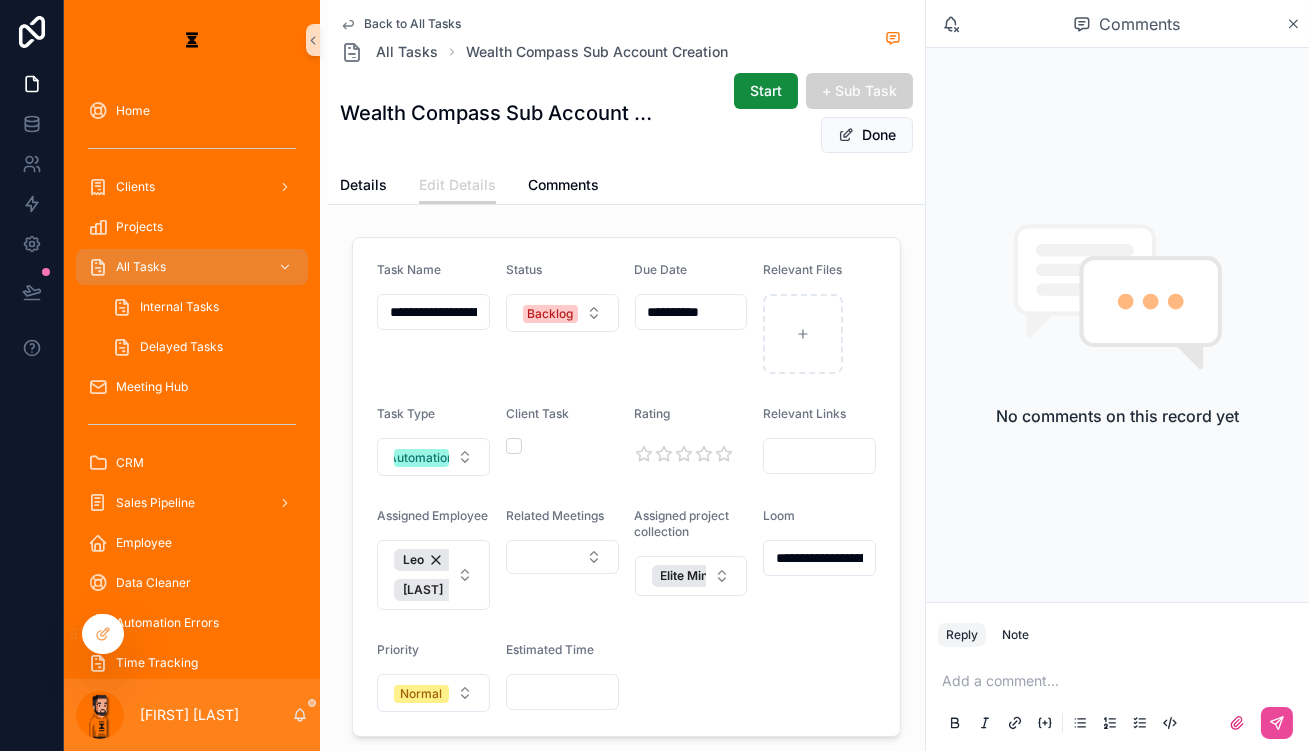 scroll, scrollTop: 0, scrollLeft: 559, axis: horizontal 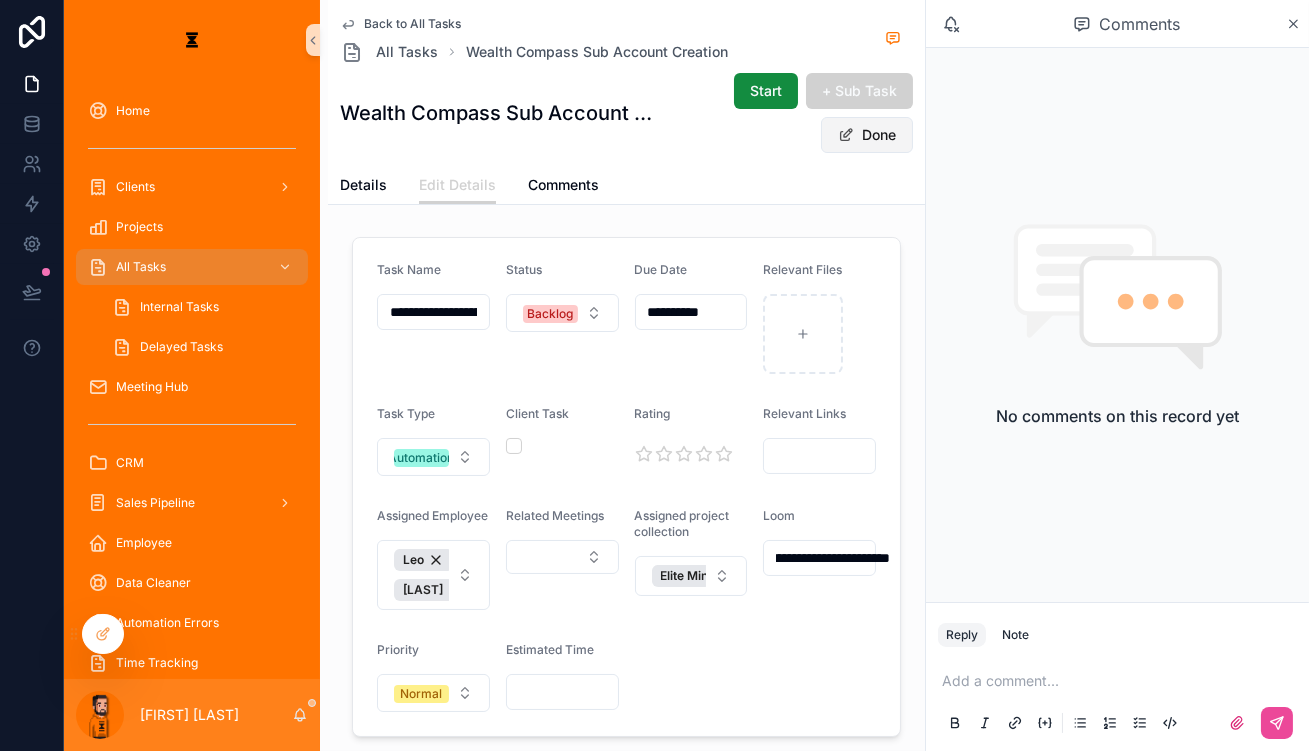 type on "**********" 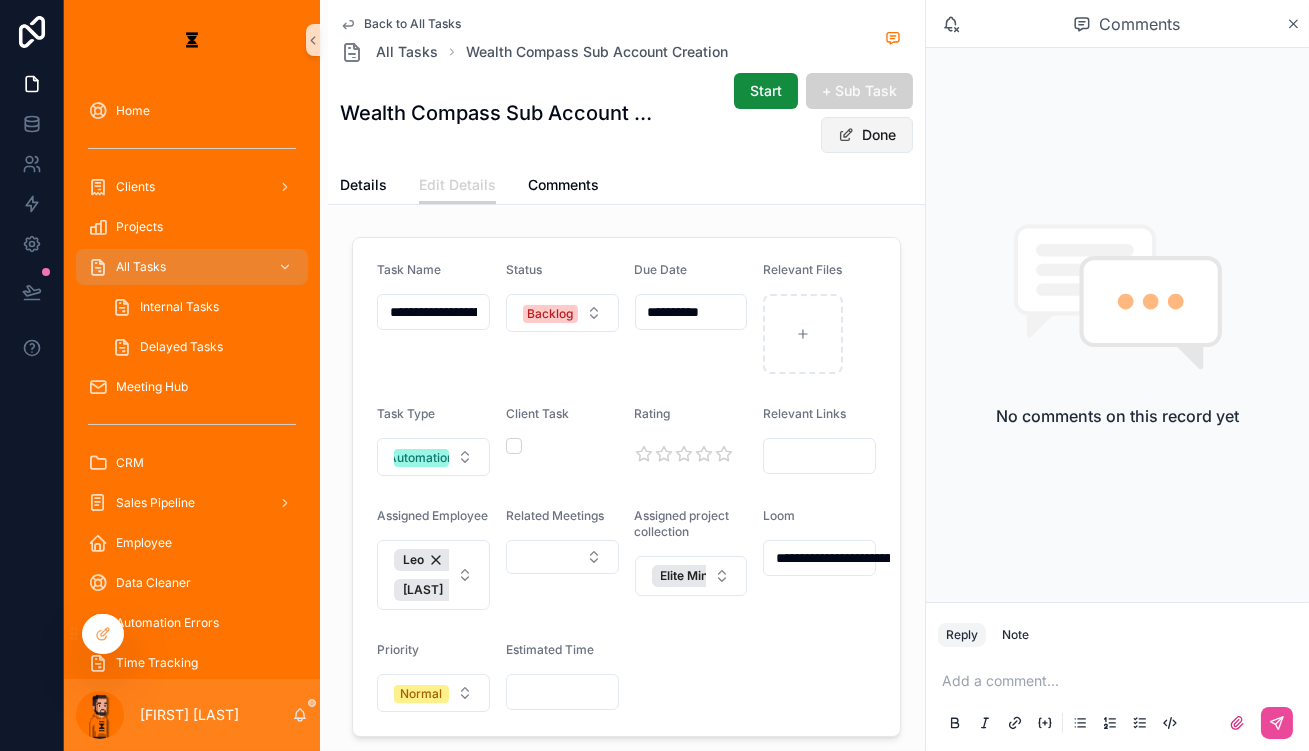 click on "Done" at bounding box center [867, 135] 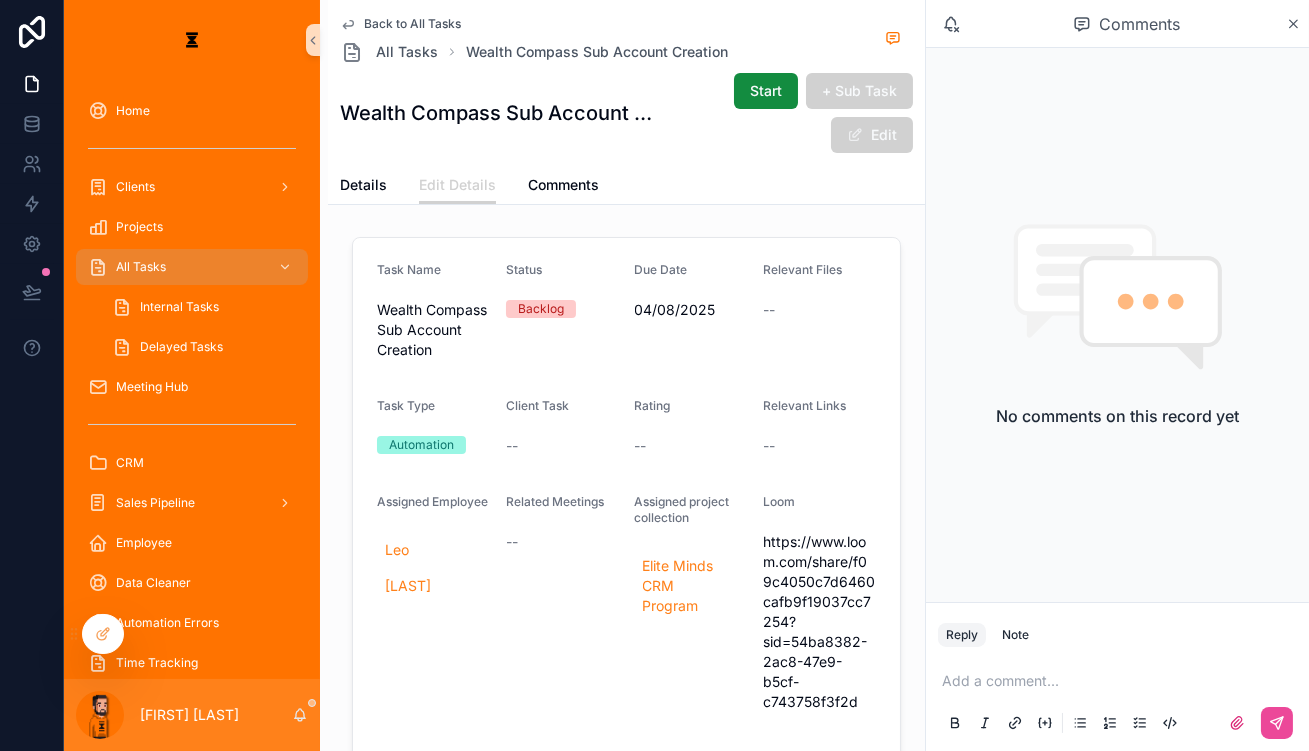 click on "Back to All Tasks" at bounding box center (412, 24) 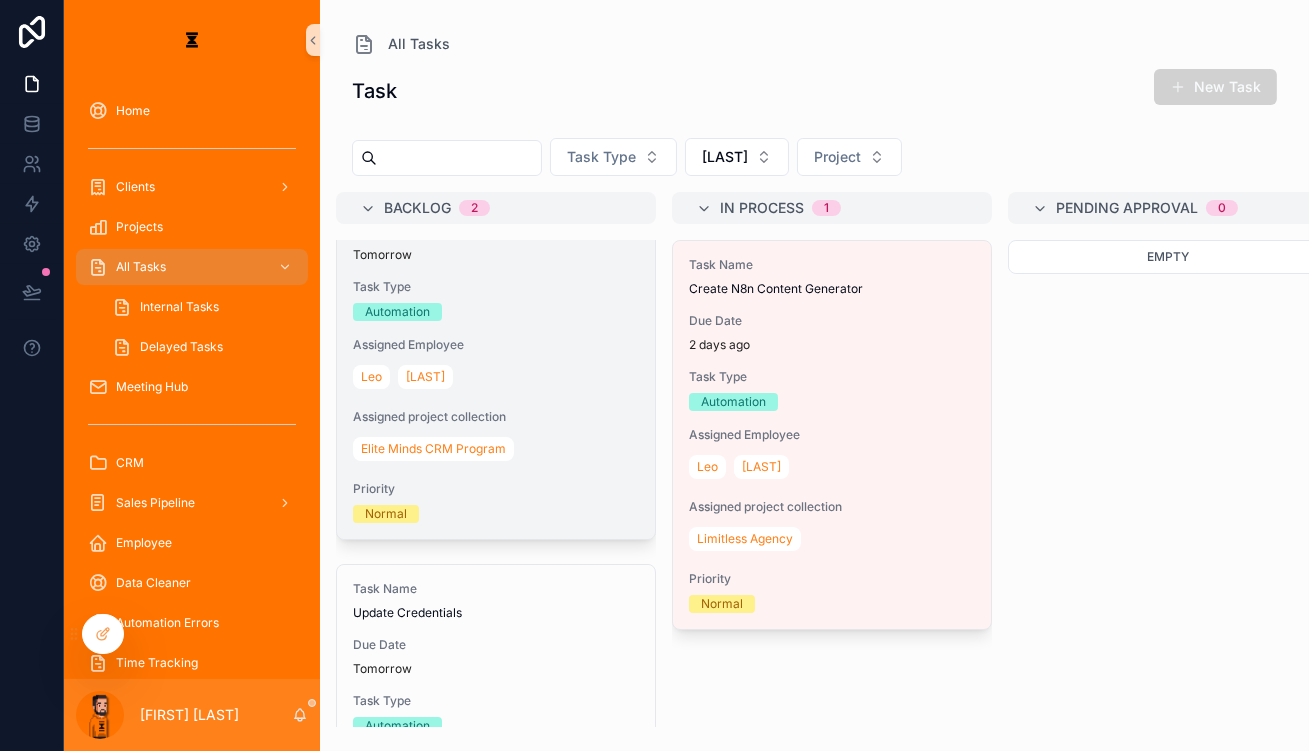scroll, scrollTop: 90, scrollLeft: 0, axis: vertical 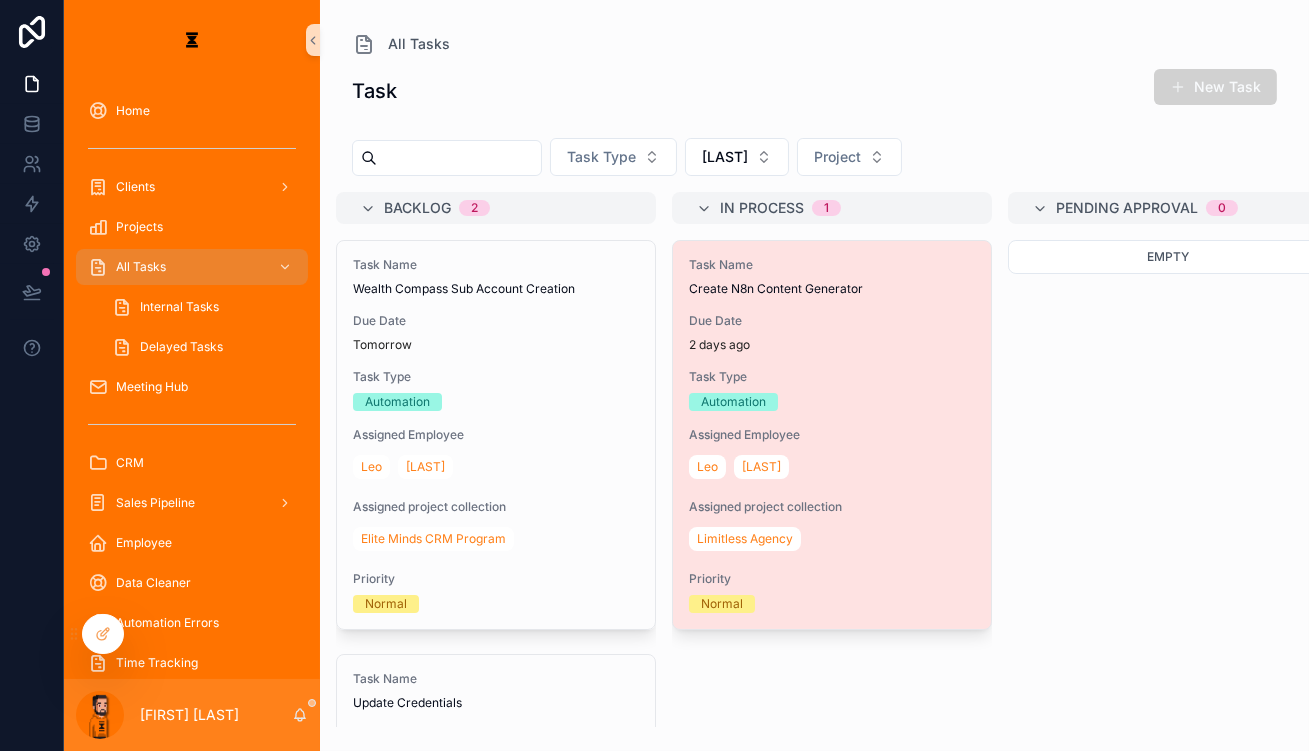 click on "Due Date" at bounding box center [832, 321] 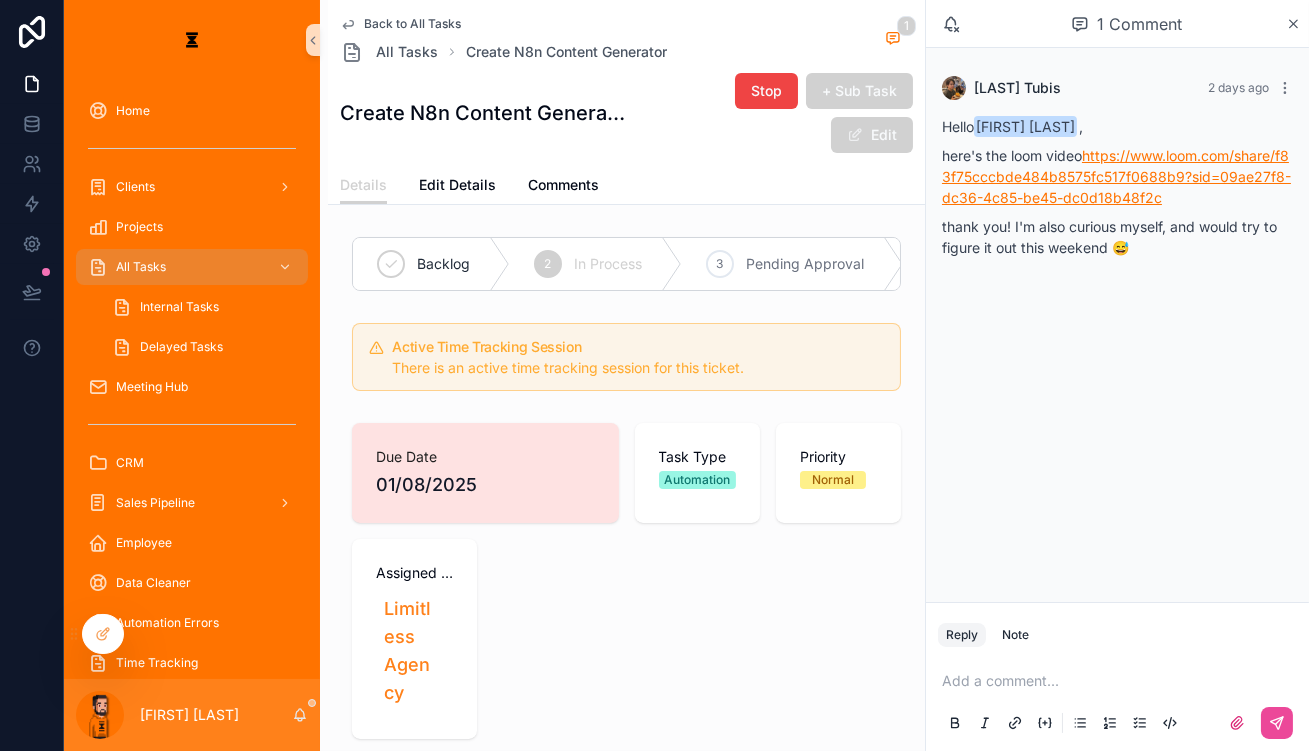 click on "https://www.loom.com/share/f83f75cccbde484b8575fc517f0688b9?sid=09ae27f8-dc36-4c85-be45-dc0d18b48f2c" at bounding box center [1116, 176] 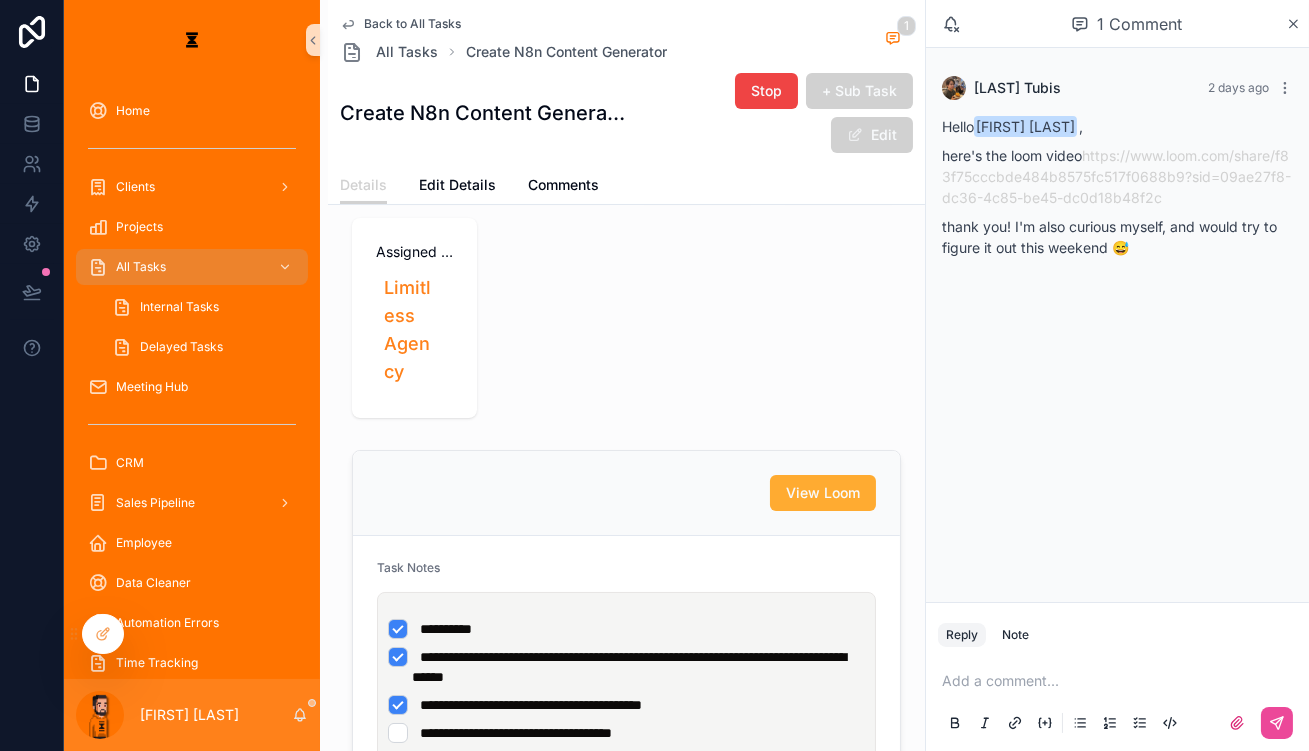 scroll, scrollTop: 545, scrollLeft: 0, axis: vertical 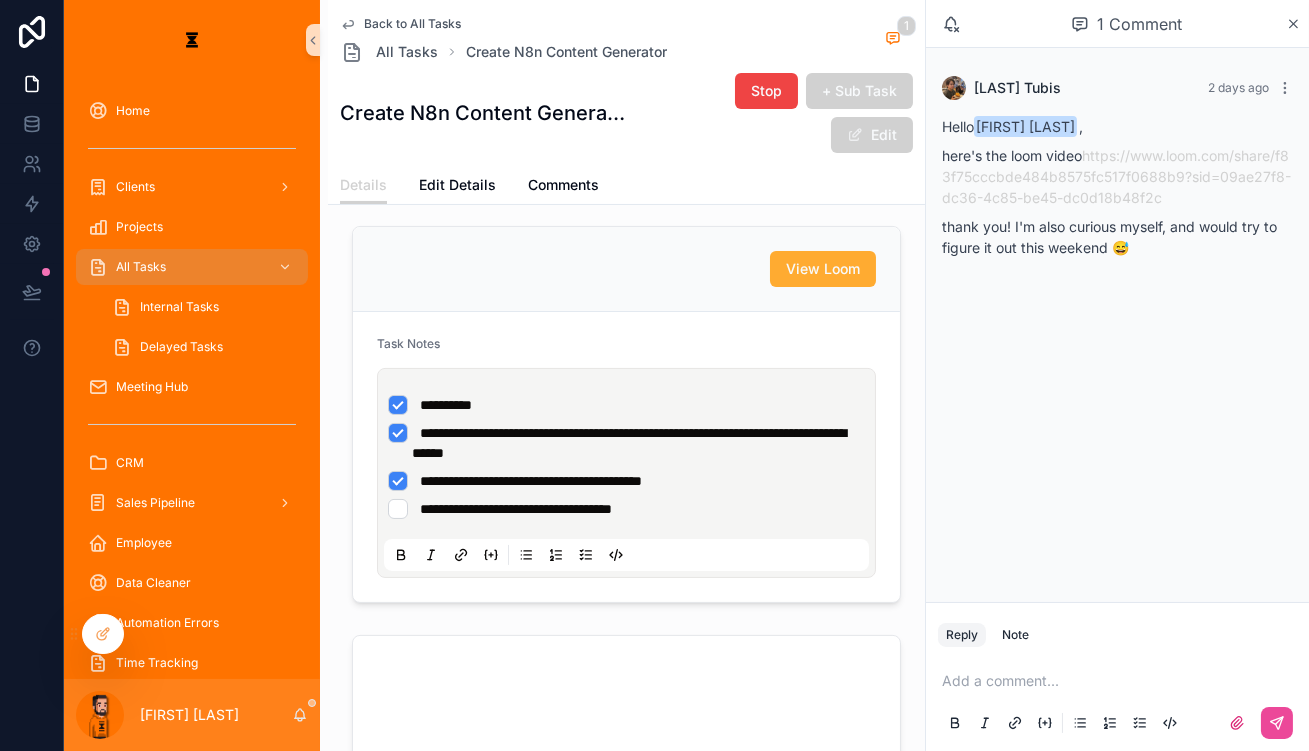 click at bounding box center [1121, 681] 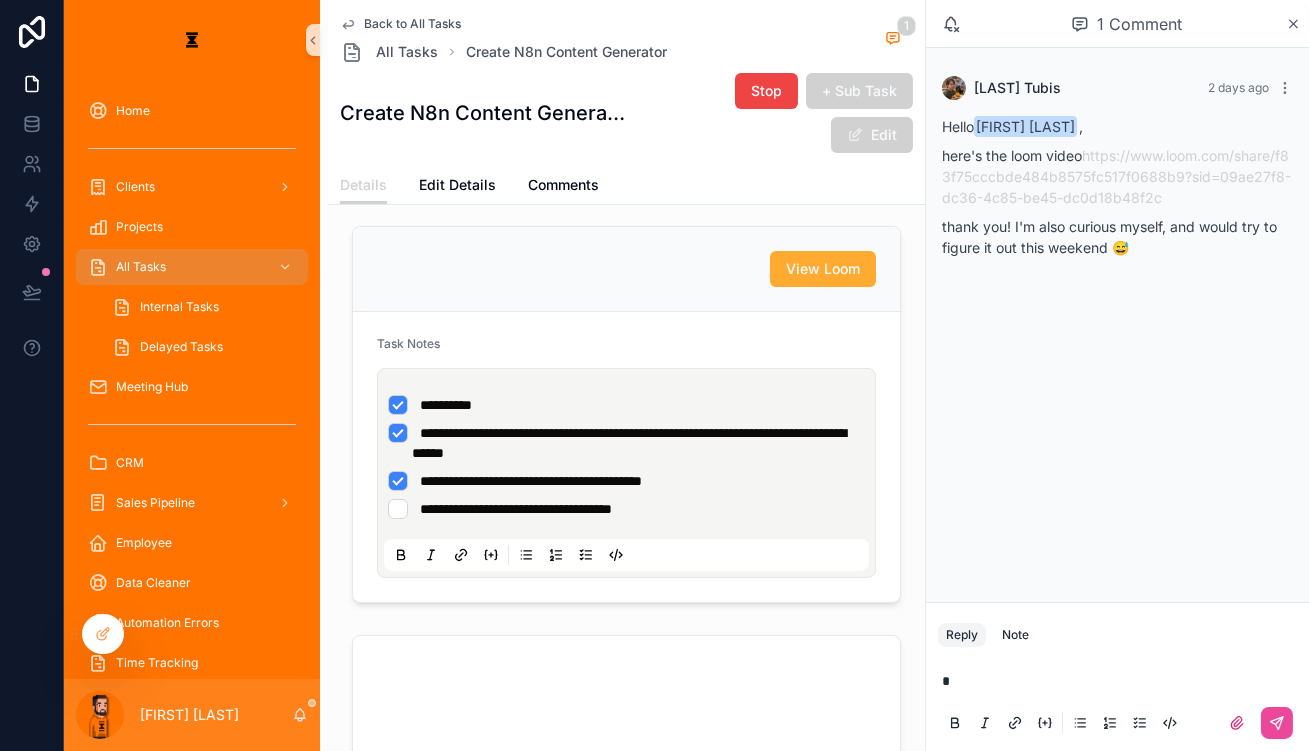 type 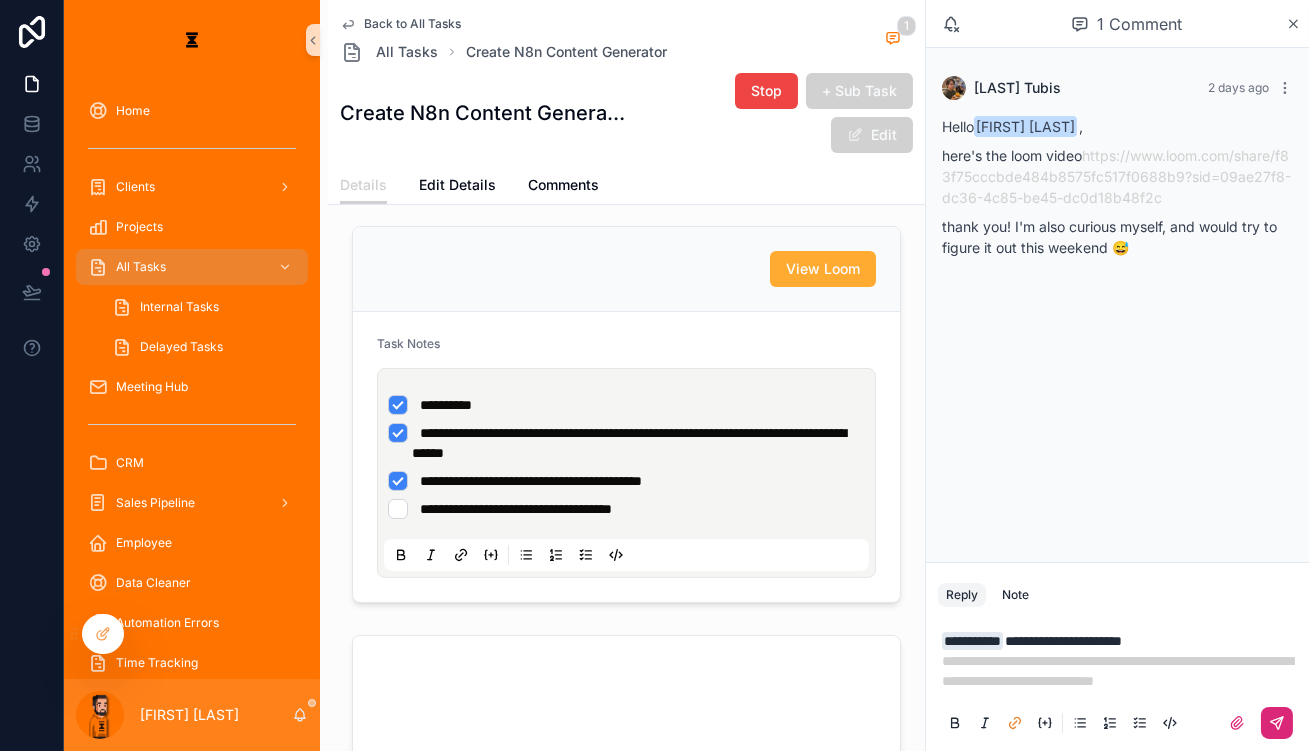 click at bounding box center (1277, 723) 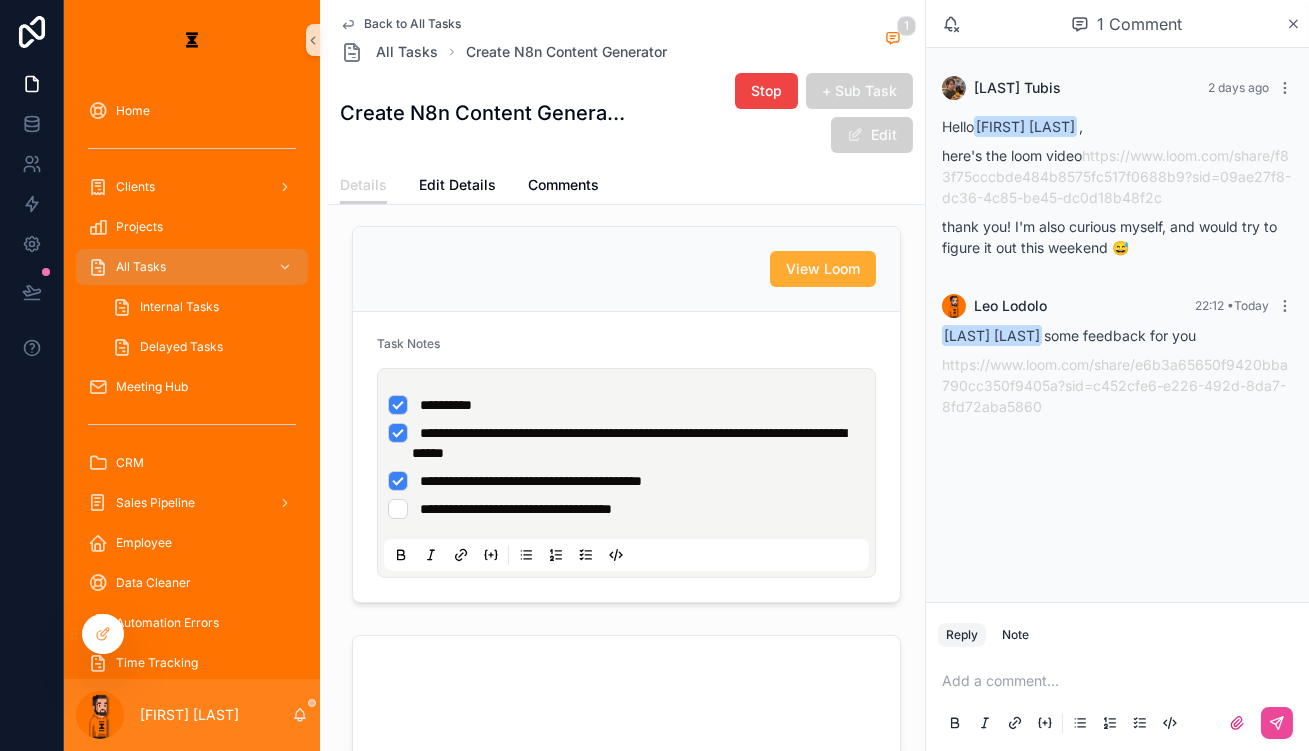click on "Back to All Tasks" at bounding box center (412, 24) 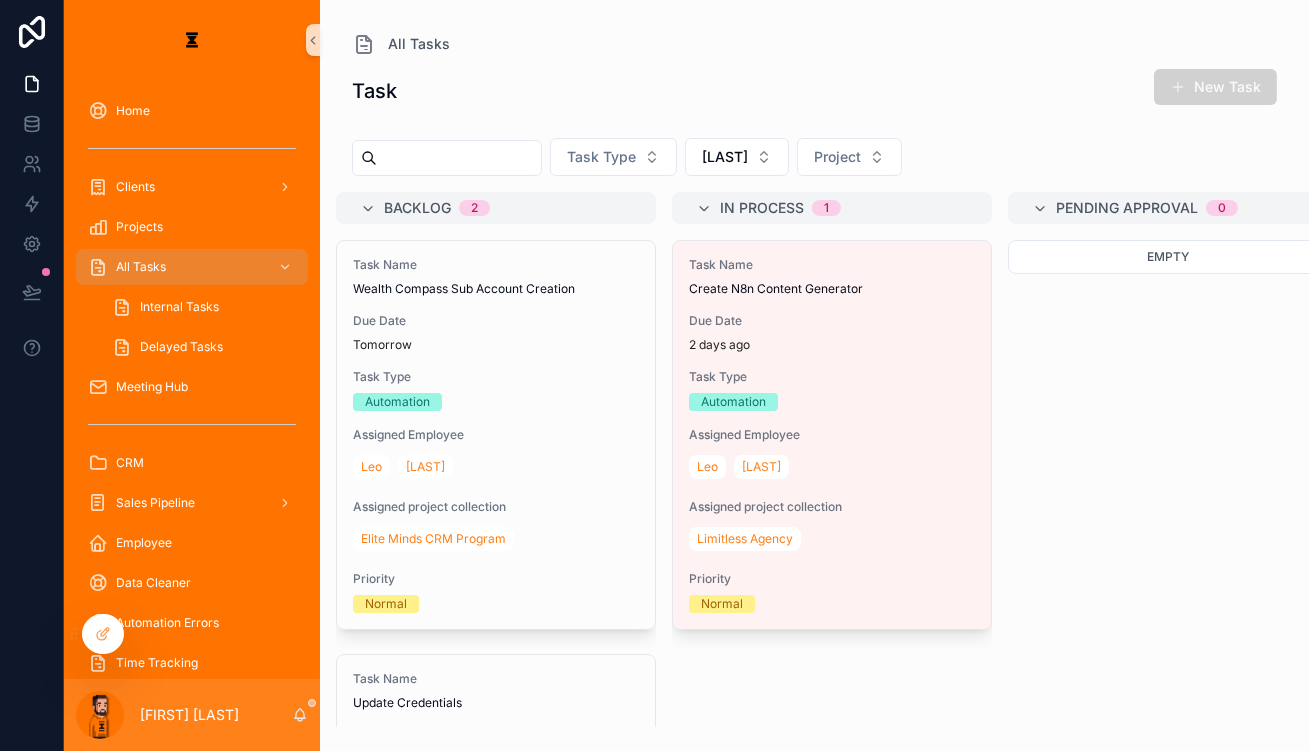 scroll, scrollTop: 0, scrollLeft: 0, axis: both 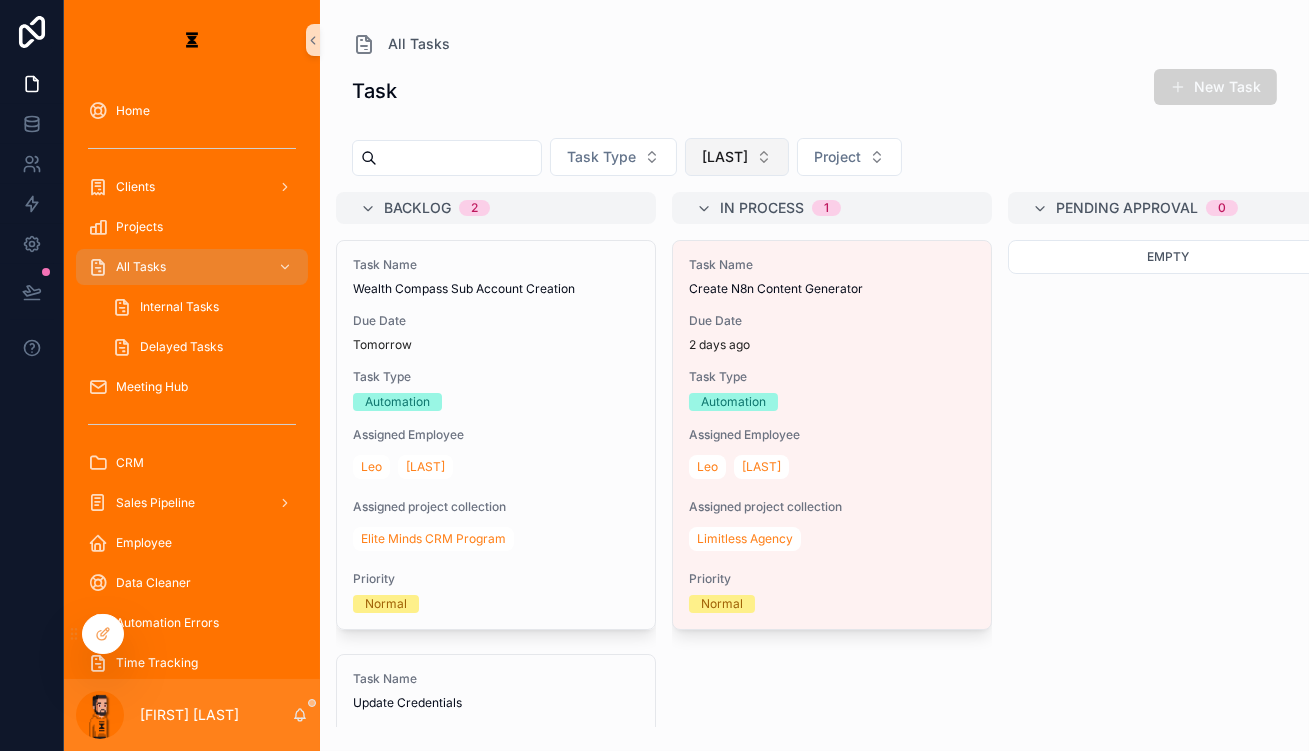 click on "Hazen" at bounding box center (737, 157) 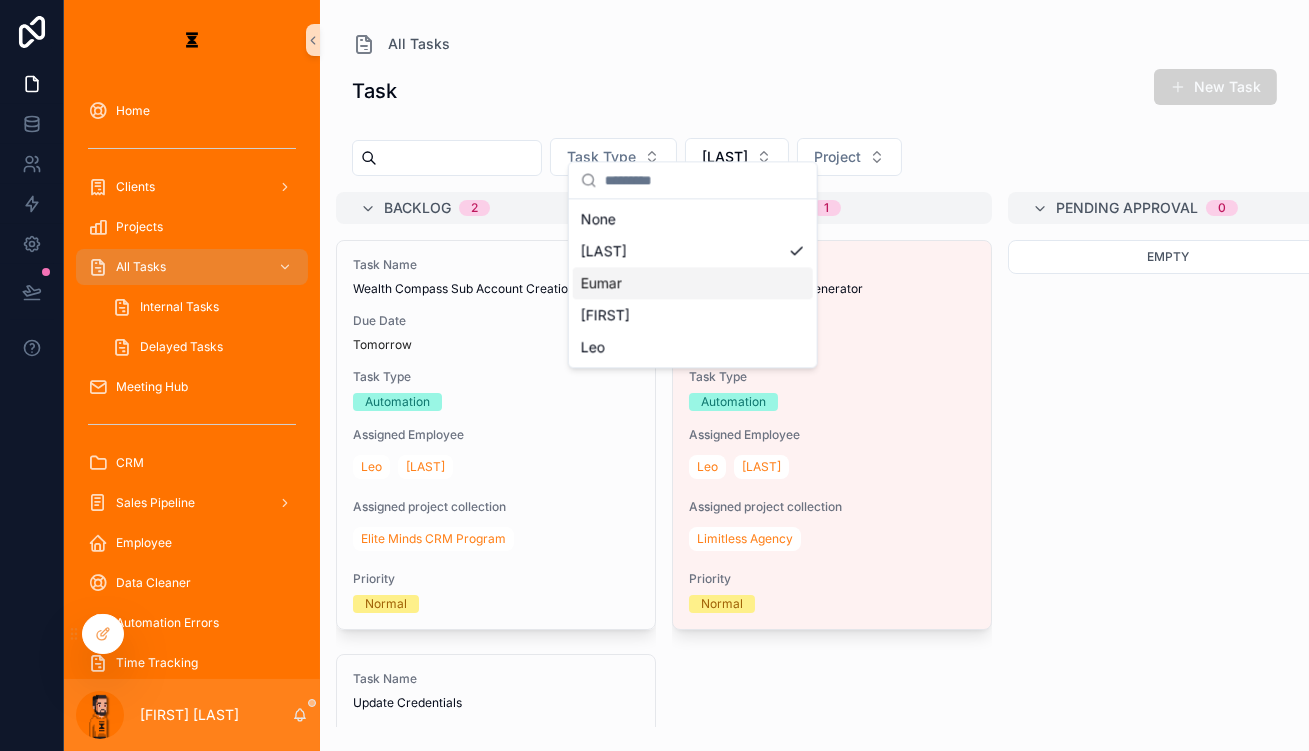 click on "Eumar" at bounding box center [693, 283] 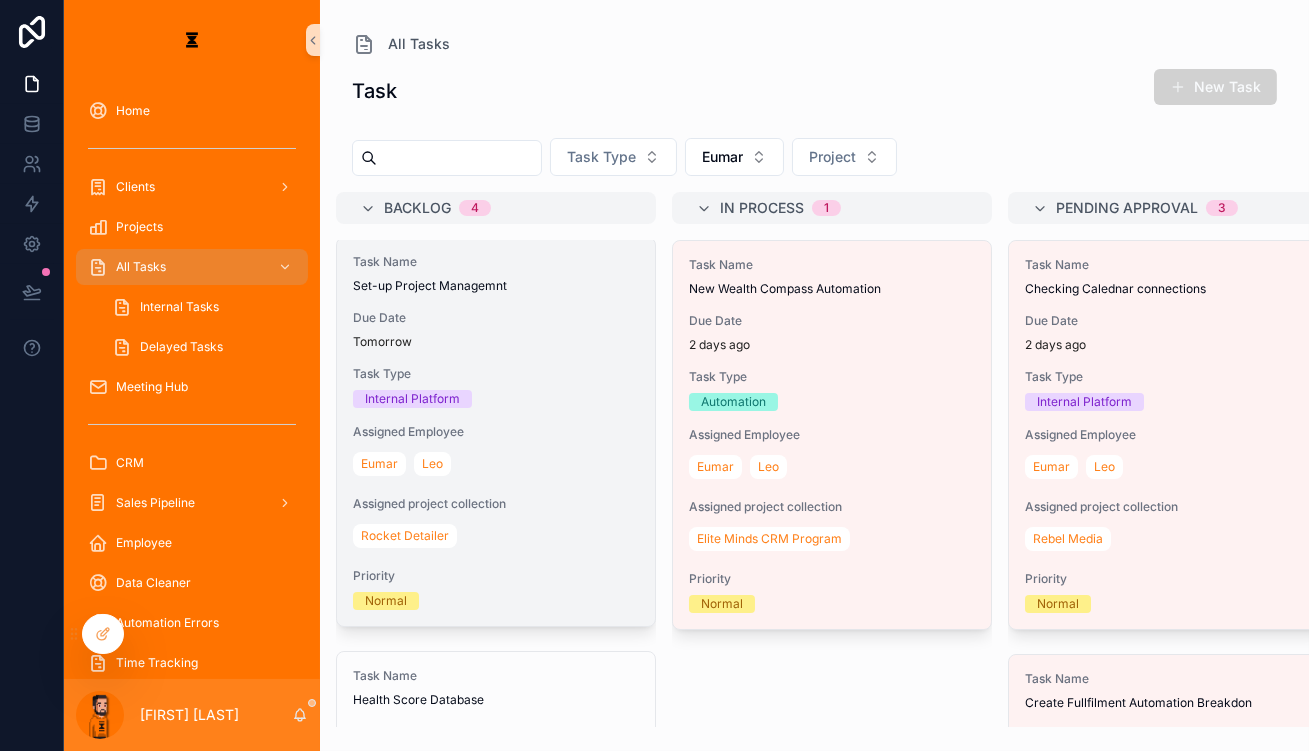 scroll, scrollTop: 0, scrollLeft: 0, axis: both 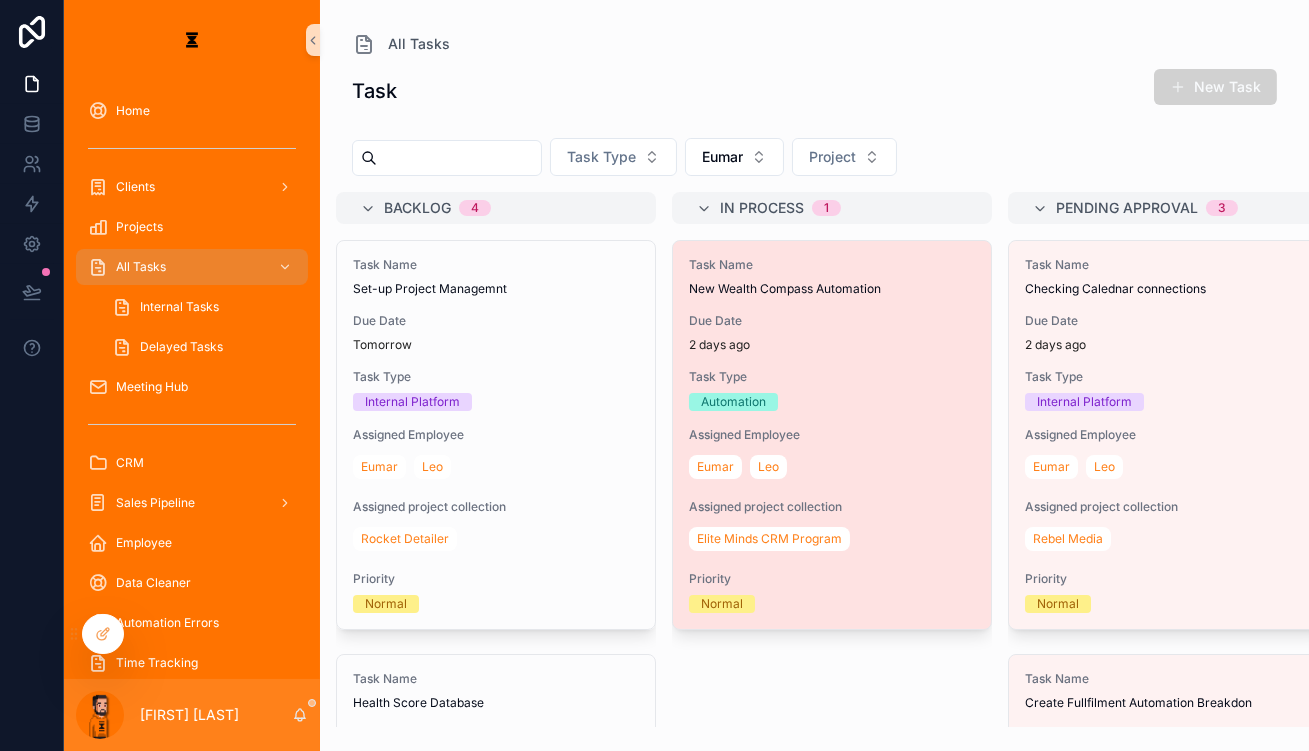 click on "New Wealth Compass Automation" at bounding box center [832, 289] 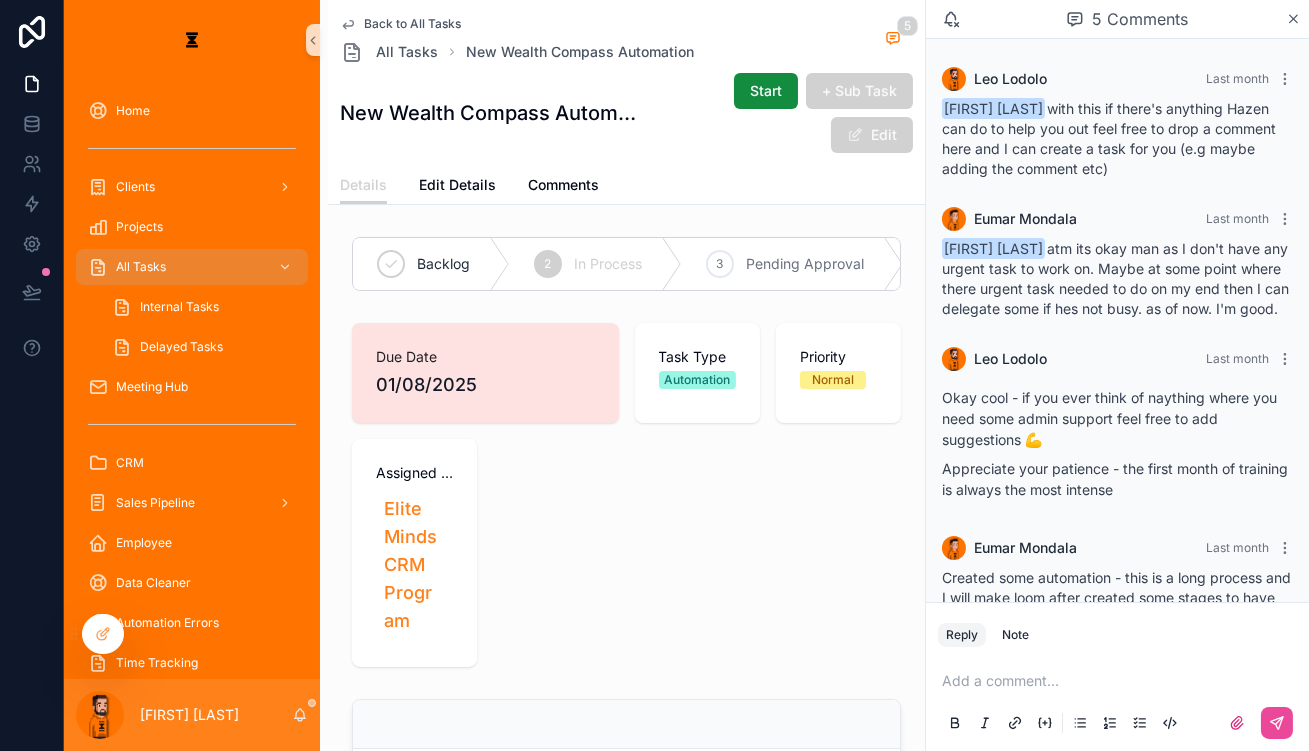 scroll, scrollTop: 48, scrollLeft: 0, axis: vertical 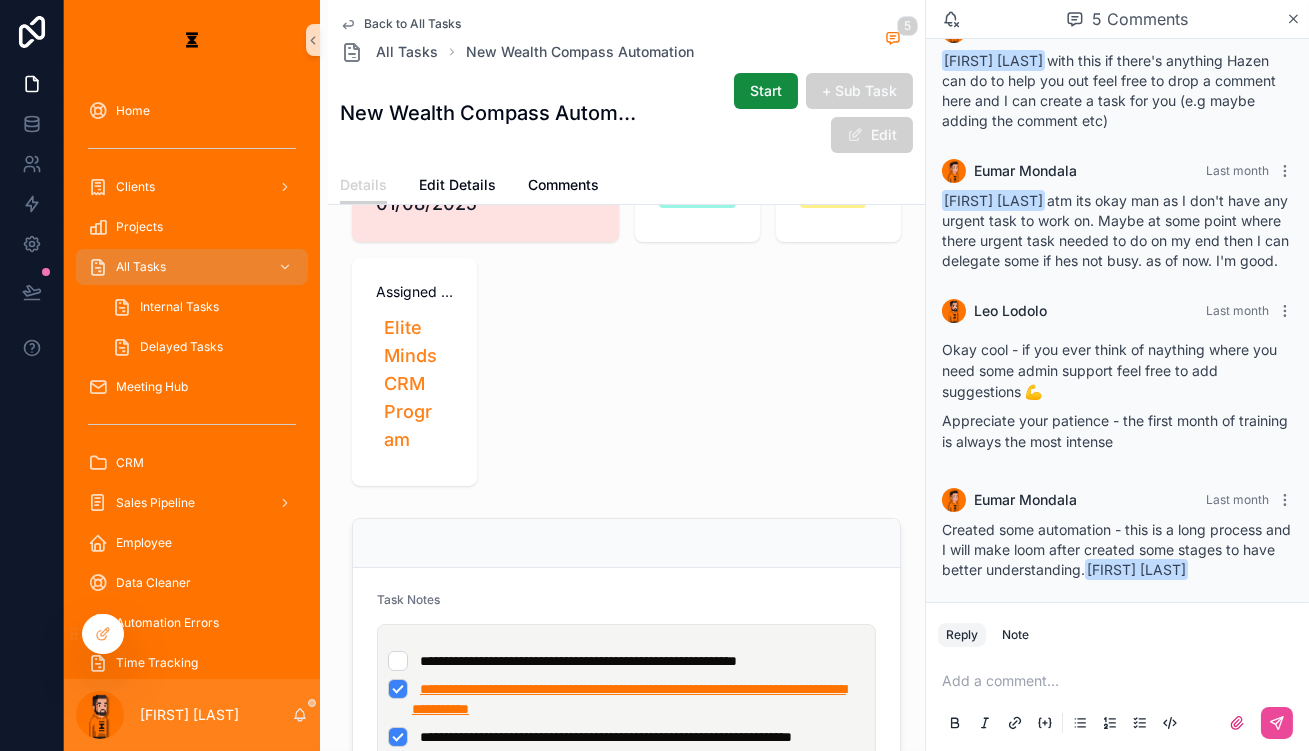 click on "**********" at bounding box center (629, 699) 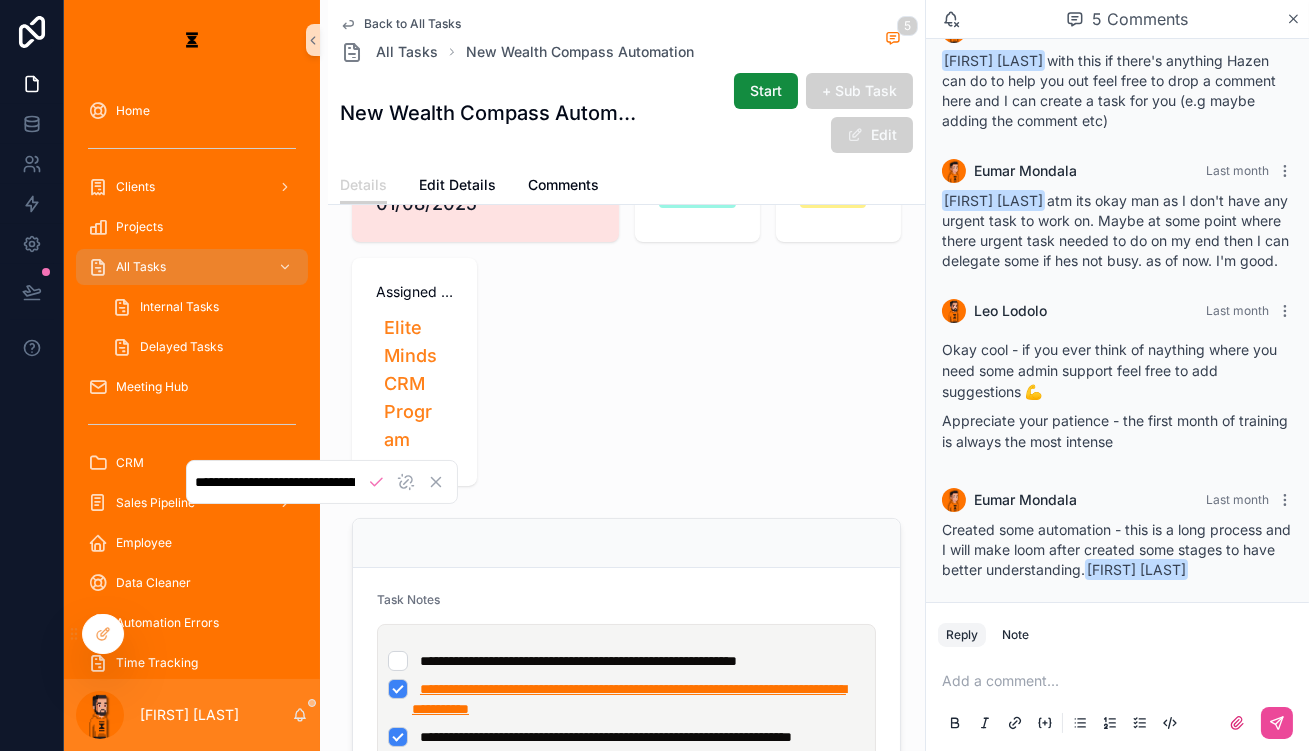 click on "**********" at bounding box center (629, 699) 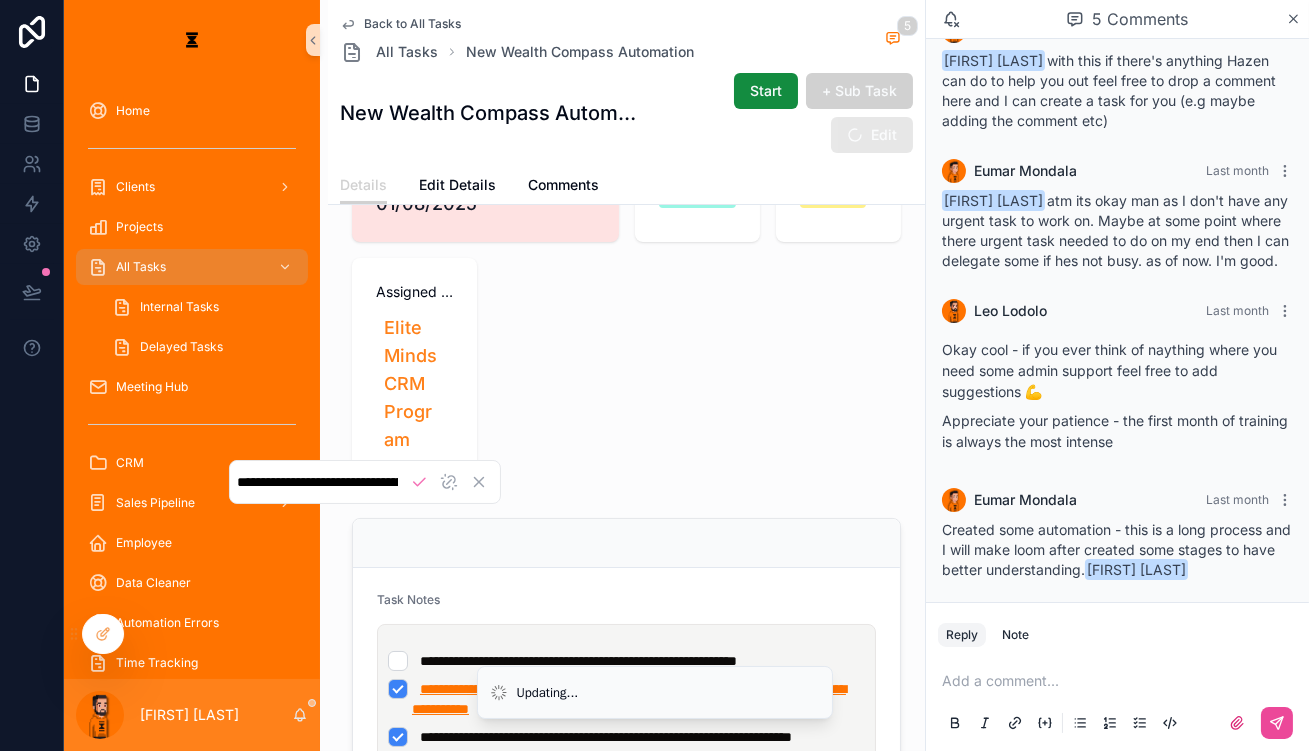 scroll, scrollTop: 0, scrollLeft: 464, axis: horizontal 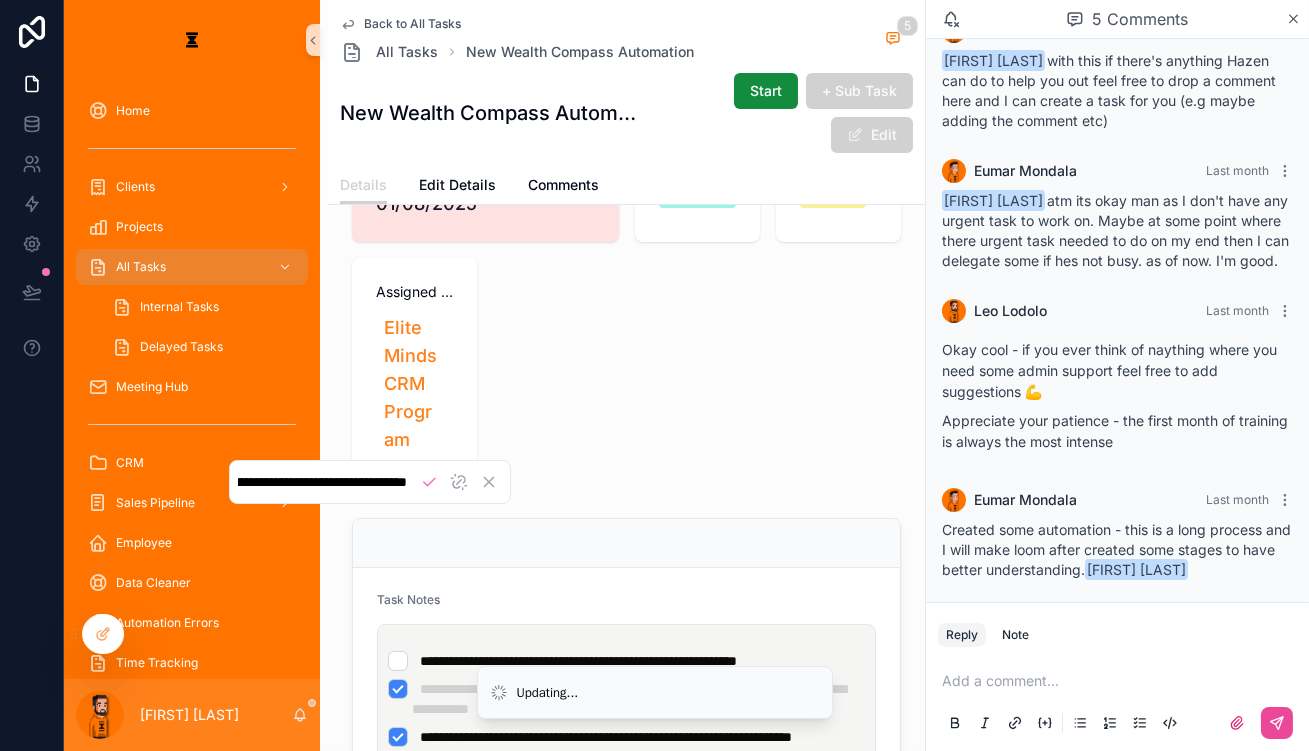 drag, startPoint x: 535, startPoint y: 518, endPoint x: 341, endPoint y: 490, distance: 196.01021 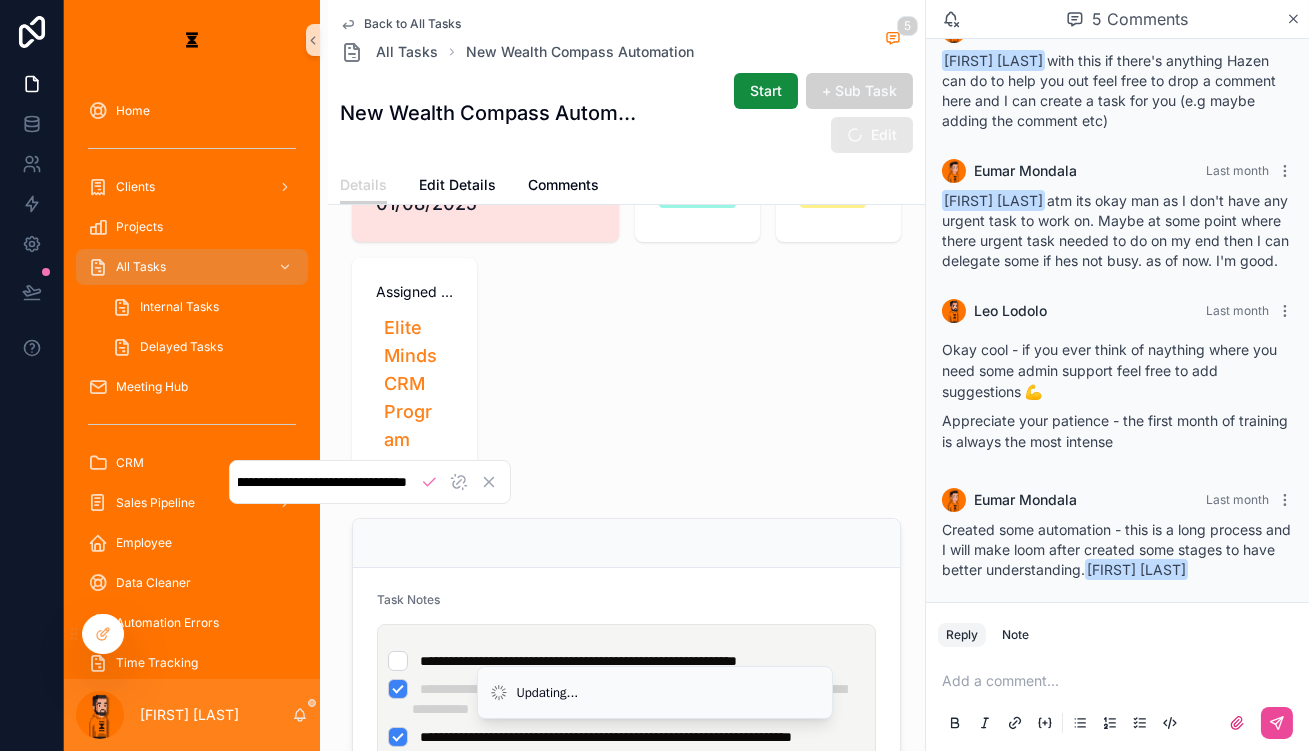 click on "**********" at bounding box center (323, 482) 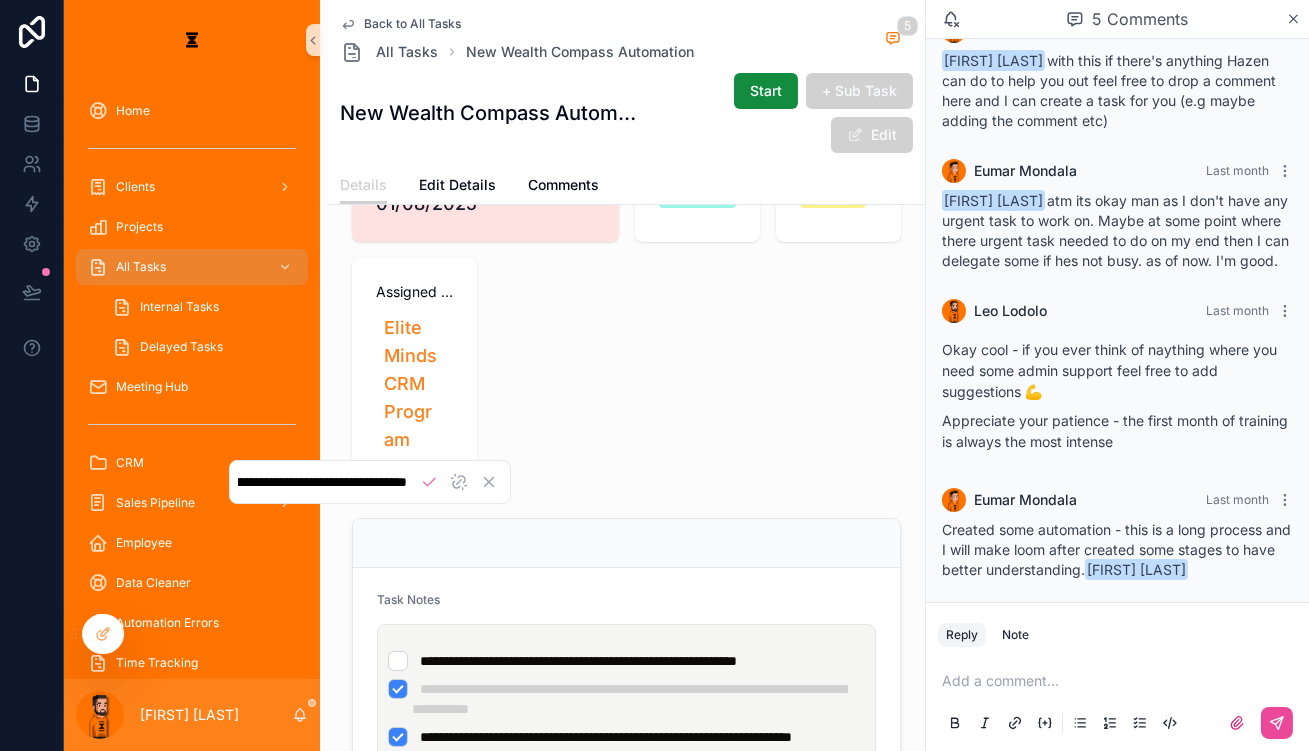 click on "**********" at bounding box center (323, 482) 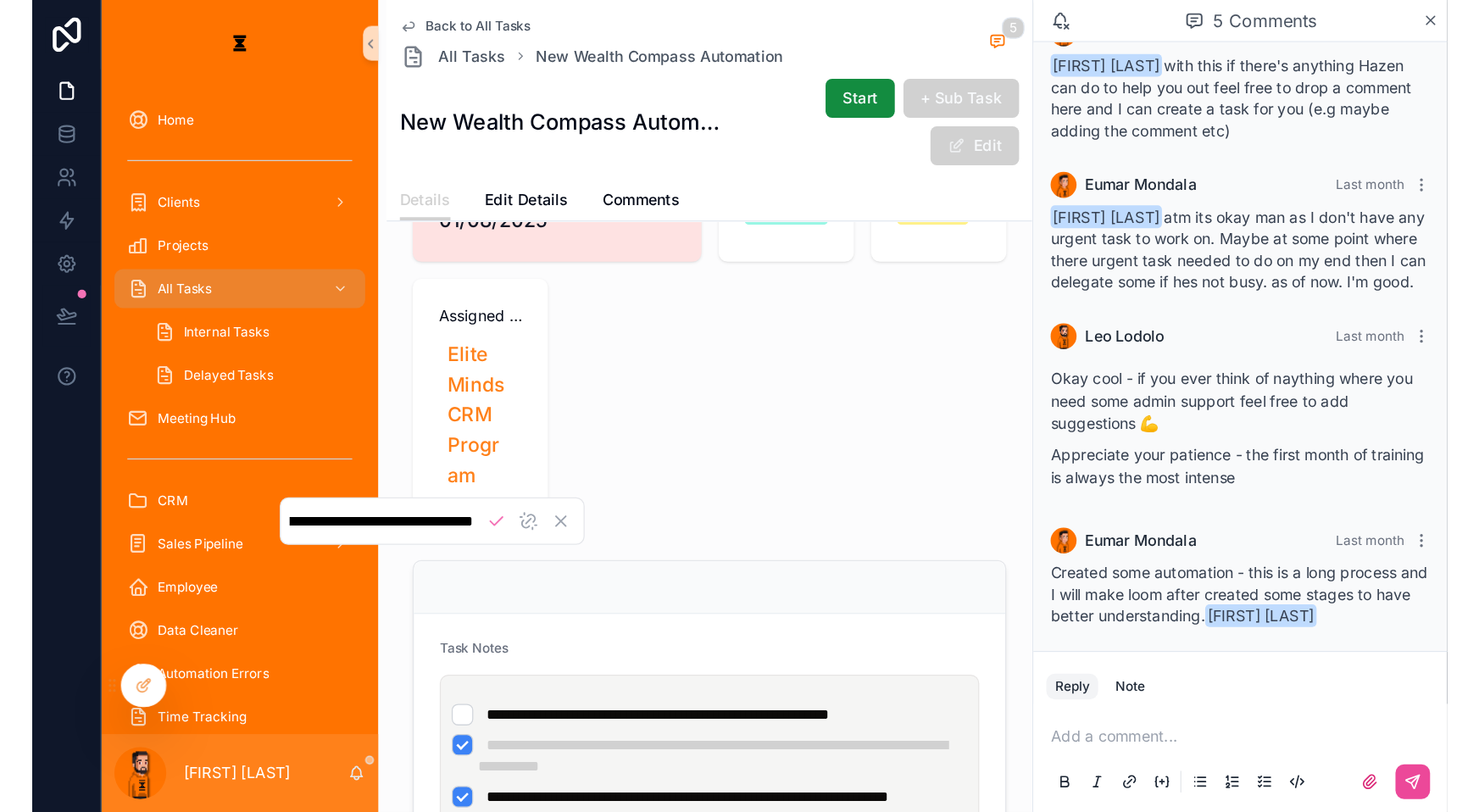 scroll, scrollTop: 0, scrollLeft: 0, axis: both 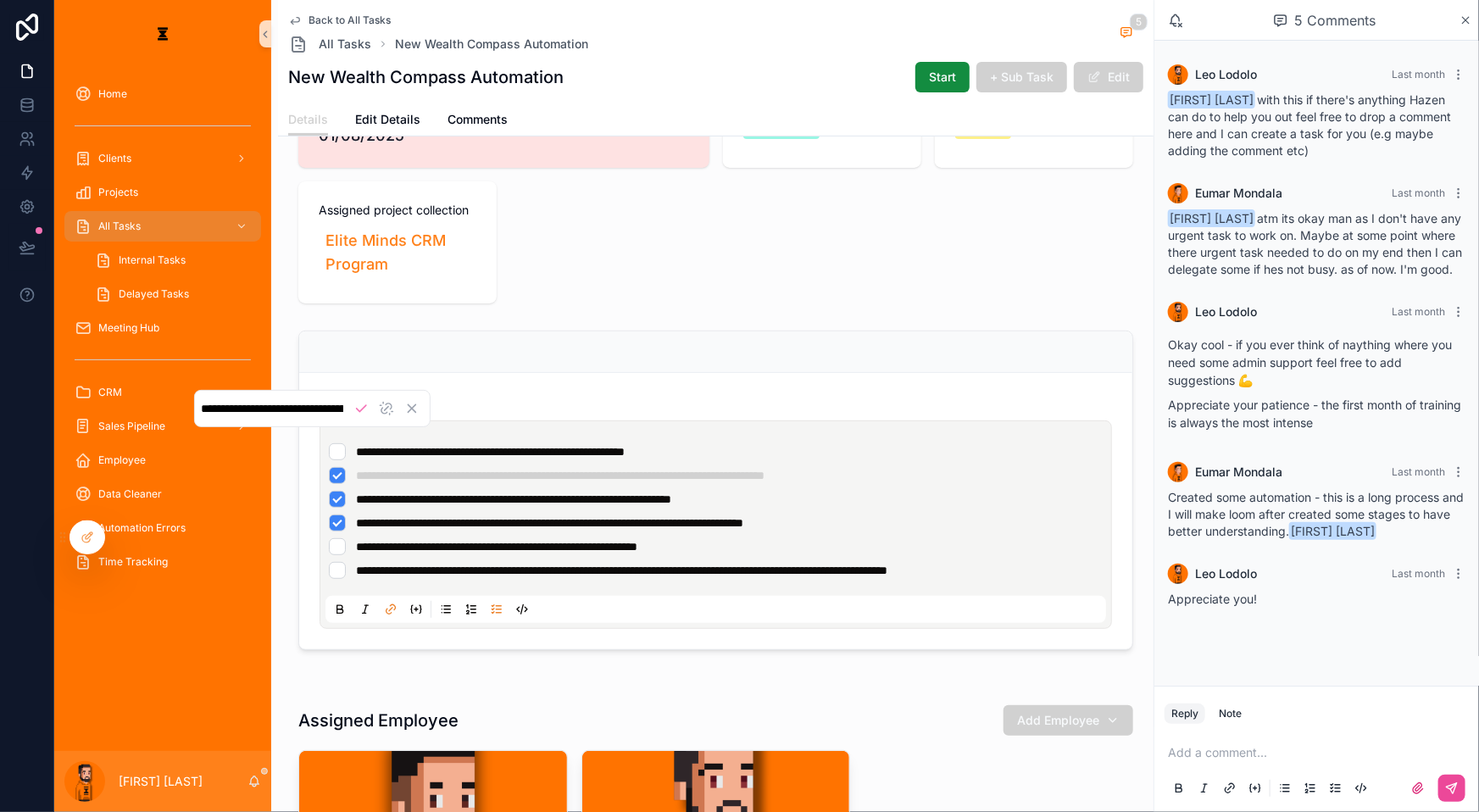 click on "**********" at bounding box center (715, 707) 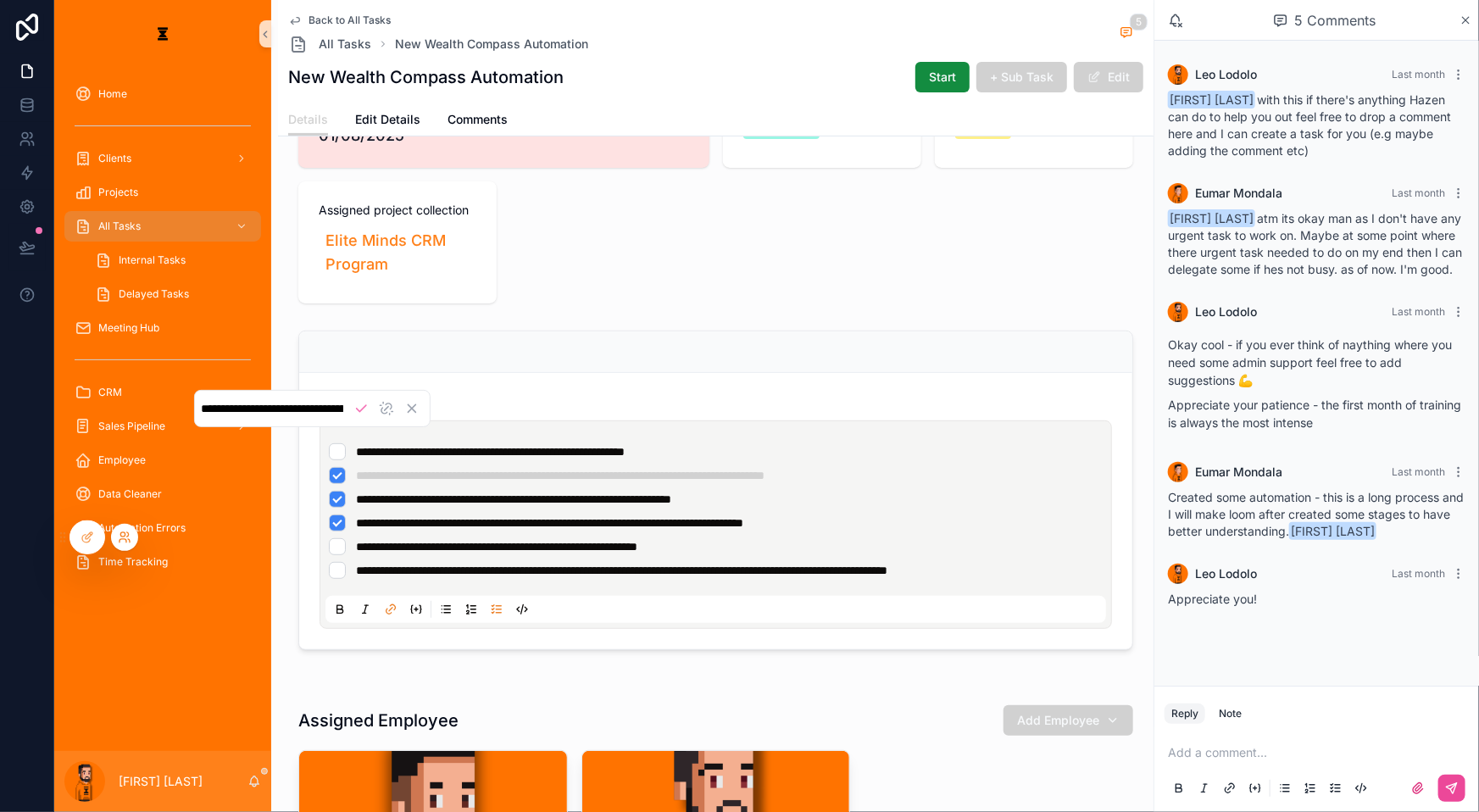 click 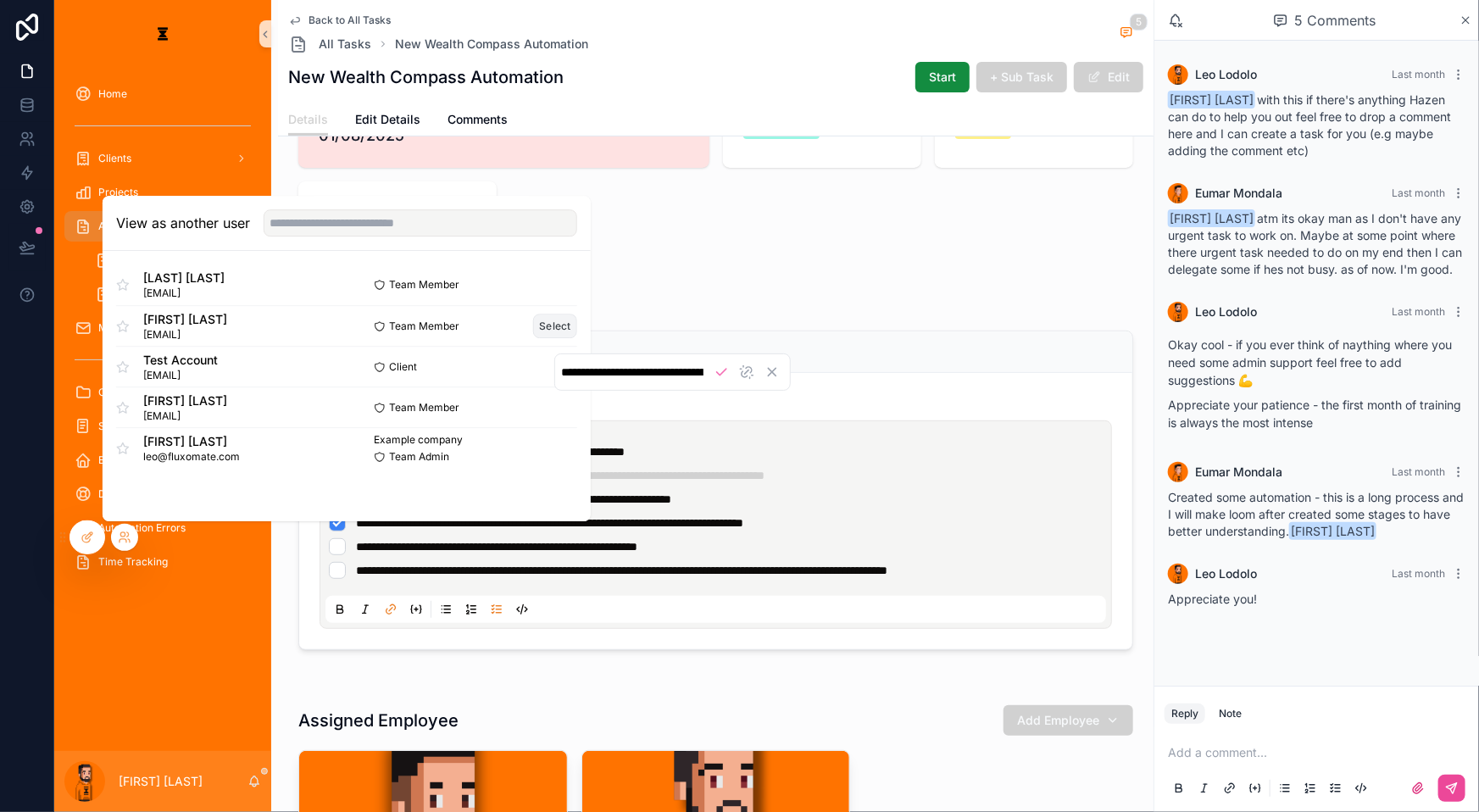 click on "Select" at bounding box center (555, 325) 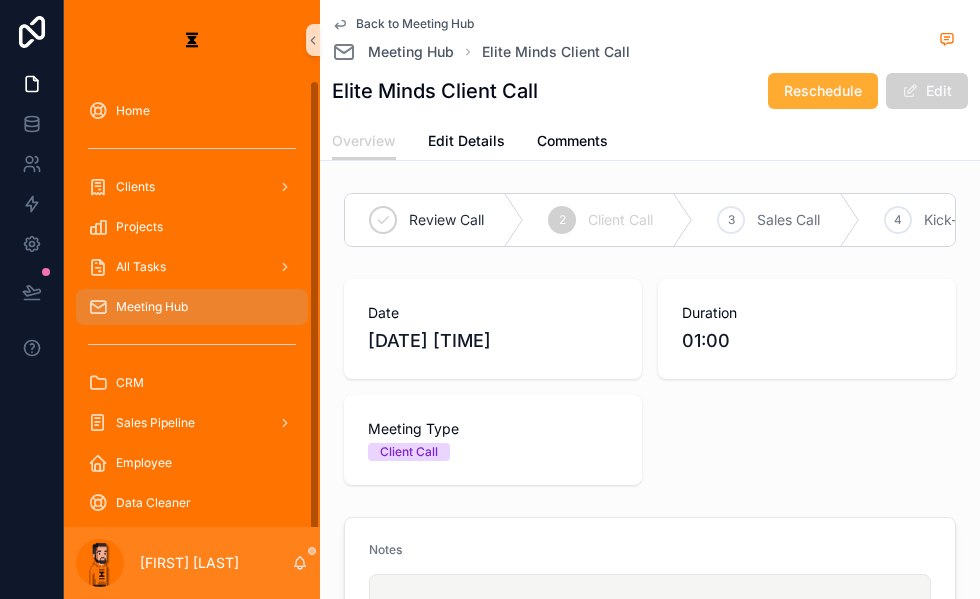 scroll, scrollTop: 0, scrollLeft: 0, axis: both 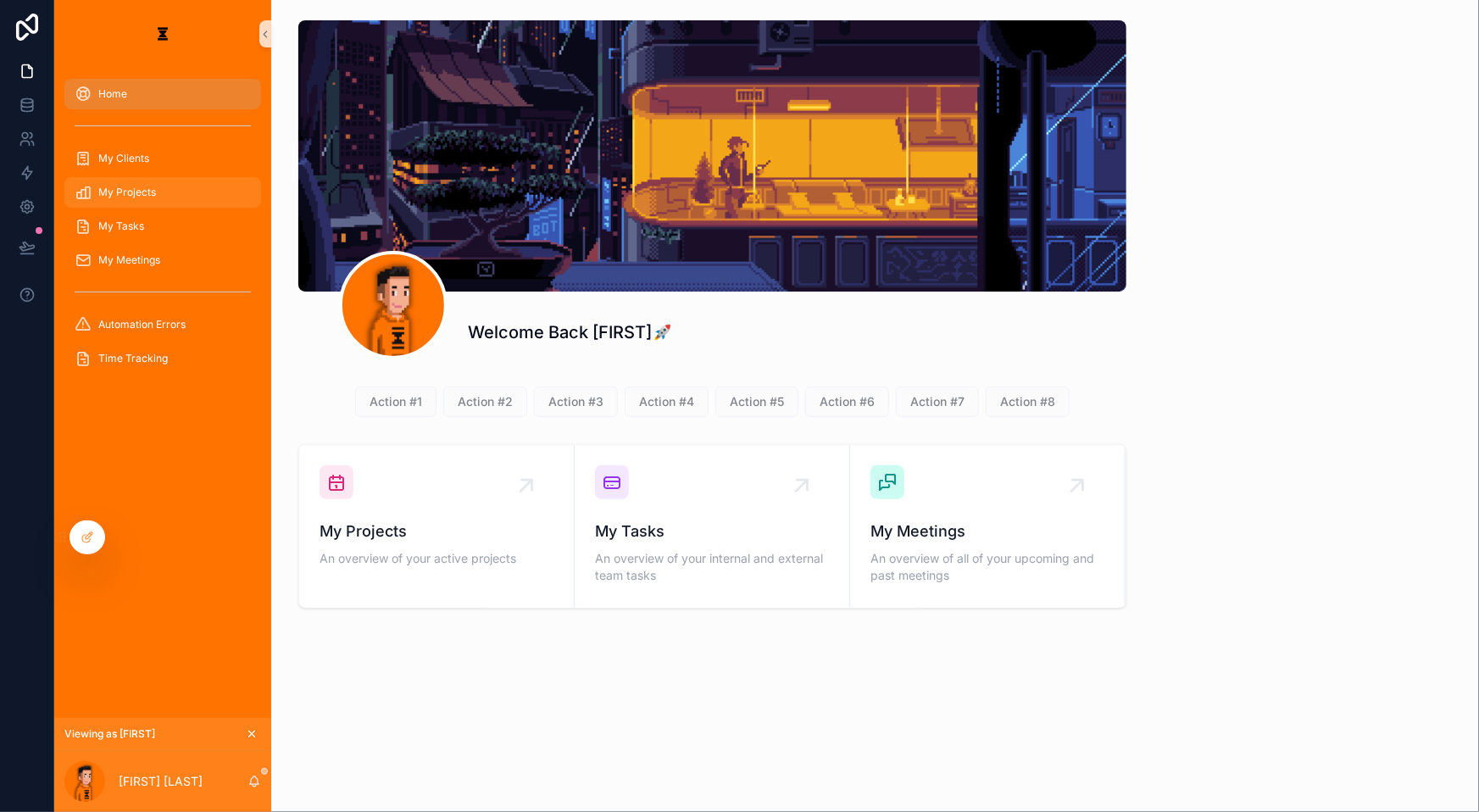 click on "My Projects" at bounding box center (163, 192) 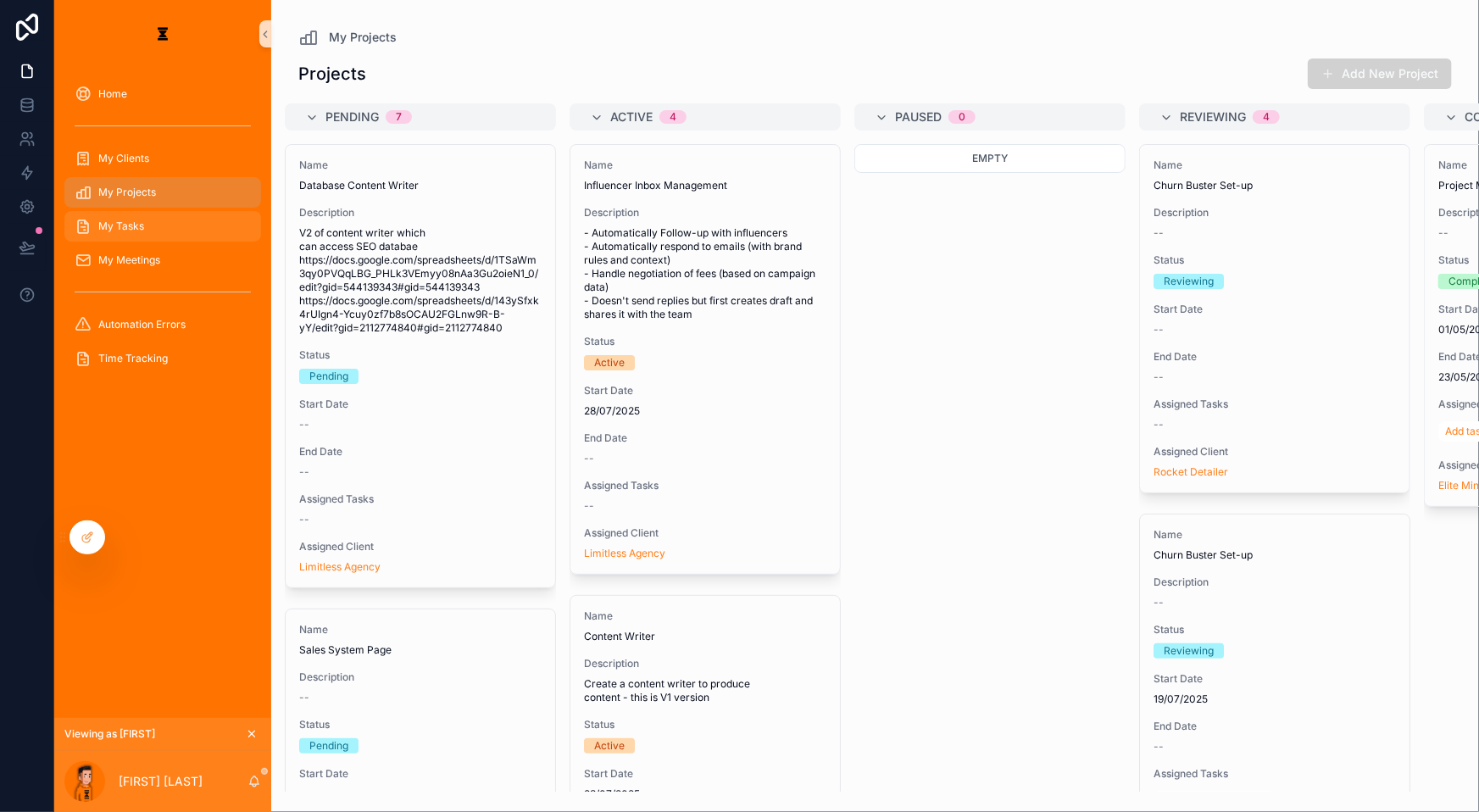 click on "My Tasks" at bounding box center [163, 226] 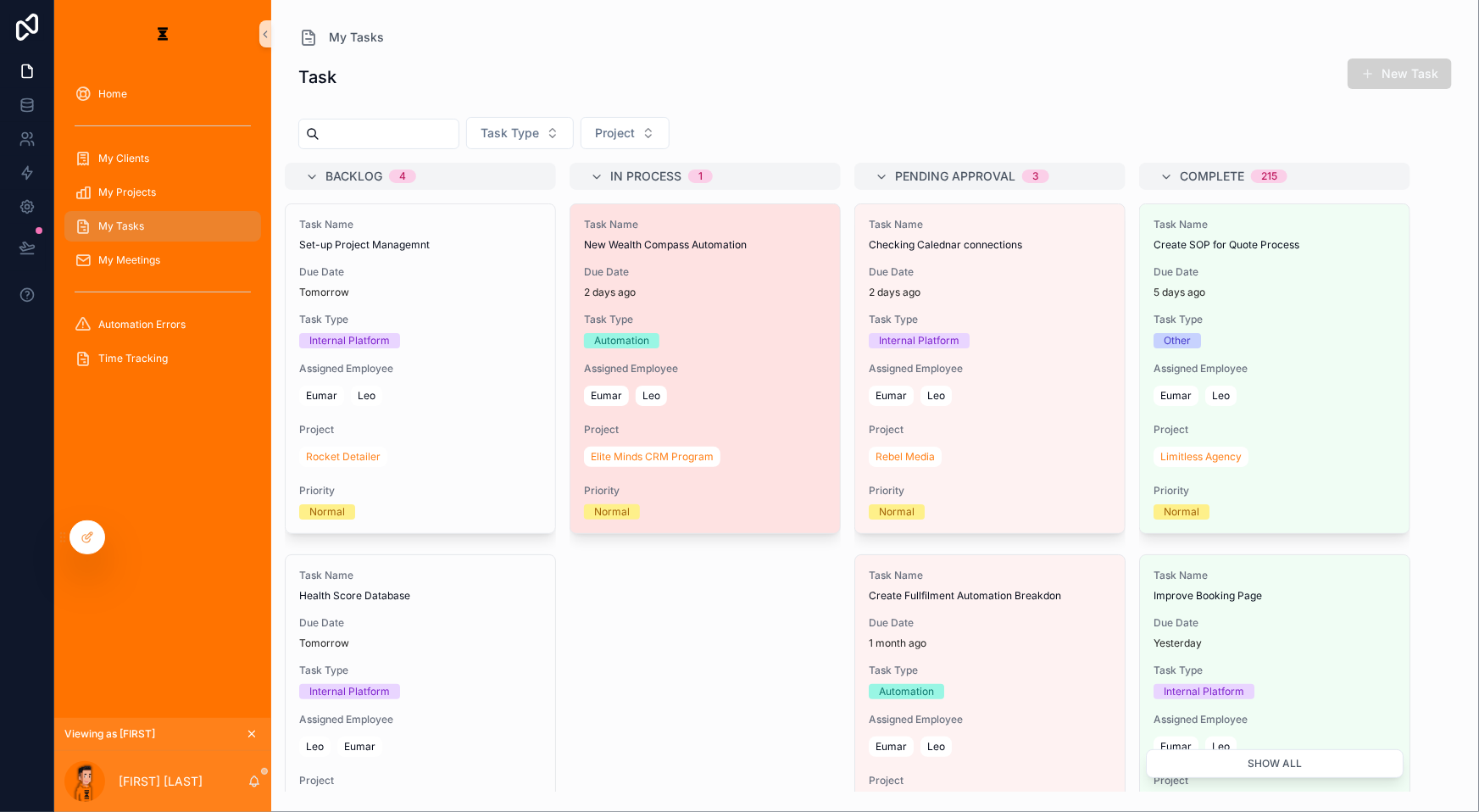 click on "2 days ago" at bounding box center (705, 292) 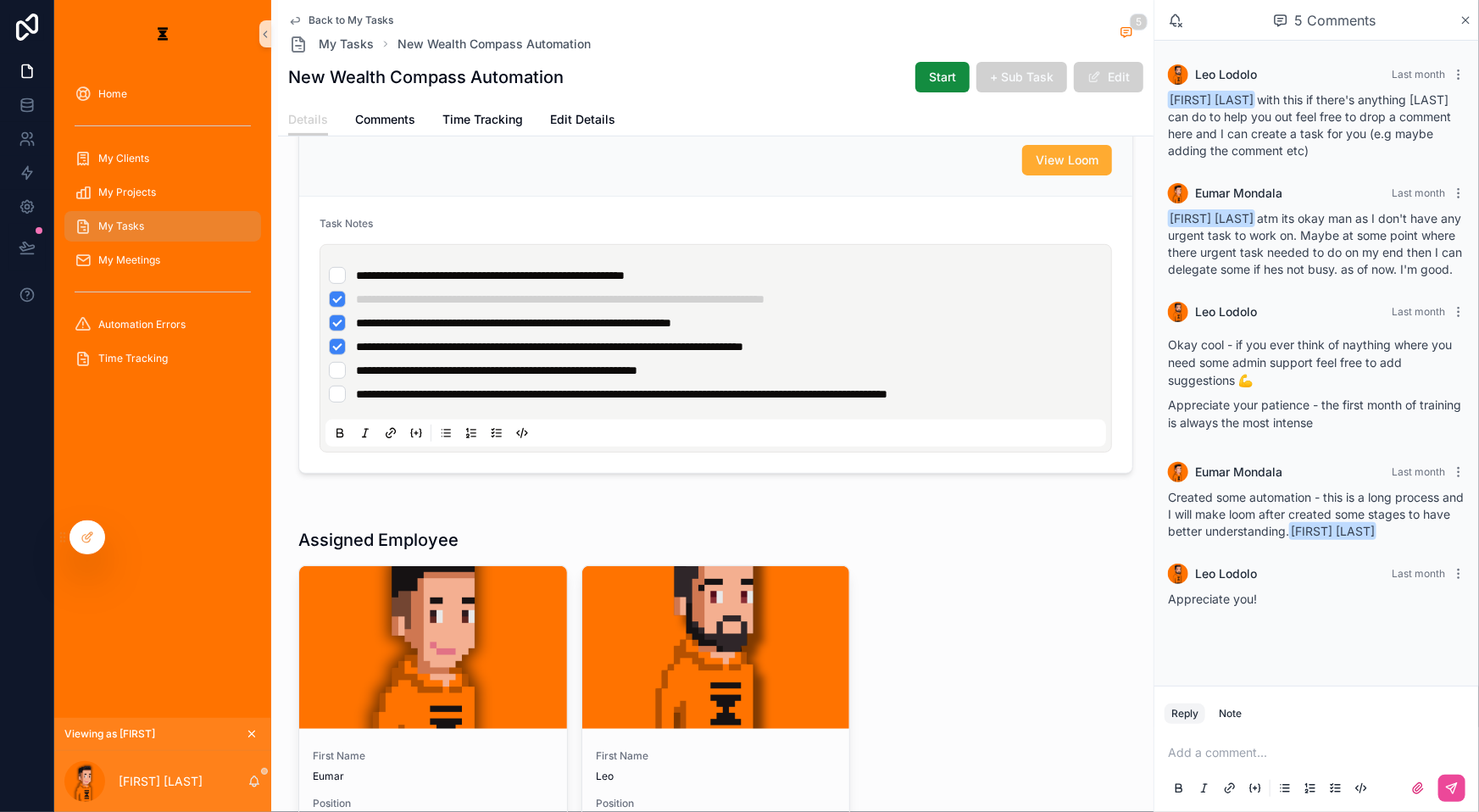 scroll, scrollTop: 231, scrollLeft: 0, axis: vertical 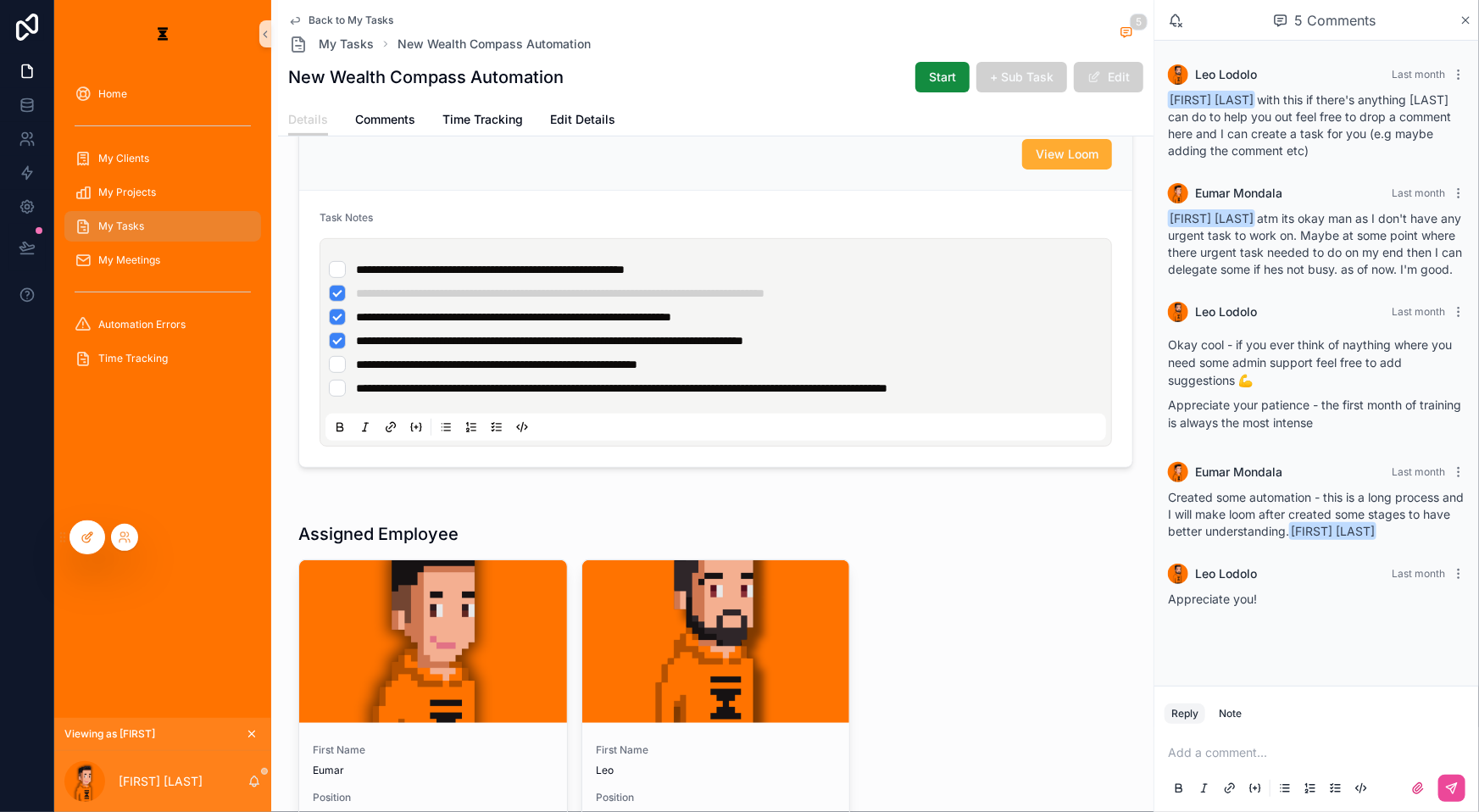 click 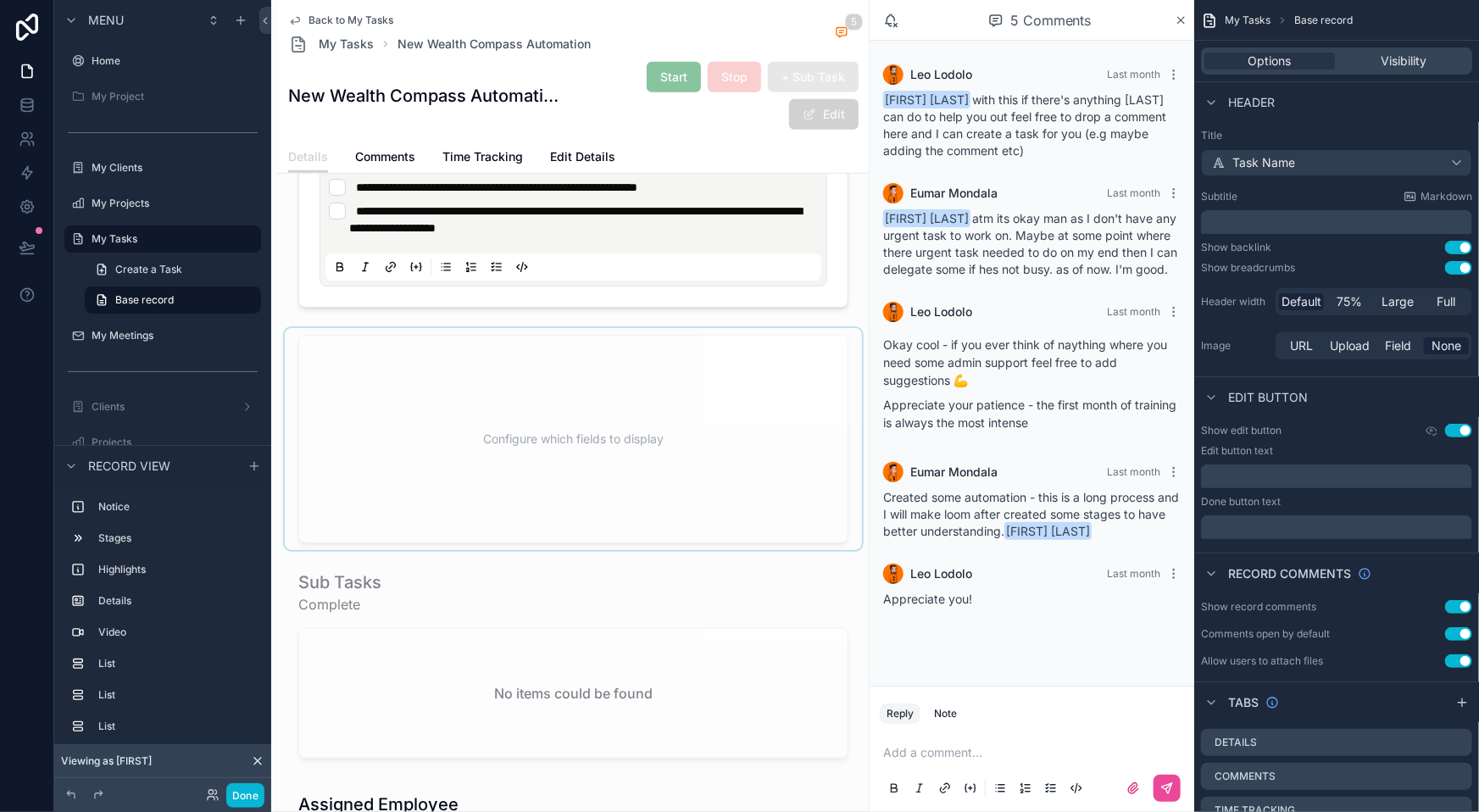 scroll, scrollTop: 539, scrollLeft: 0, axis: vertical 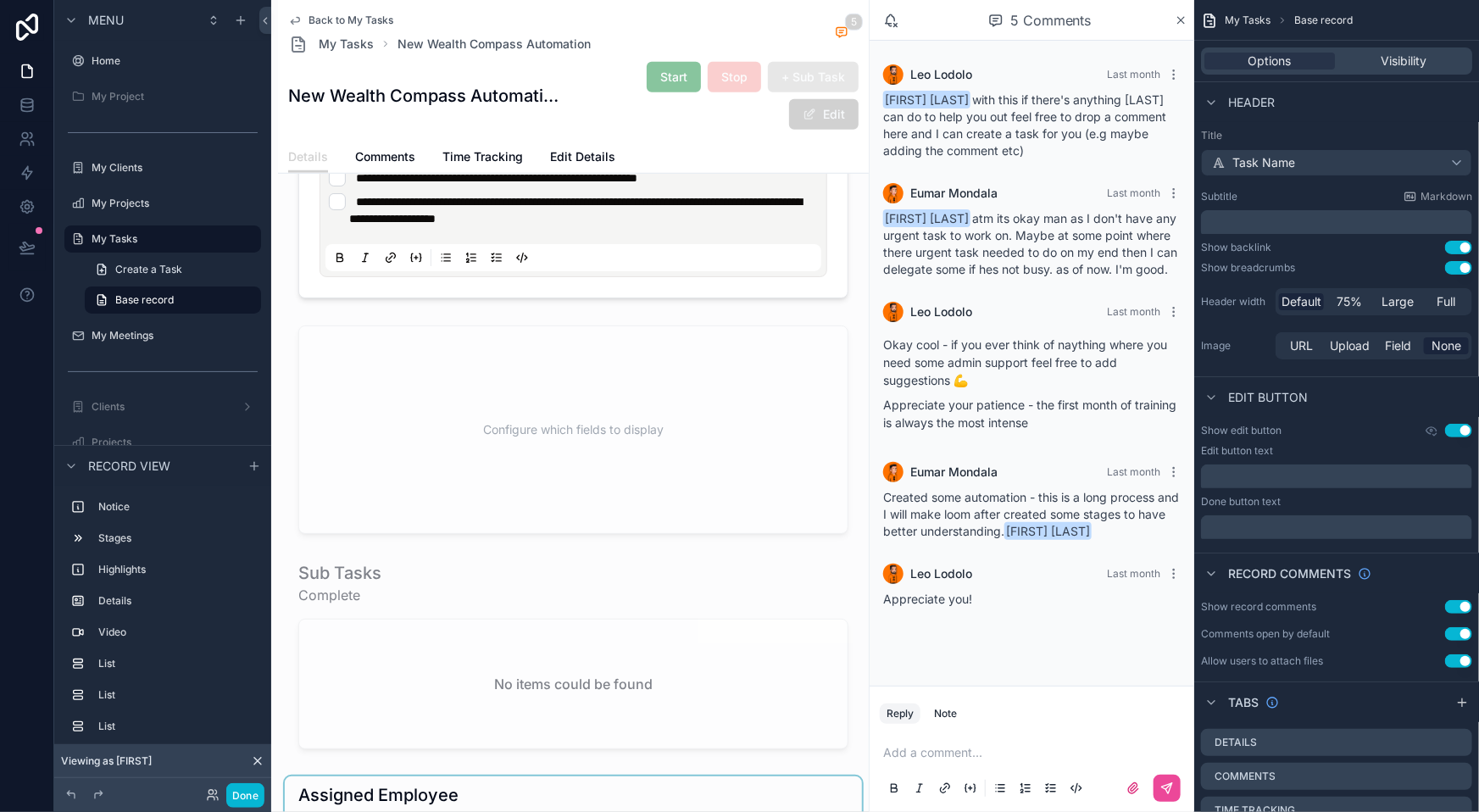 click at bounding box center (573, 1016) 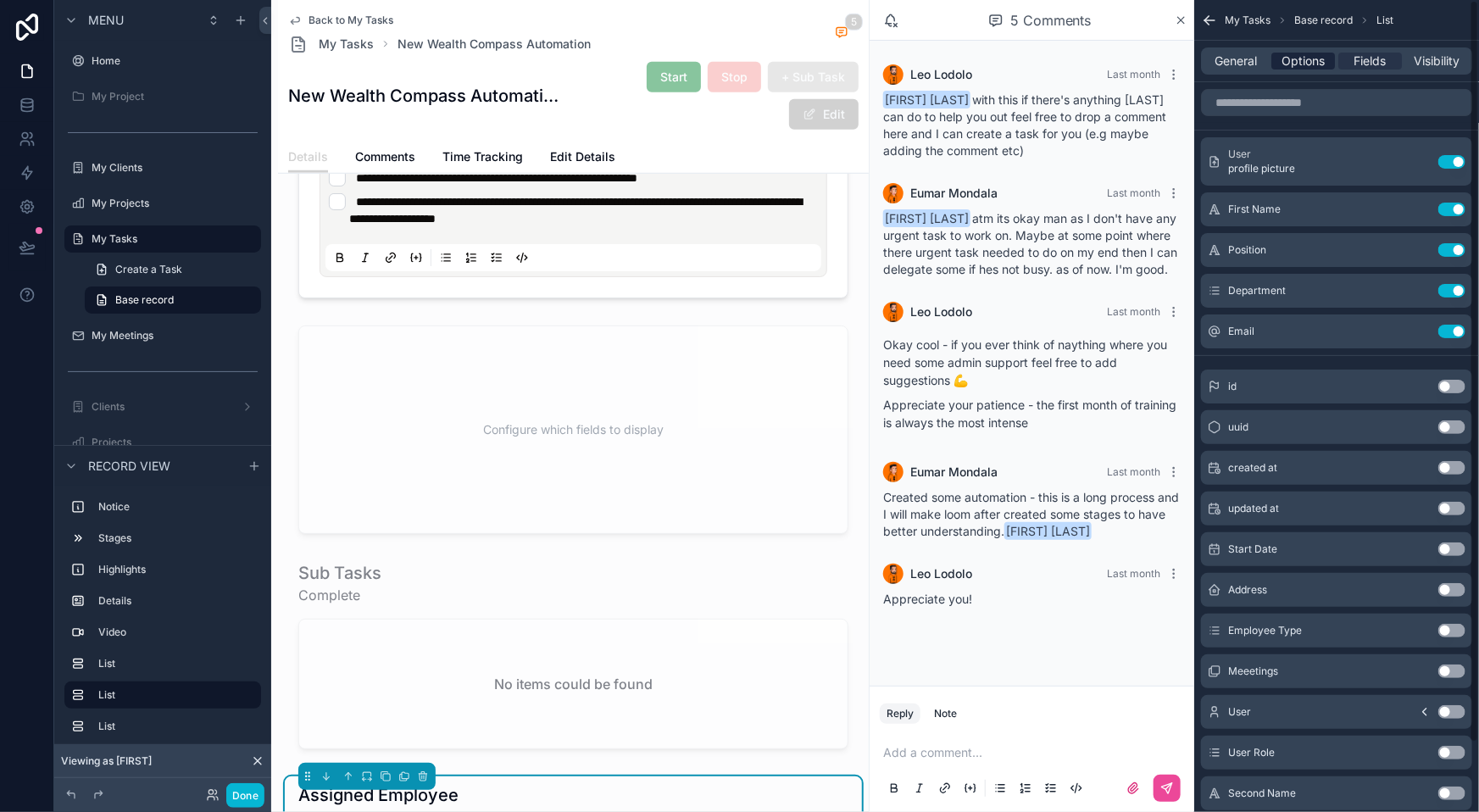 click on "Options" at bounding box center [1303, 61] 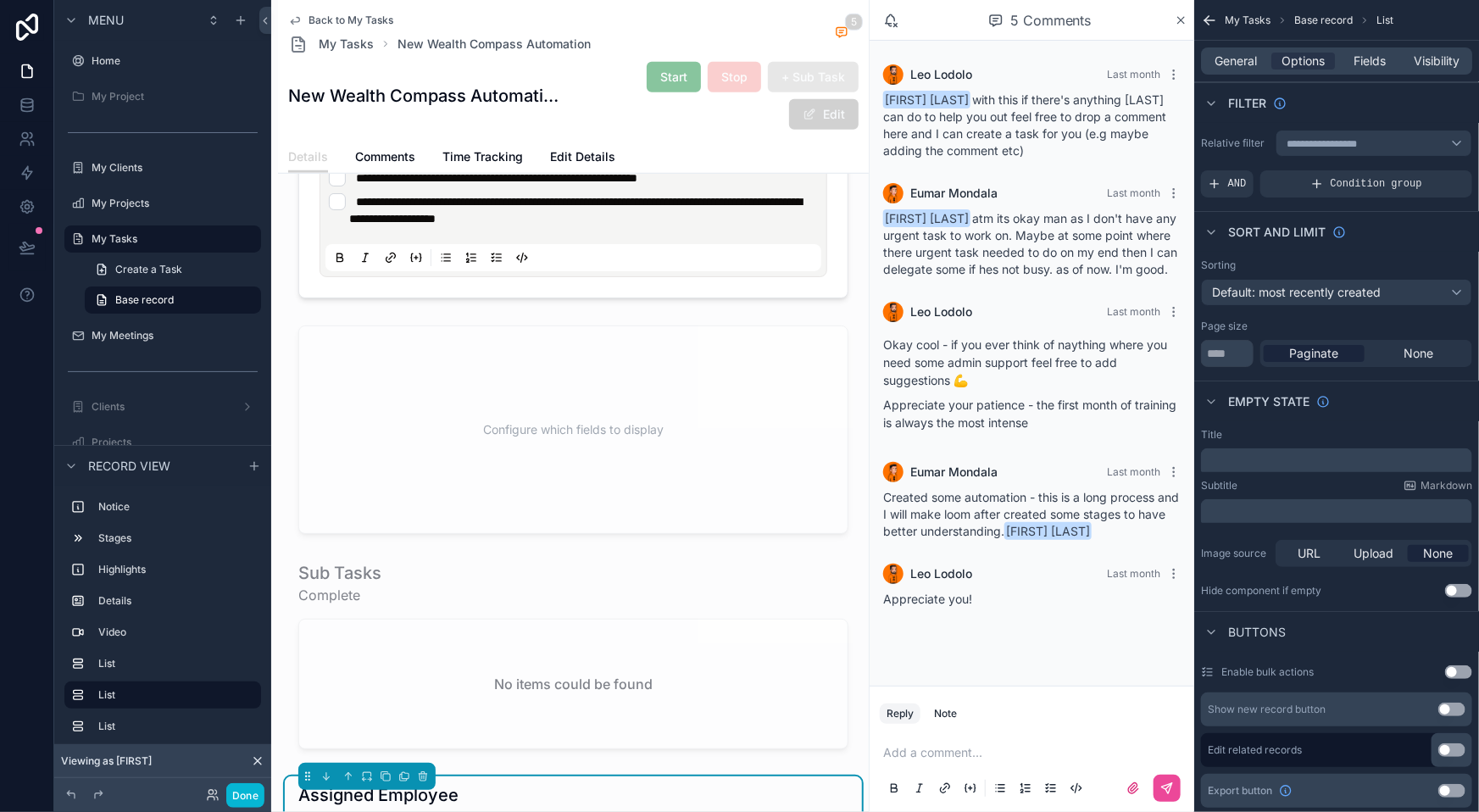 click on "Use setting" at bounding box center [1452, 709] 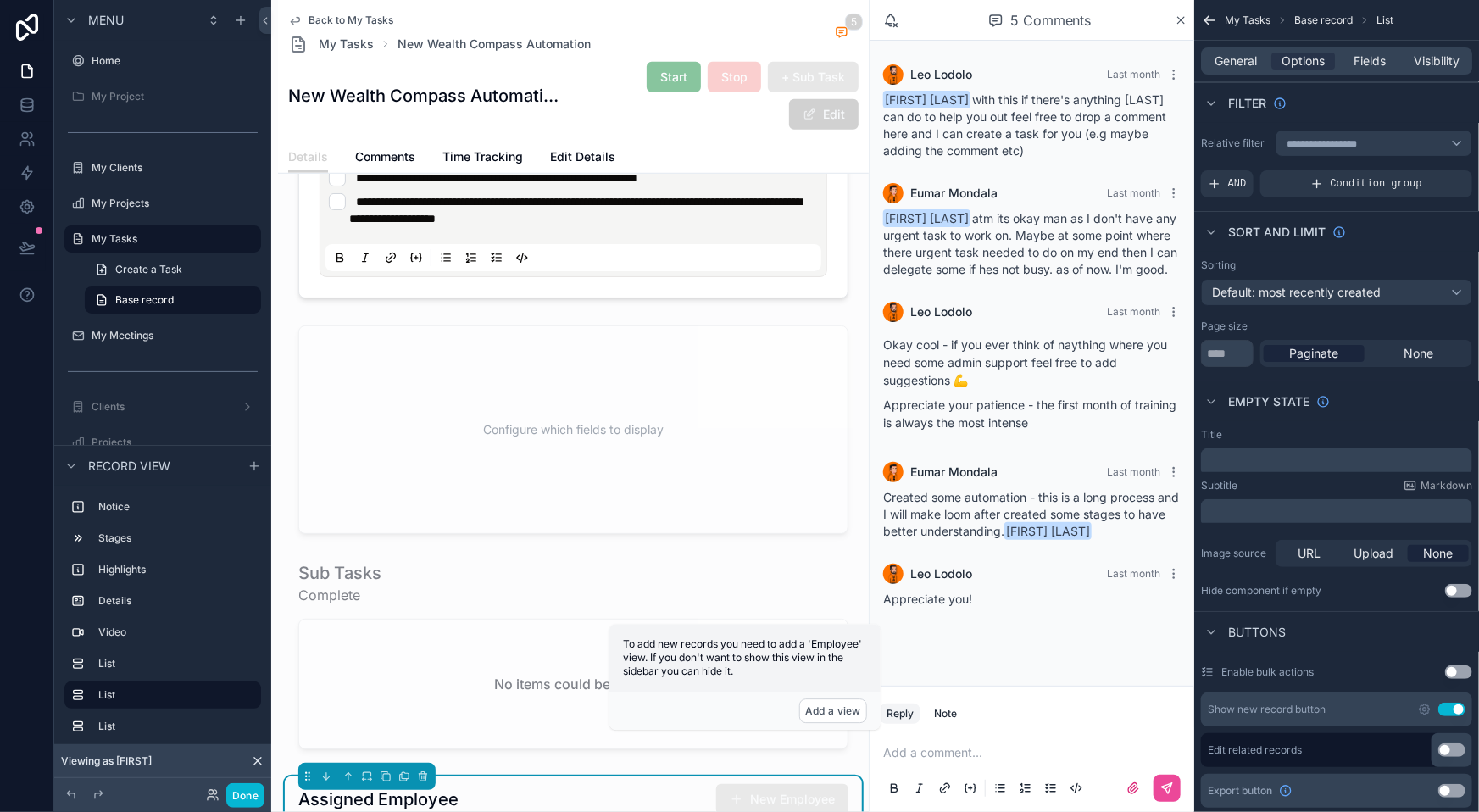 click on "New Employee" at bounding box center (782, 799) 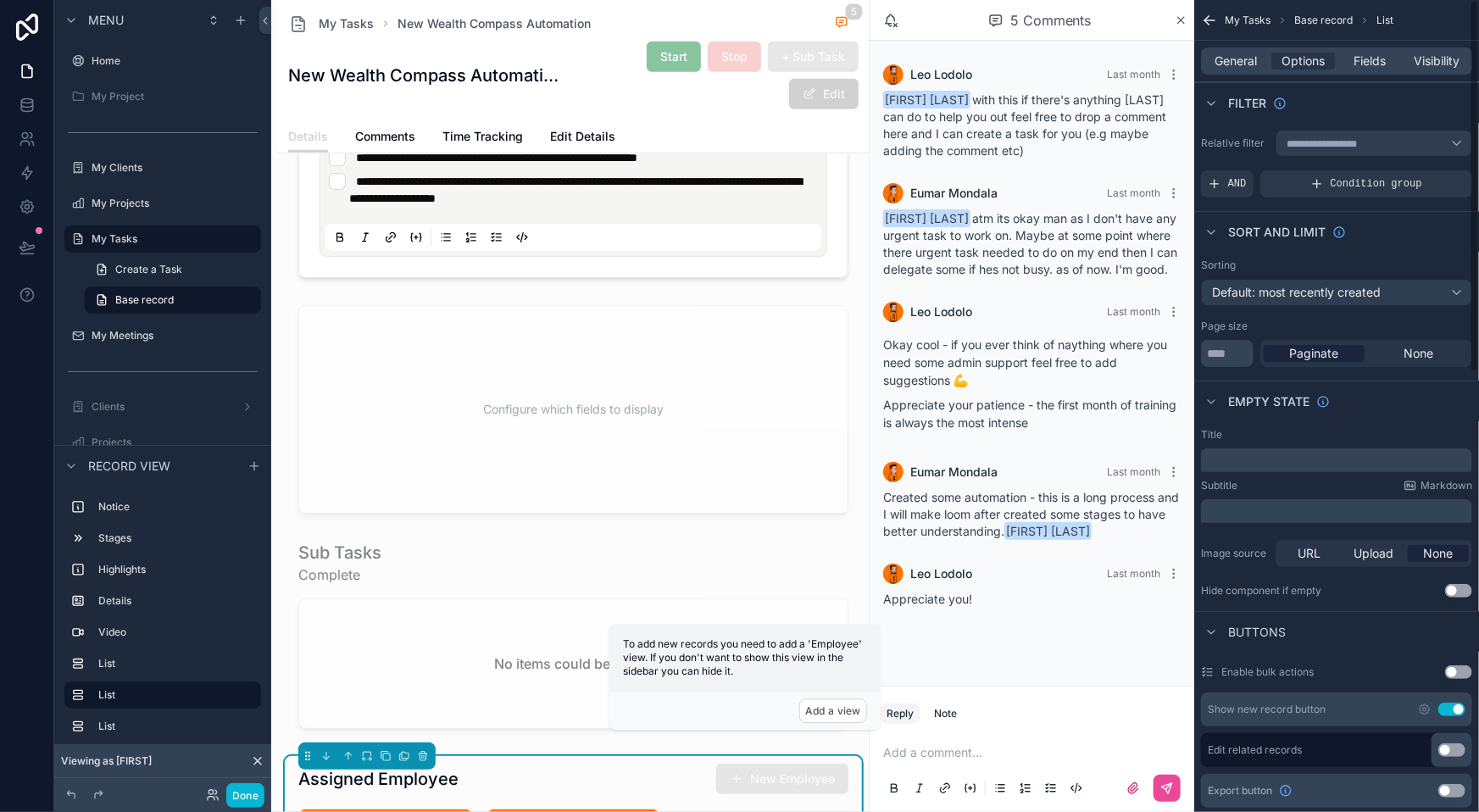 click on "Use setting" at bounding box center [1452, 709] 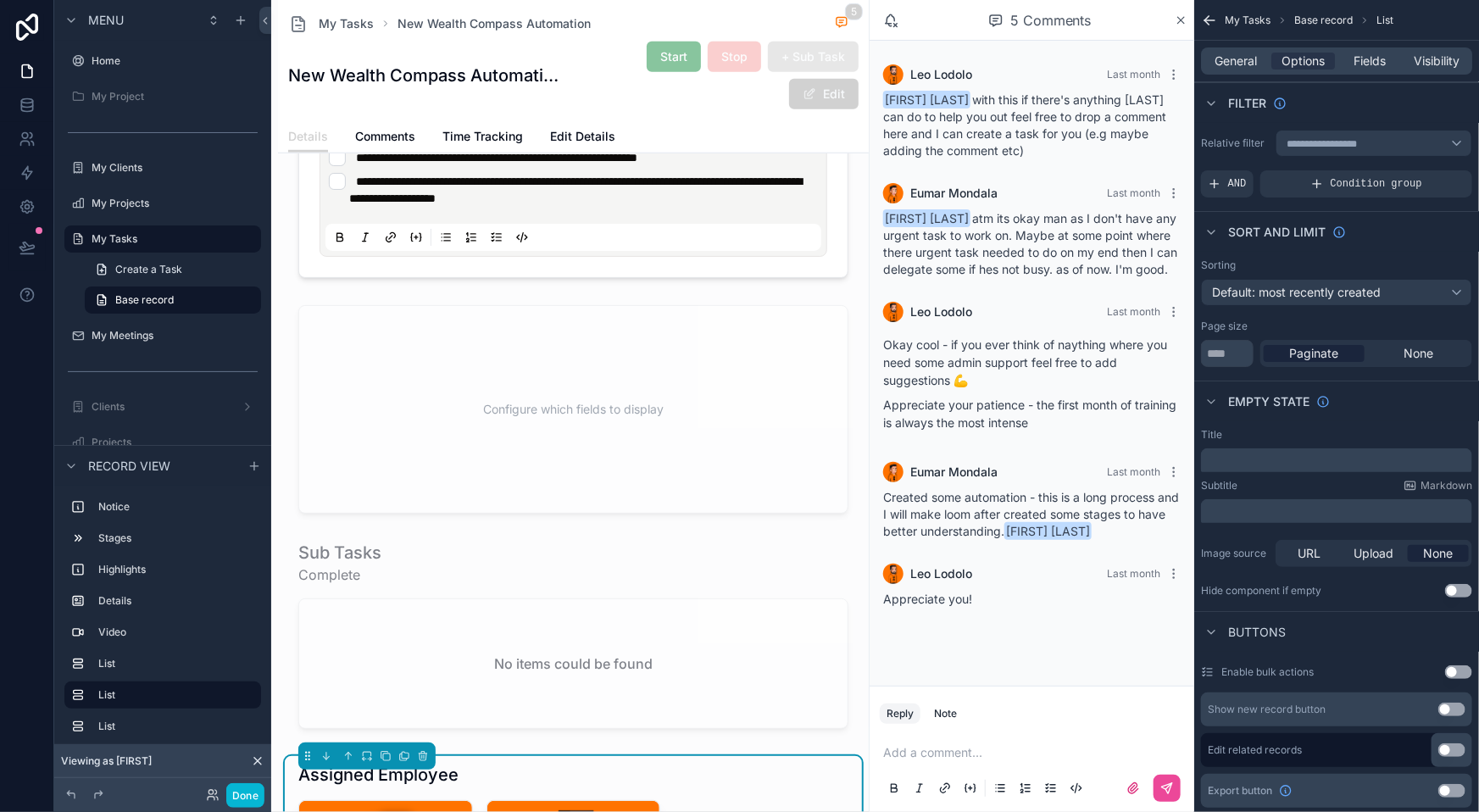click on "Use setting" at bounding box center (1452, 750) 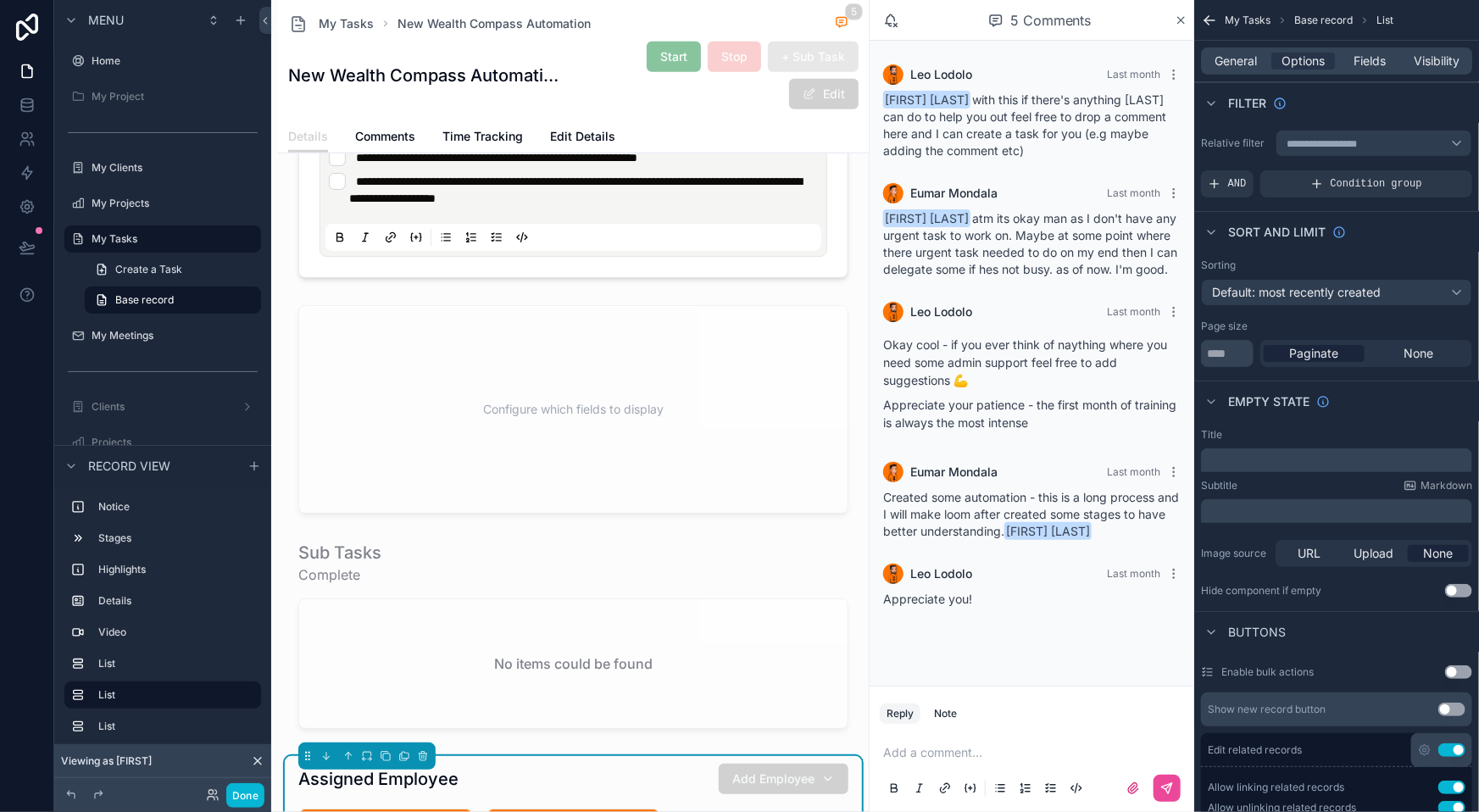 click on "Assigned Employee Add Employee" at bounding box center (573, 782) 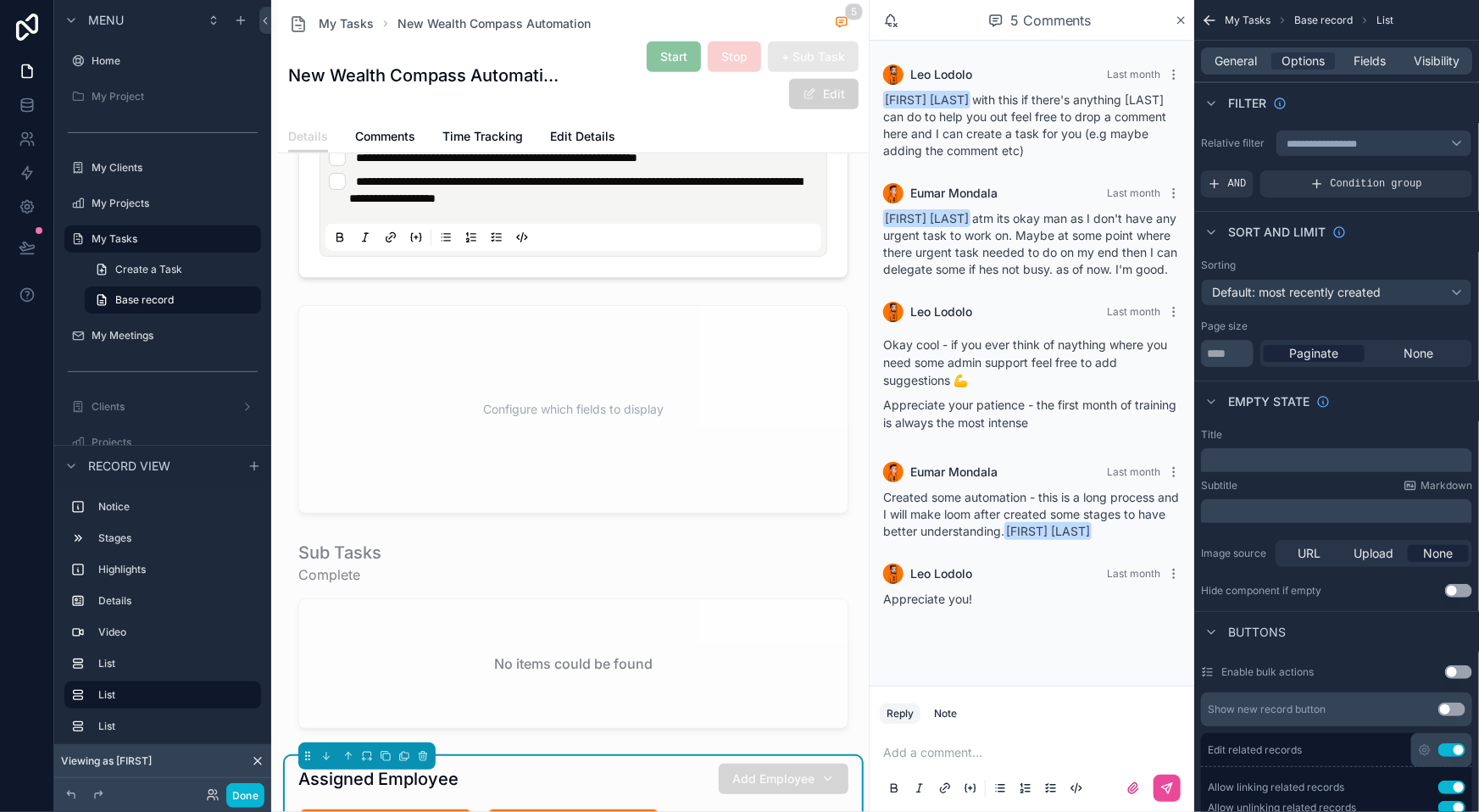 click on "Add Employee" at bounding box center [773, 779] 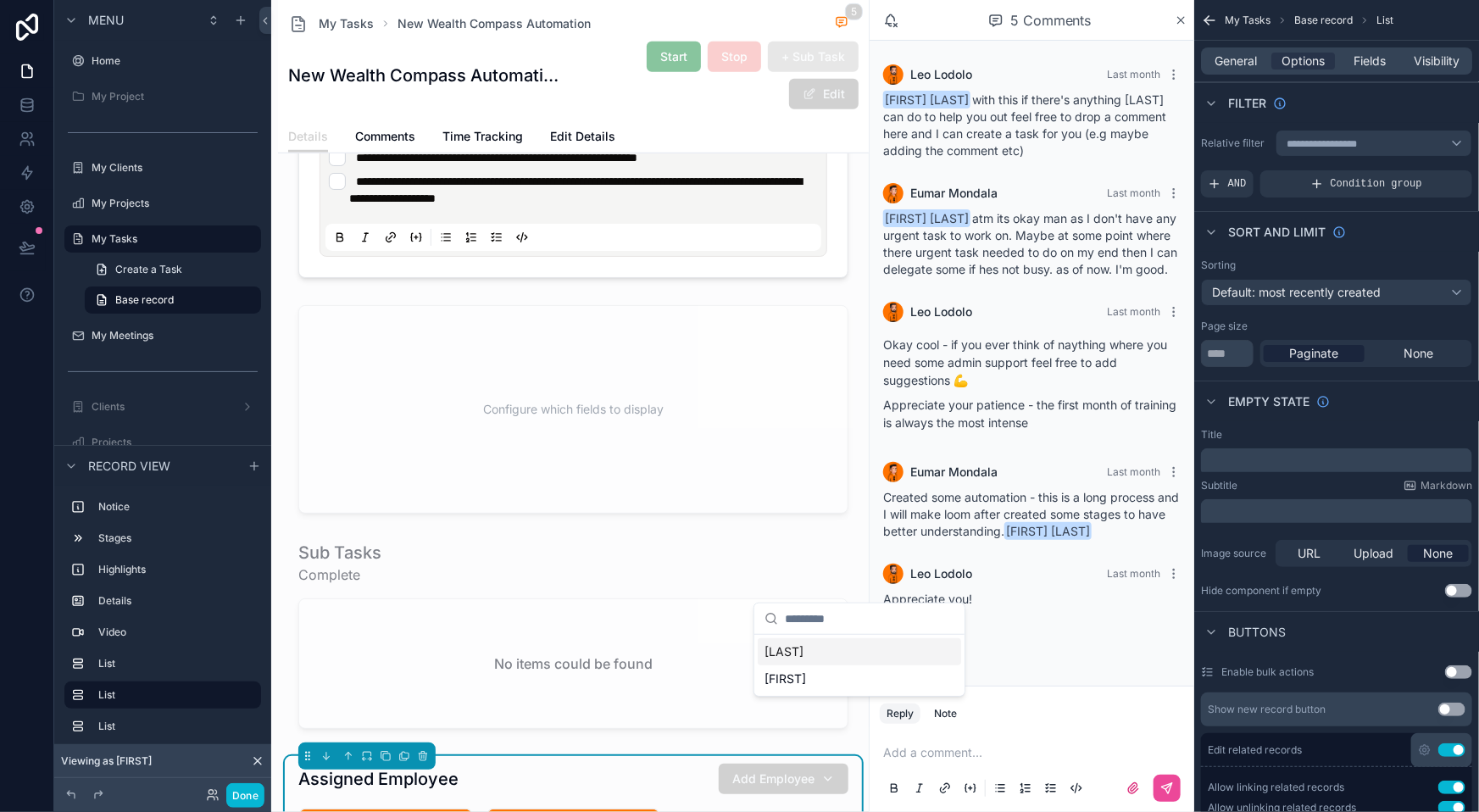 click on "First Name Eumar Position Technical Support Department Automation Developer Email eumarfluxomate@gmail.com Unlink record First Name Leo Position Founder & CEO Department Executive Email leo@fluxomate.com Unlink record Previous Next" at bounding box center (573, 1023) 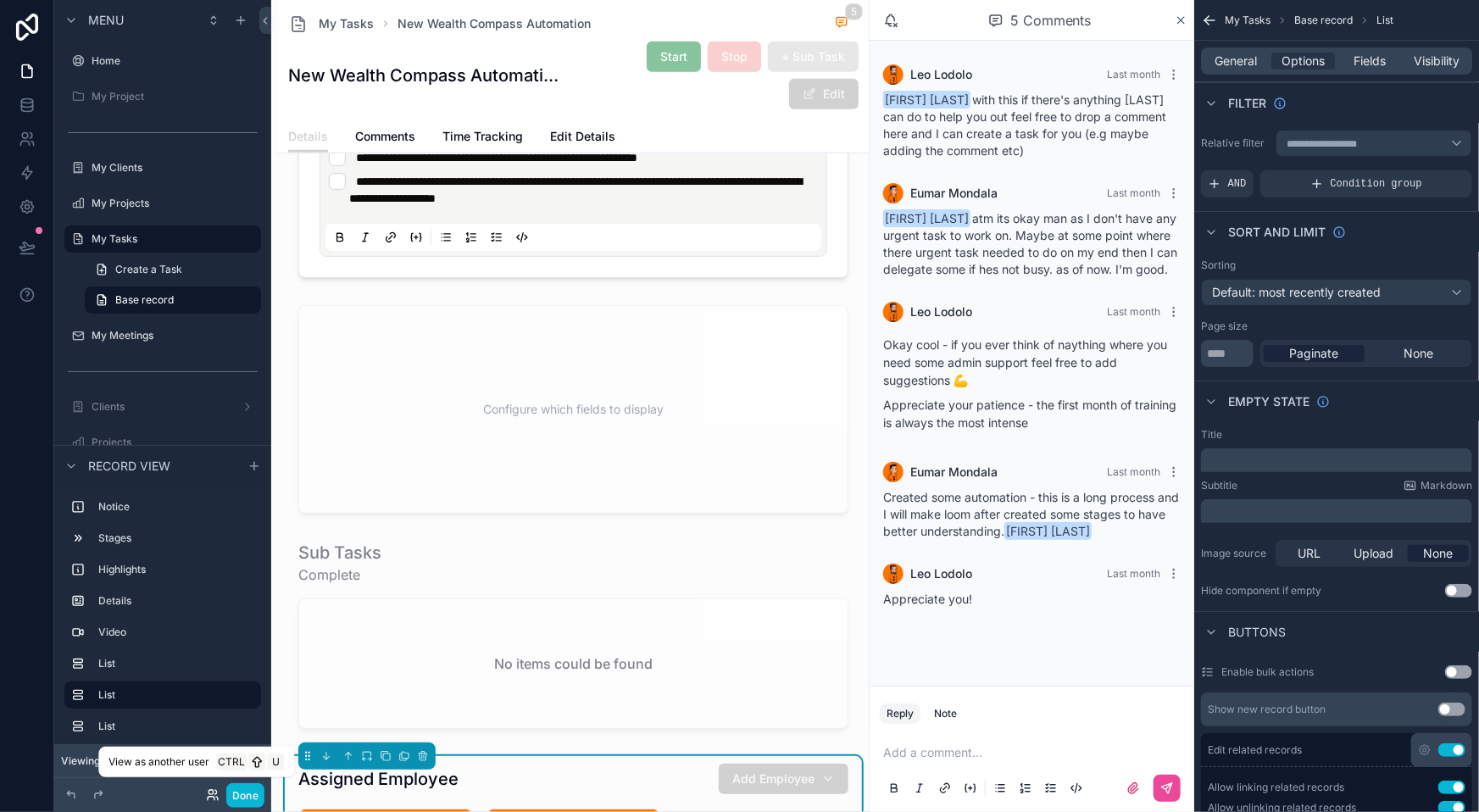 click 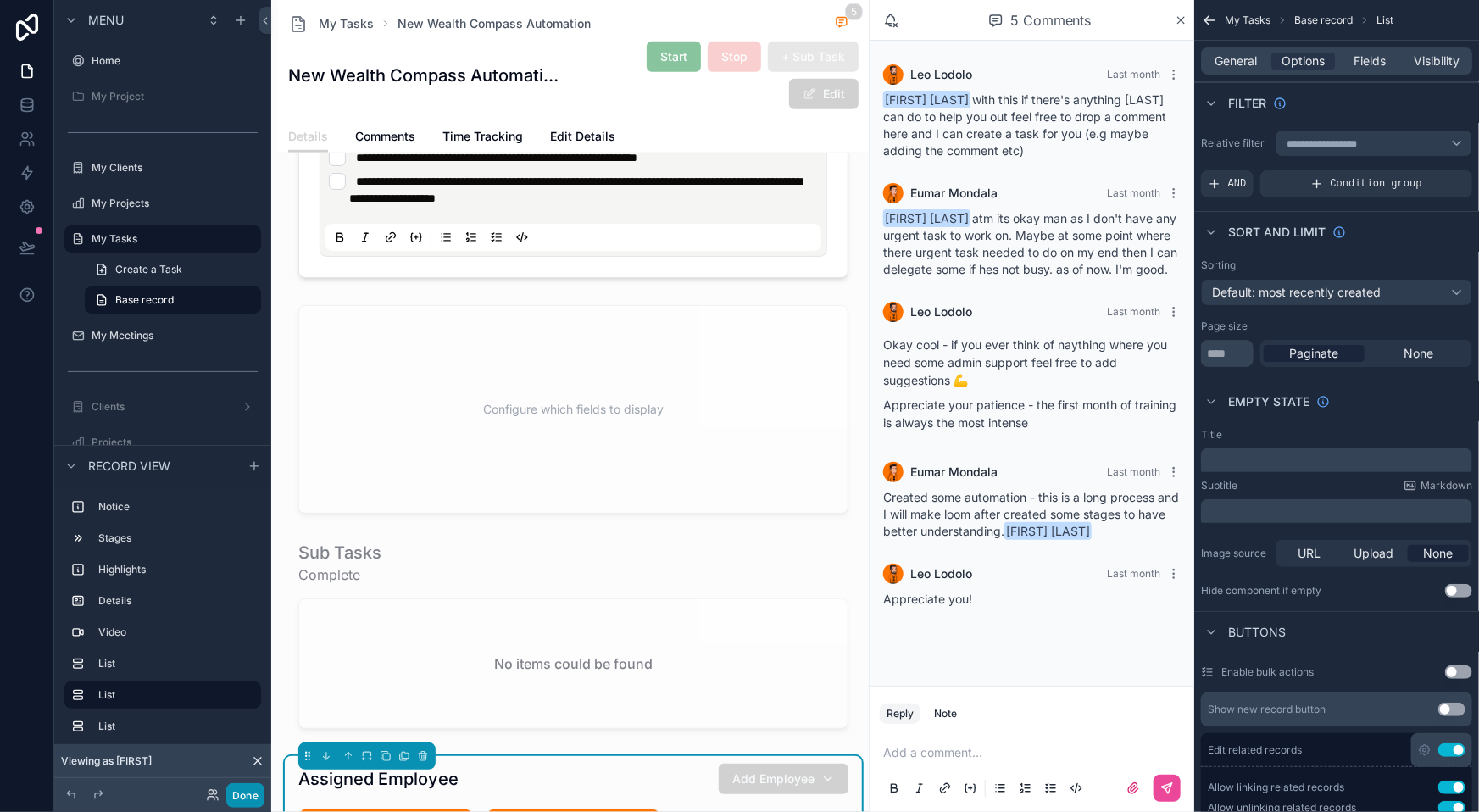 click on "Done" at bounding box center (245, 795) 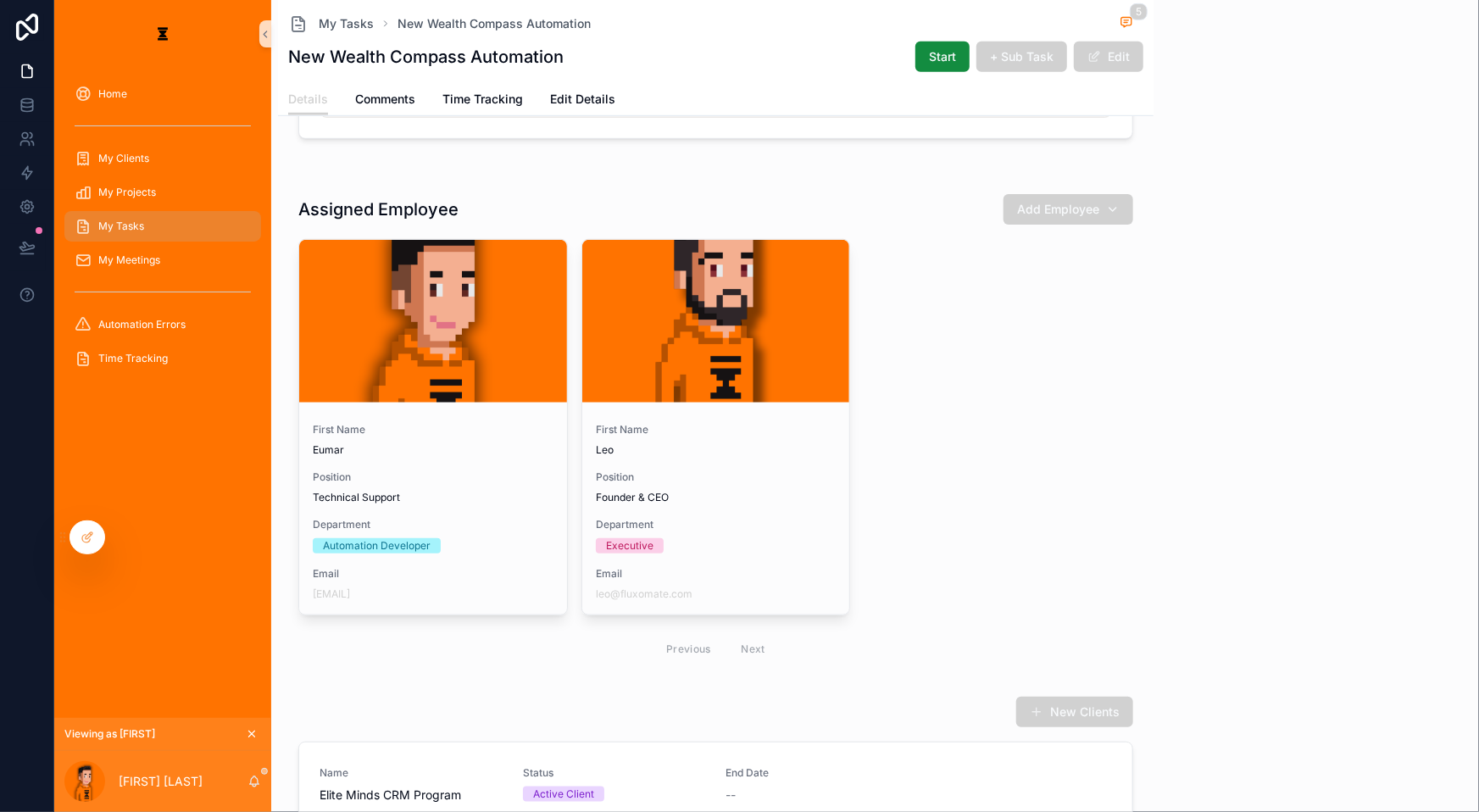 scroll, scrollTop: 531, scrollLeft: 0, axis: vertical 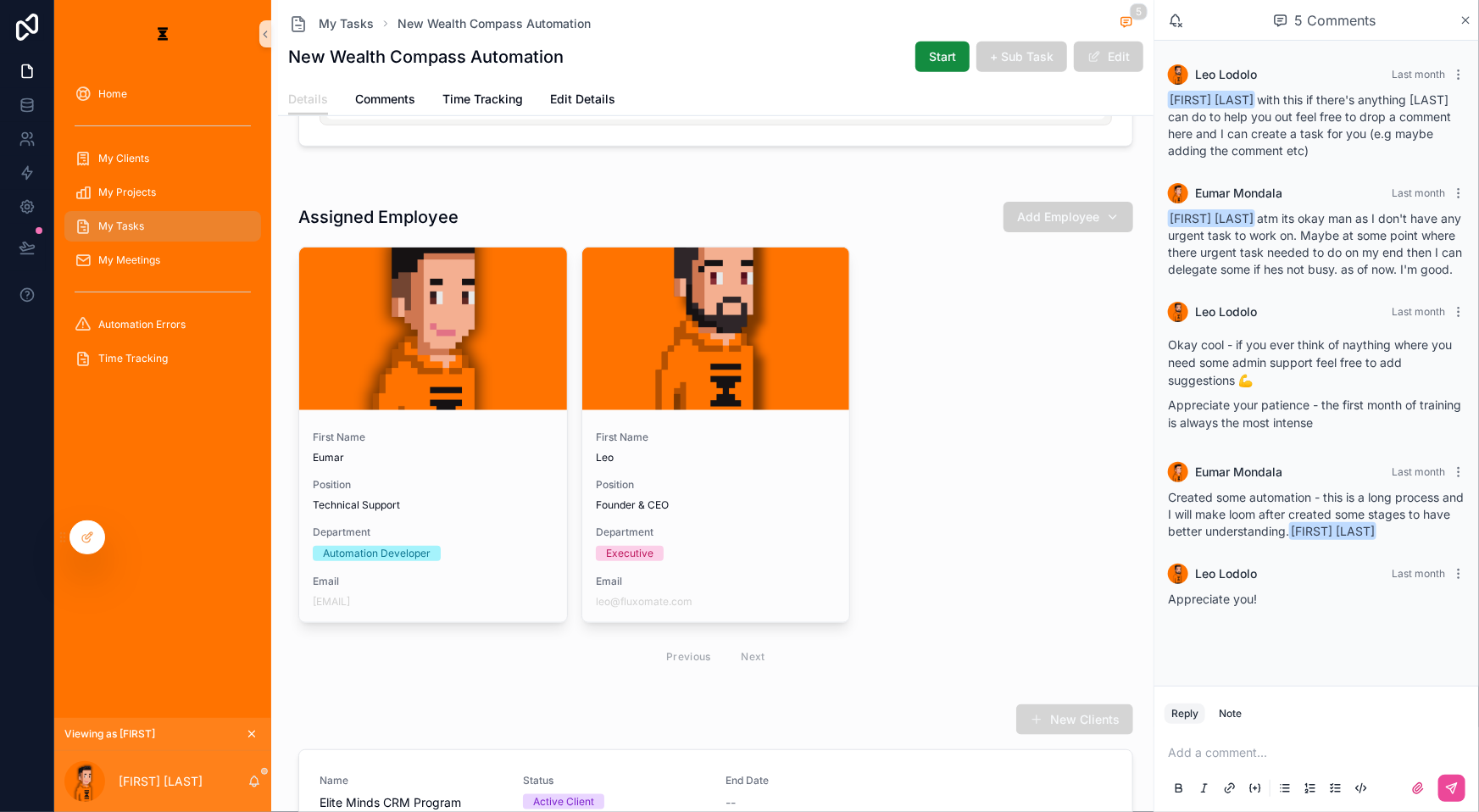 click on "New Clients" at bounding box center [1075, 720] 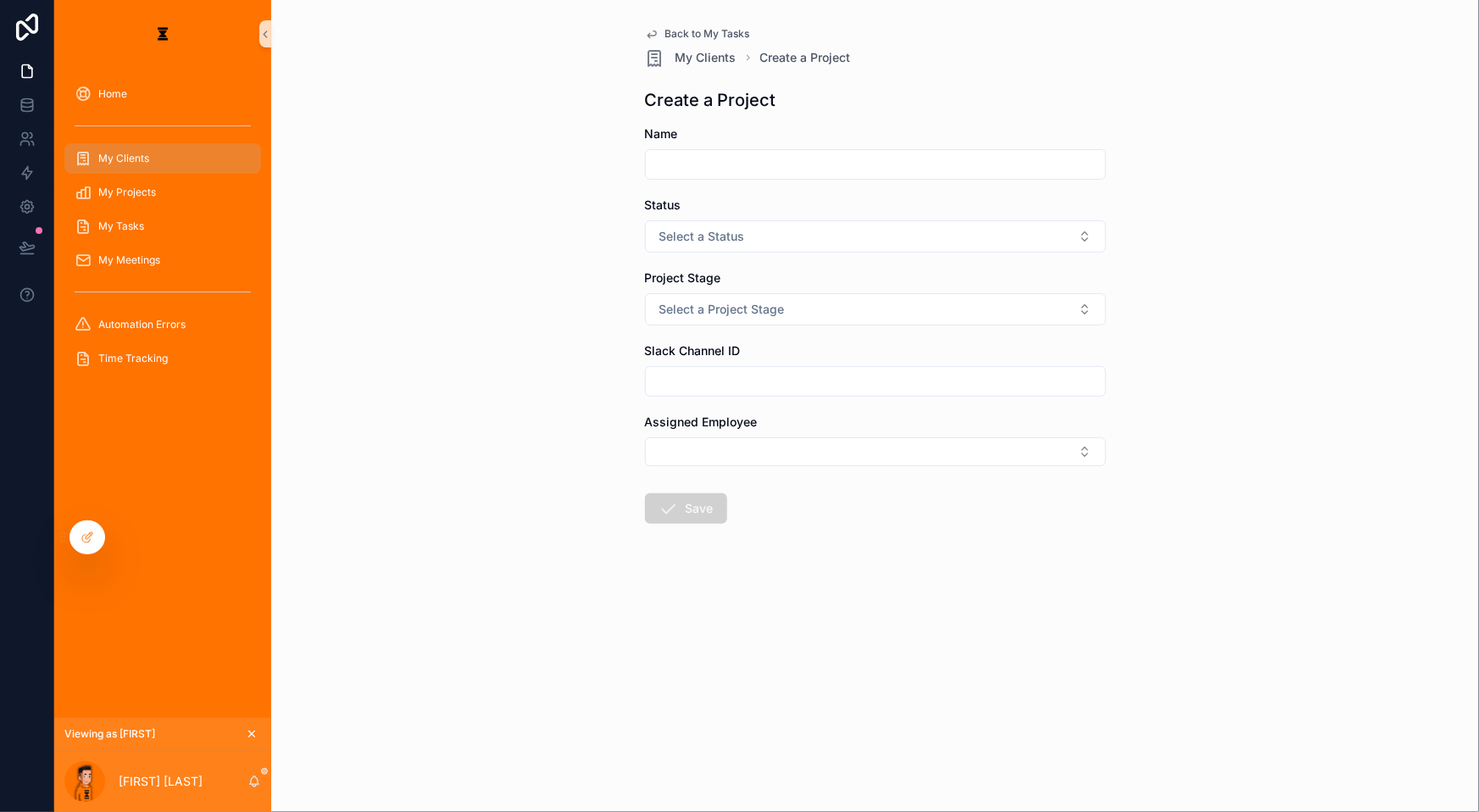 scroll, scrollTop: 0, scrollLeft: 0, axis: both 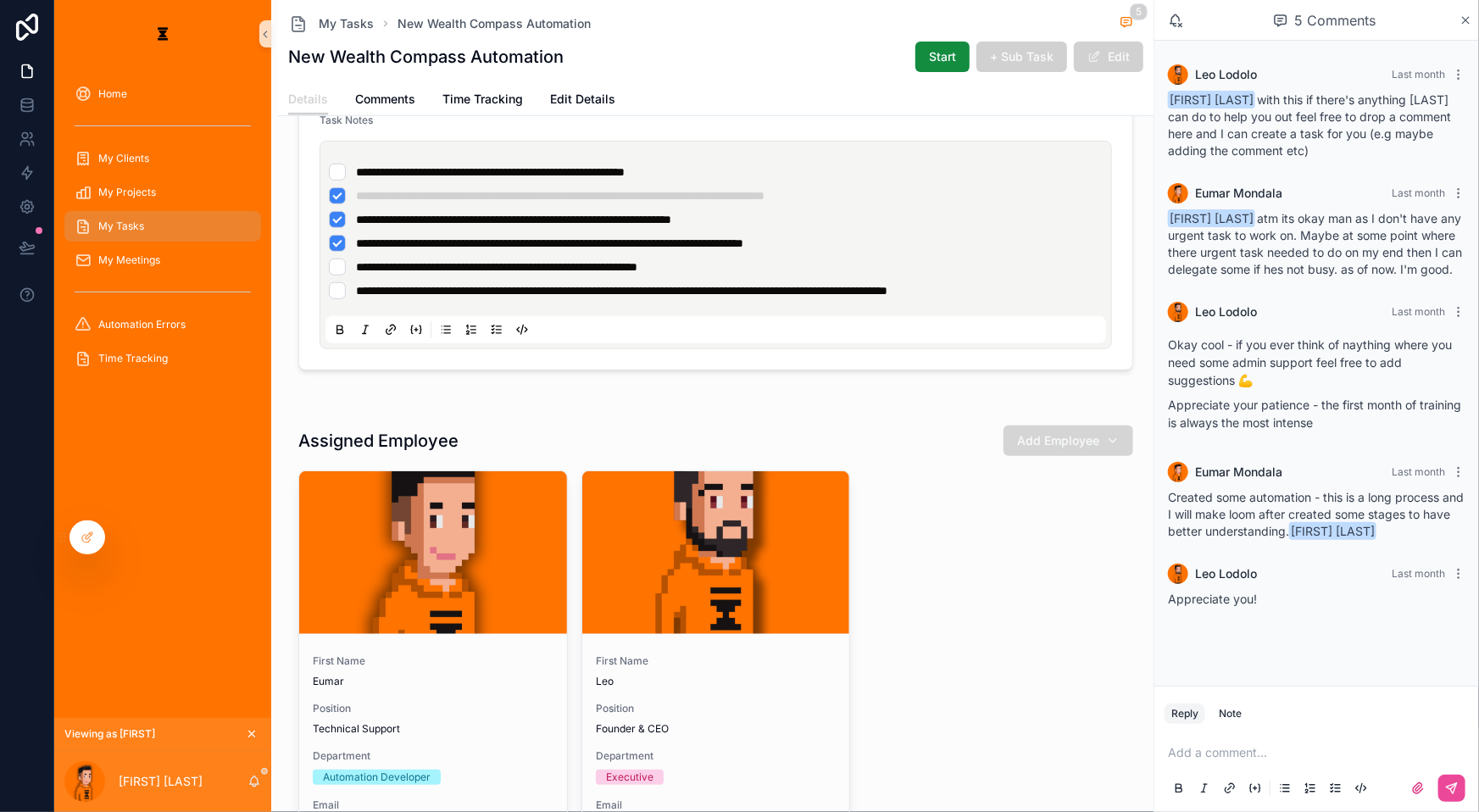 click on "Add Employee" at bounding box center (1068, 441) 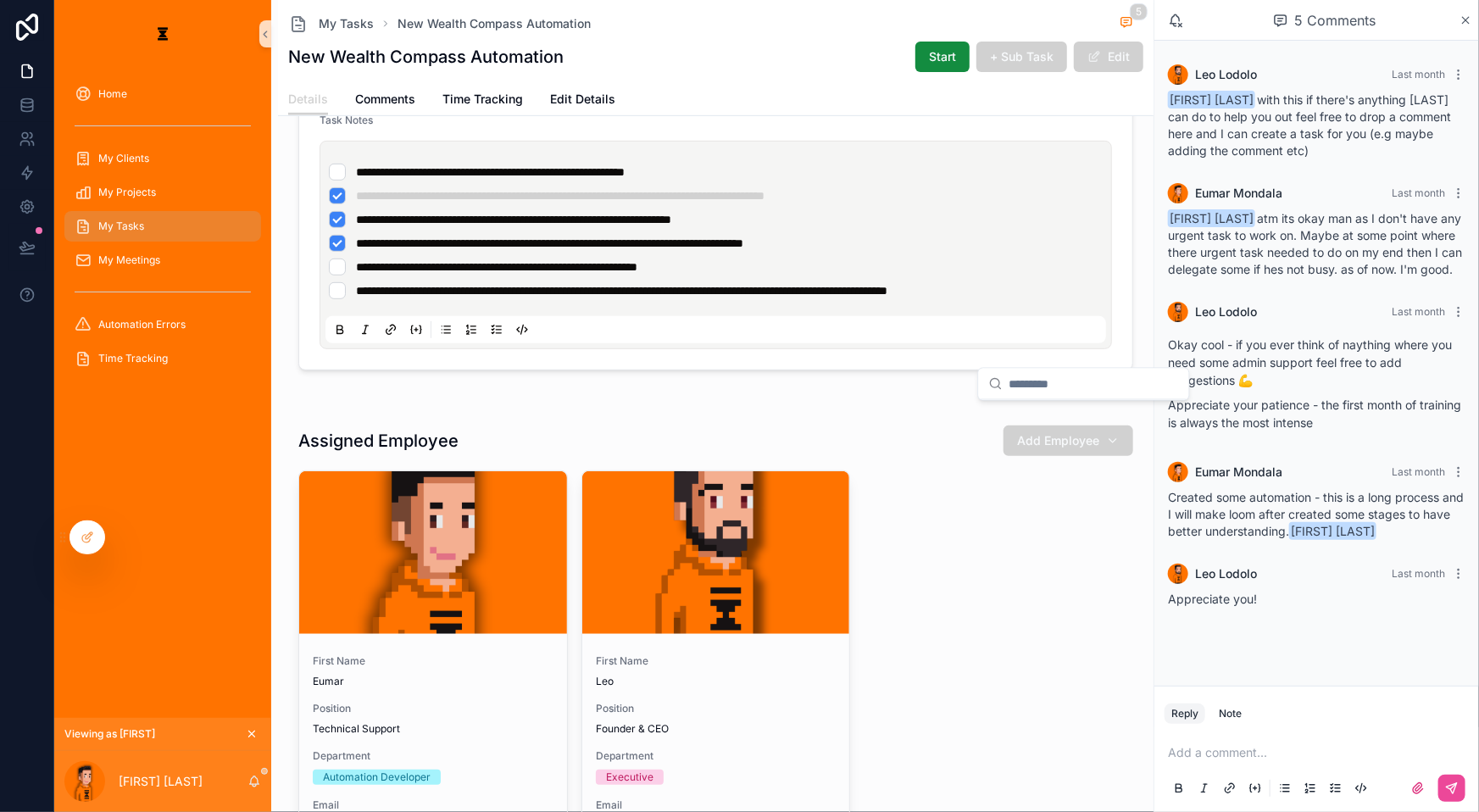 click on "First Name Eumar Position Technical Support Department Automation Developer Email eumarfluxomate@gmail.com Unlink record First Name Leo Position Founder & CEO Department Executive Email leo@fluxomate.com Unlink record Previous Next" at bounding box center (715, 685) 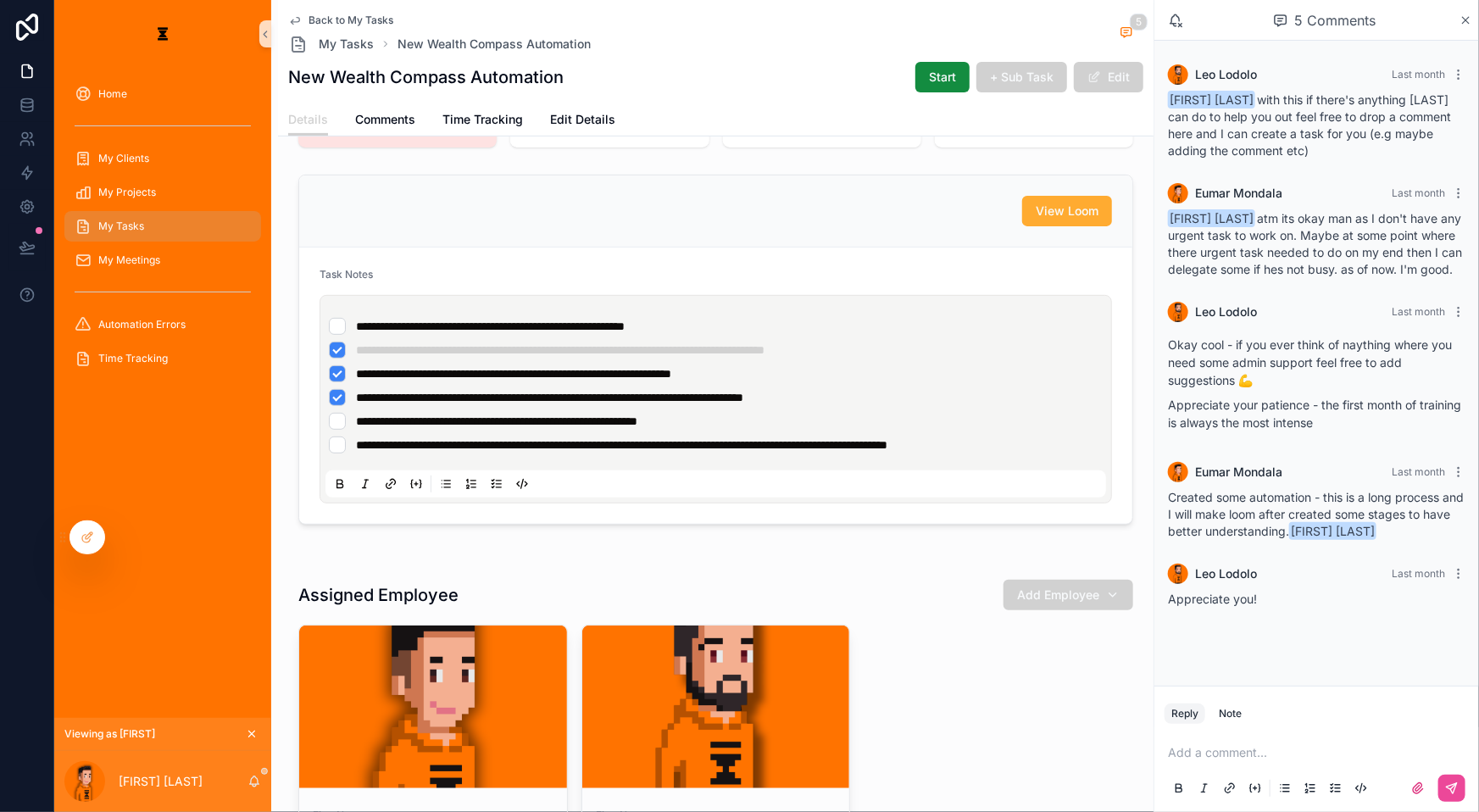 scroll, scrollTop: 0, scrollLeft: 0, axis: both 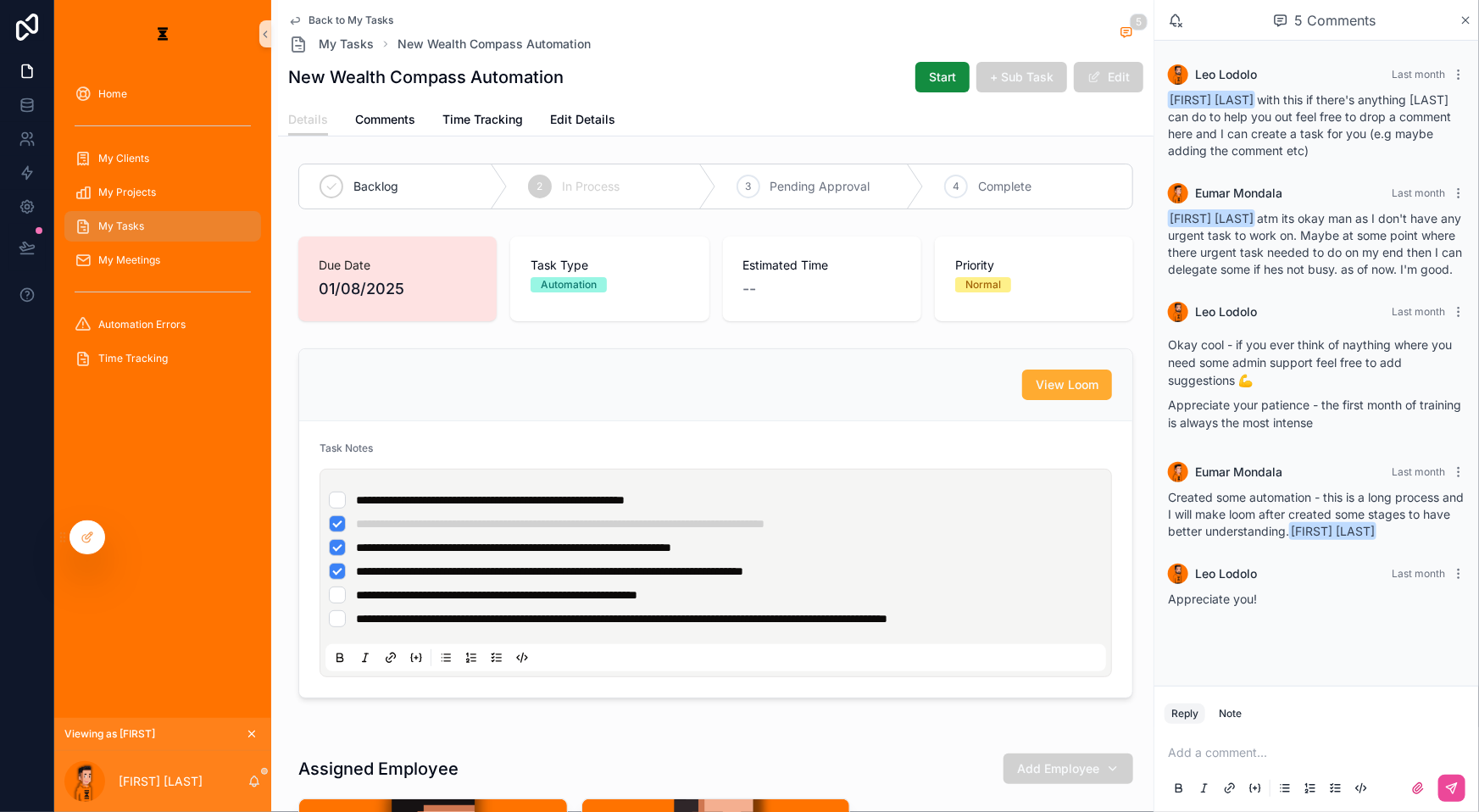 click on "My Tasks" at bounding box center [163, 226] 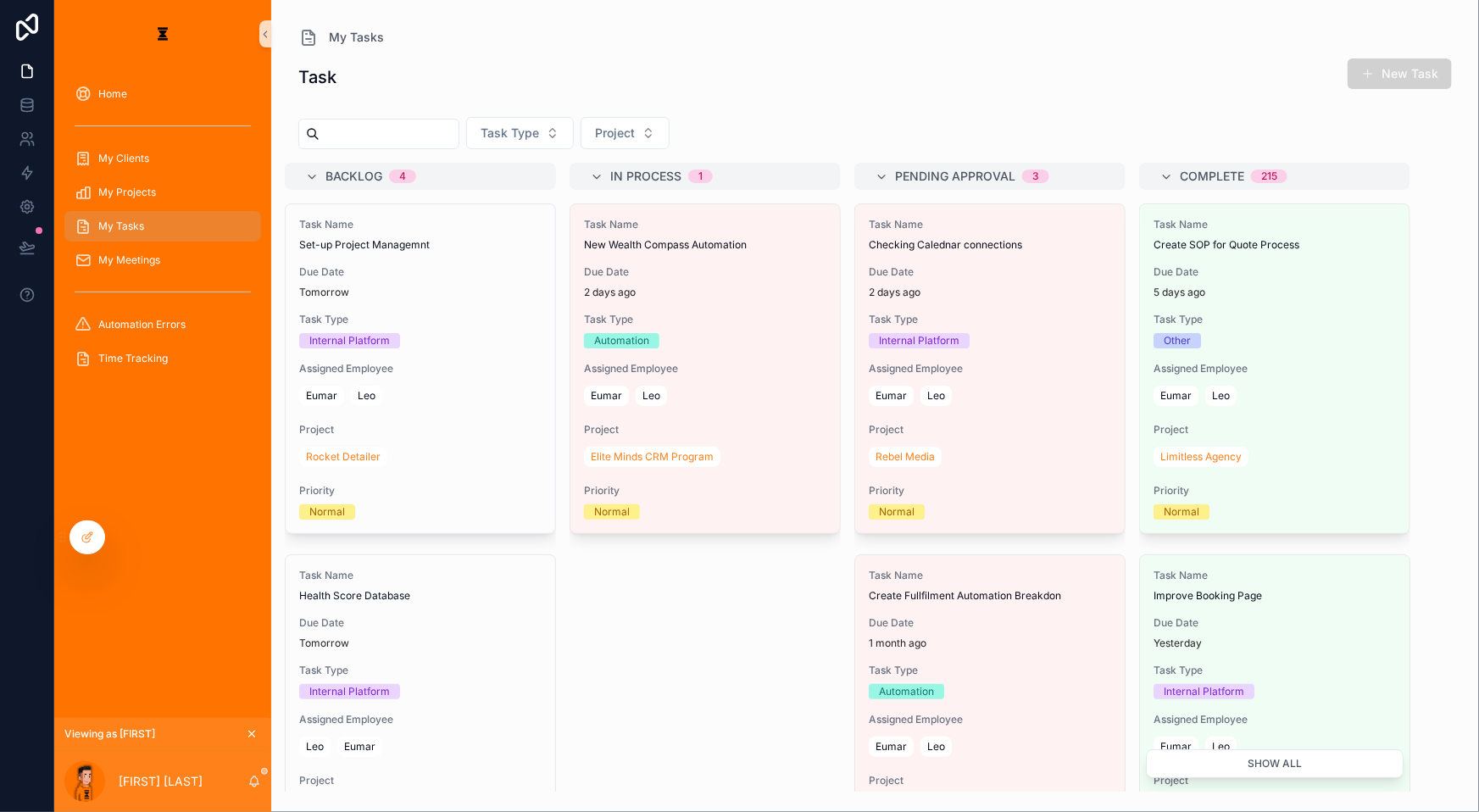 click on "Viewing as Eumar" at bounding box center [163, 734] 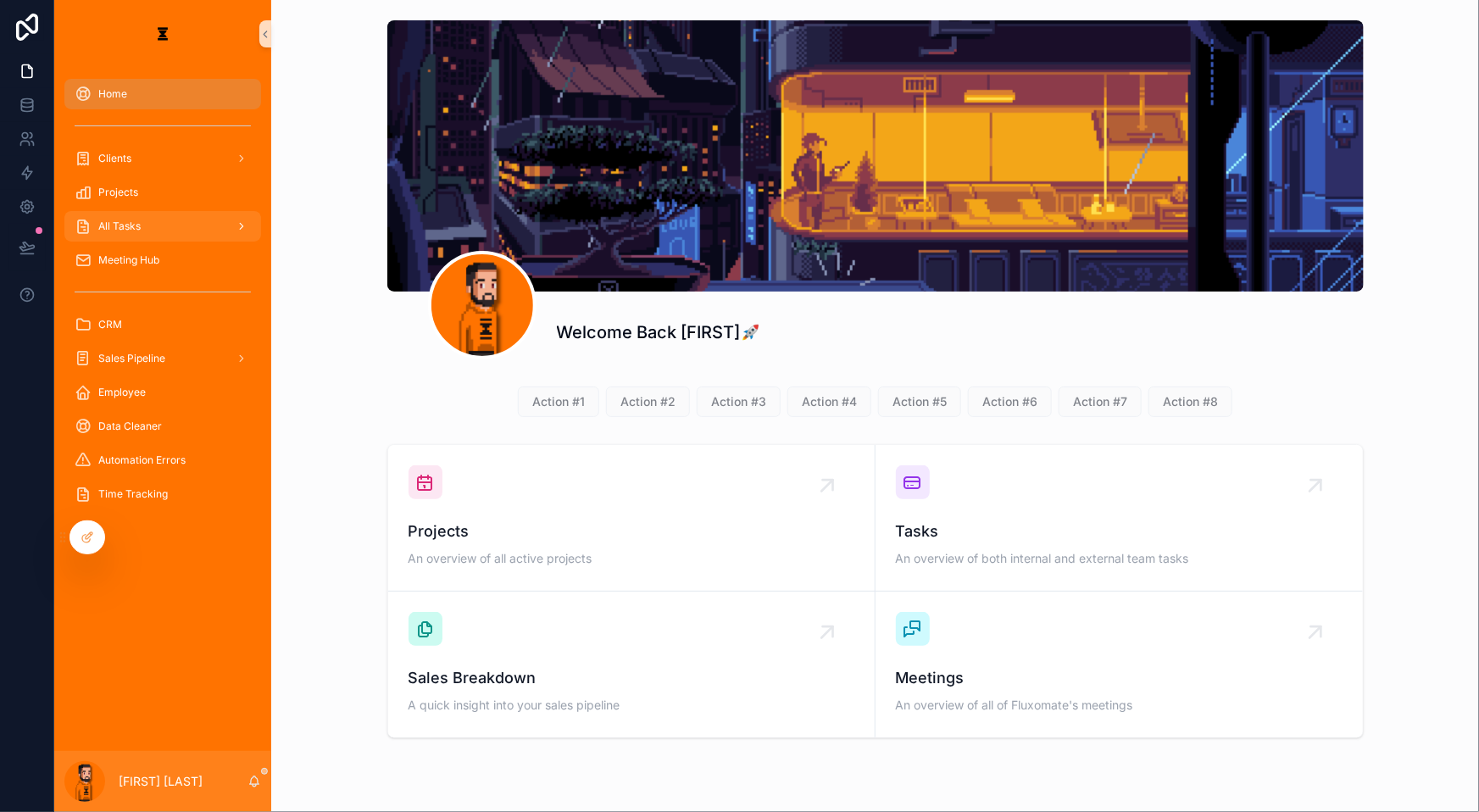 click on "All Tasks" at bounding box center (120, 226) 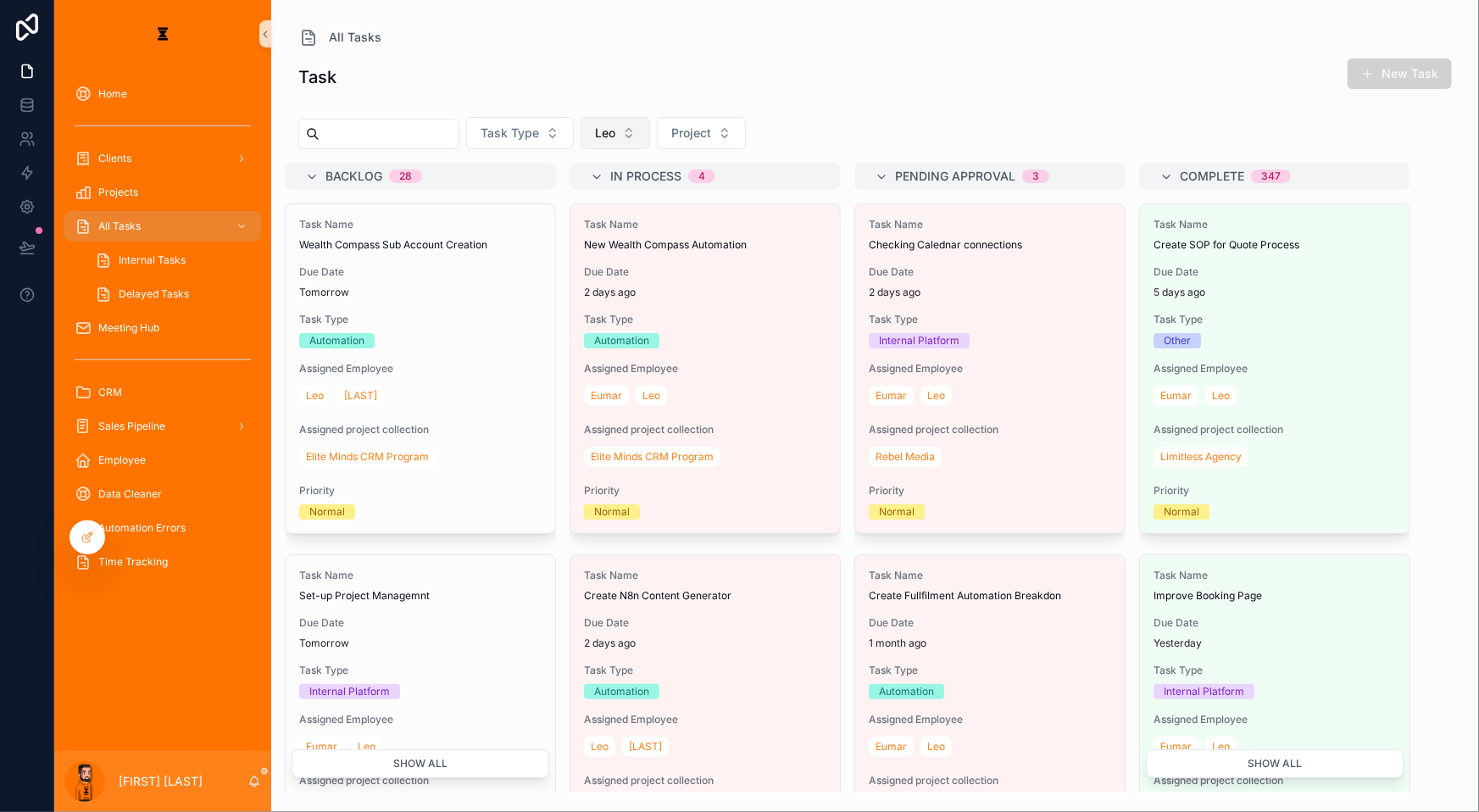 click on "Leo" at bounding box center [605, 133] 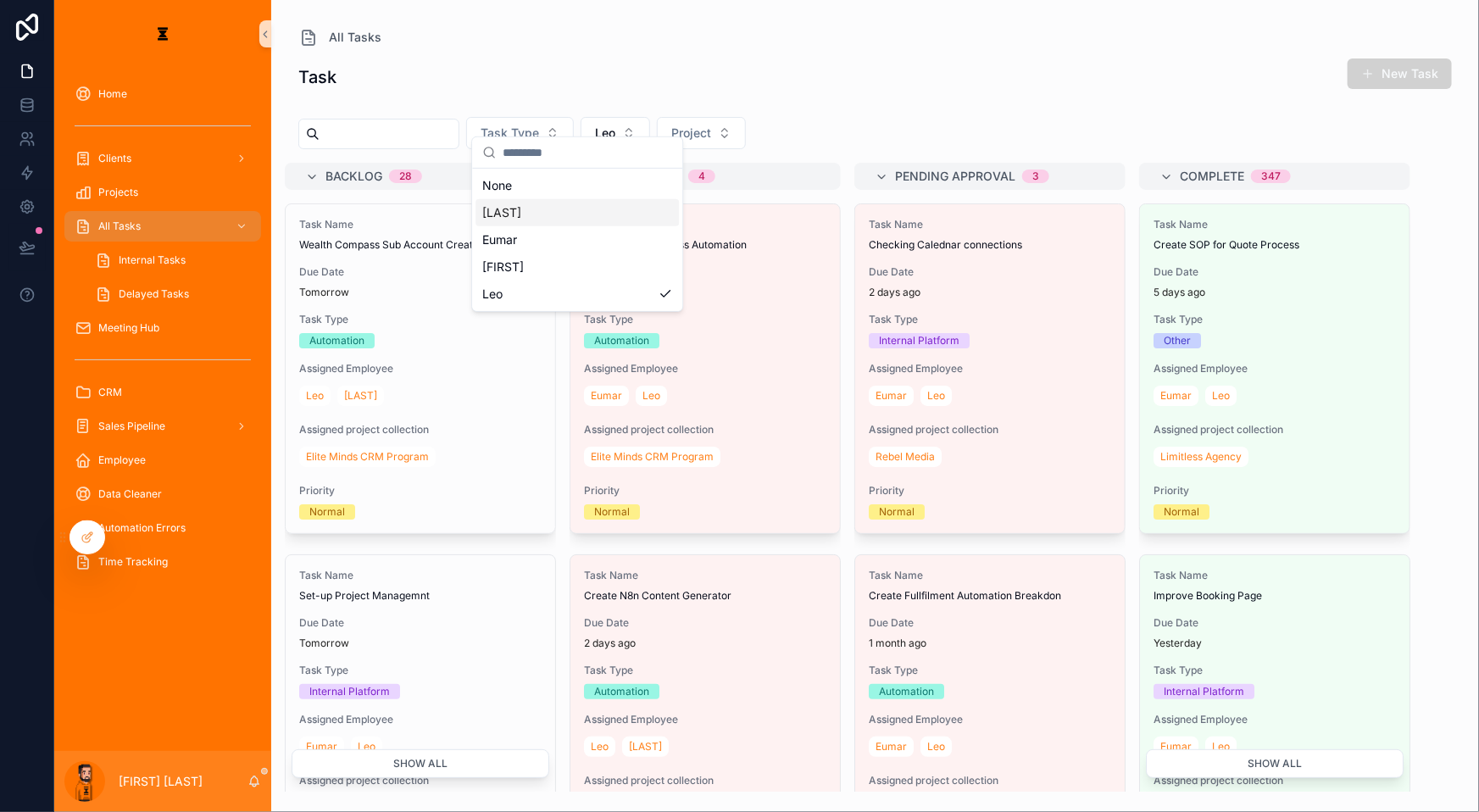 click on "Hazen" at bounding box center [577, 213] 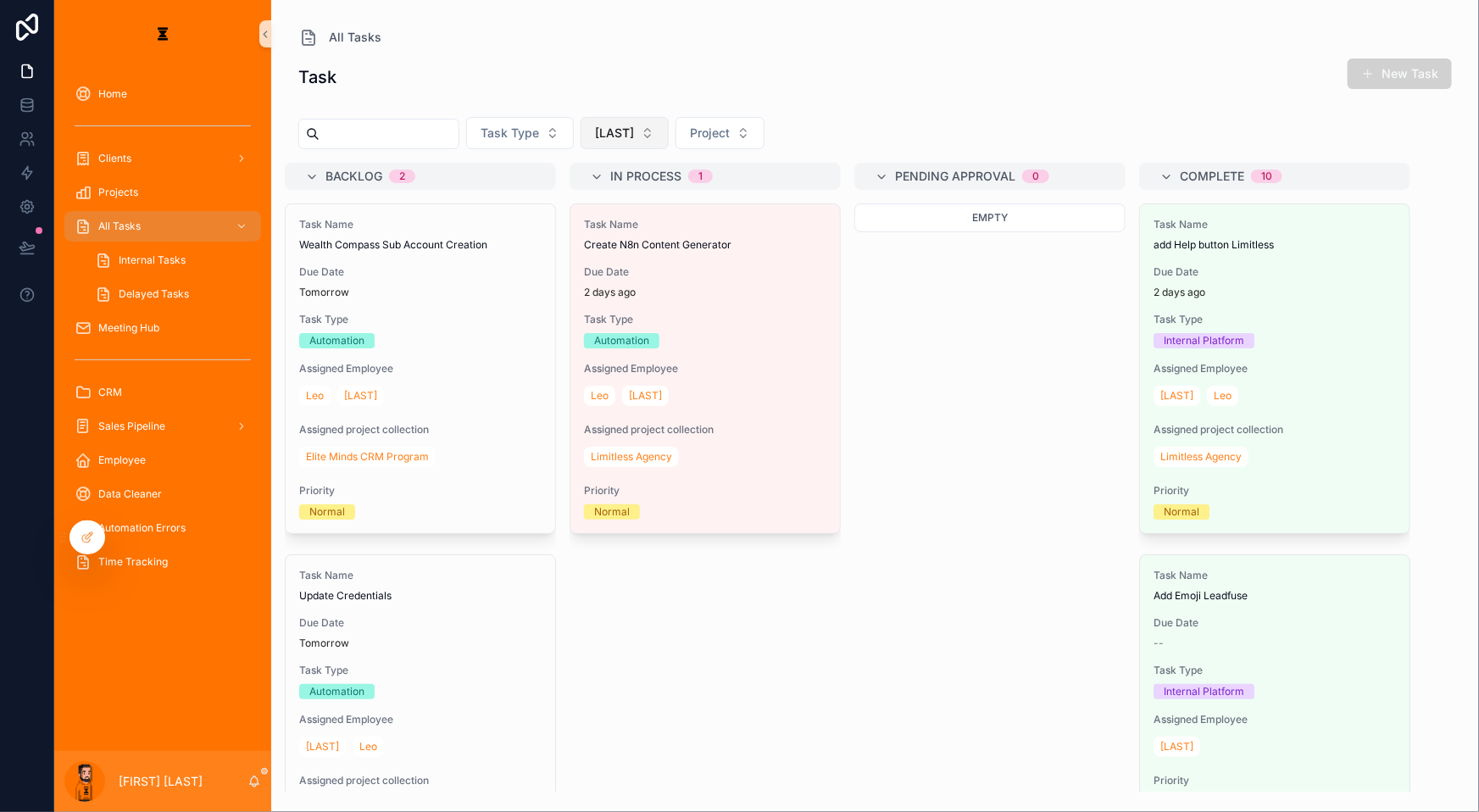 click on "Hazen" at bounding box center (625, 133) 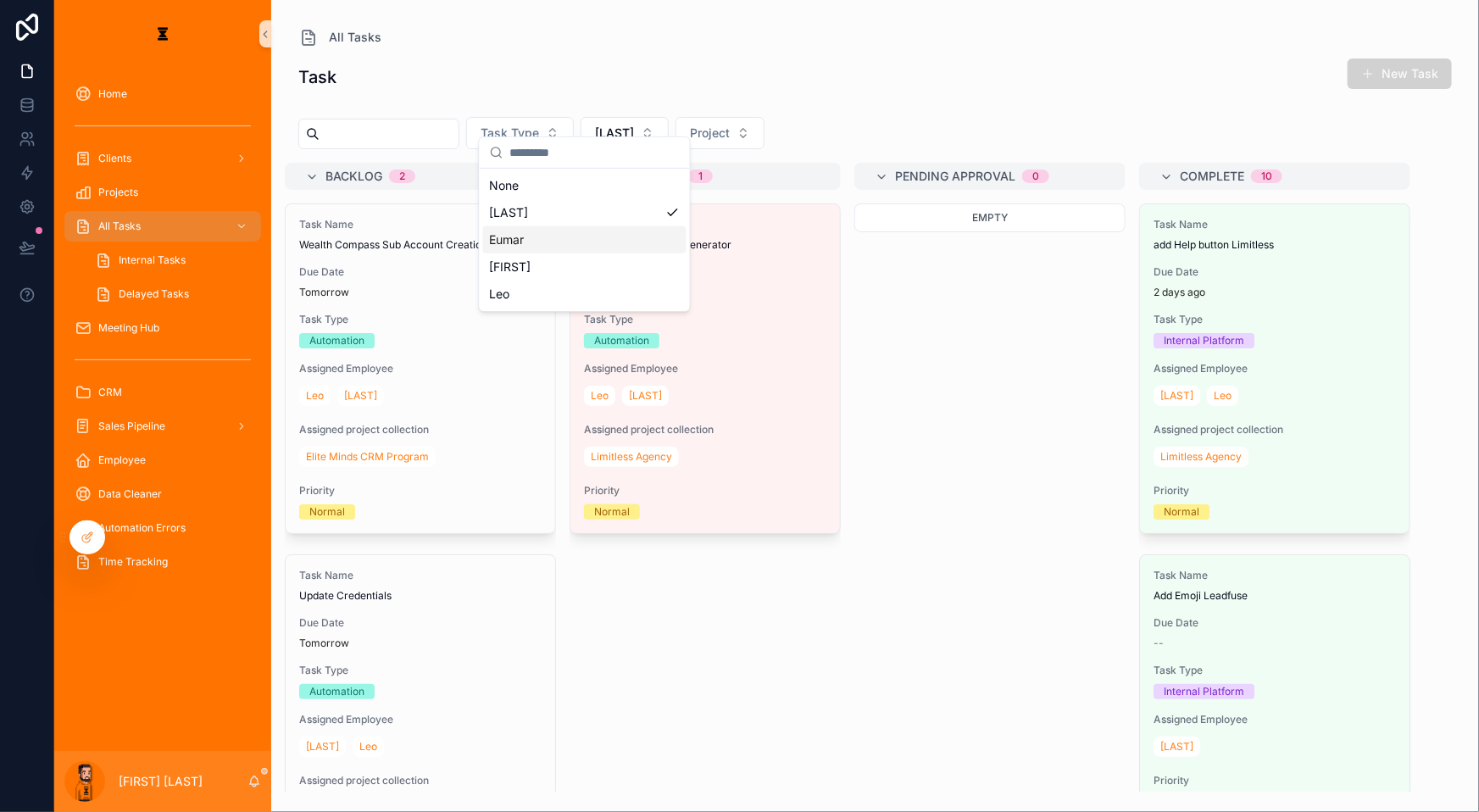 click on "Eumar" at bounding box center [585, 240] 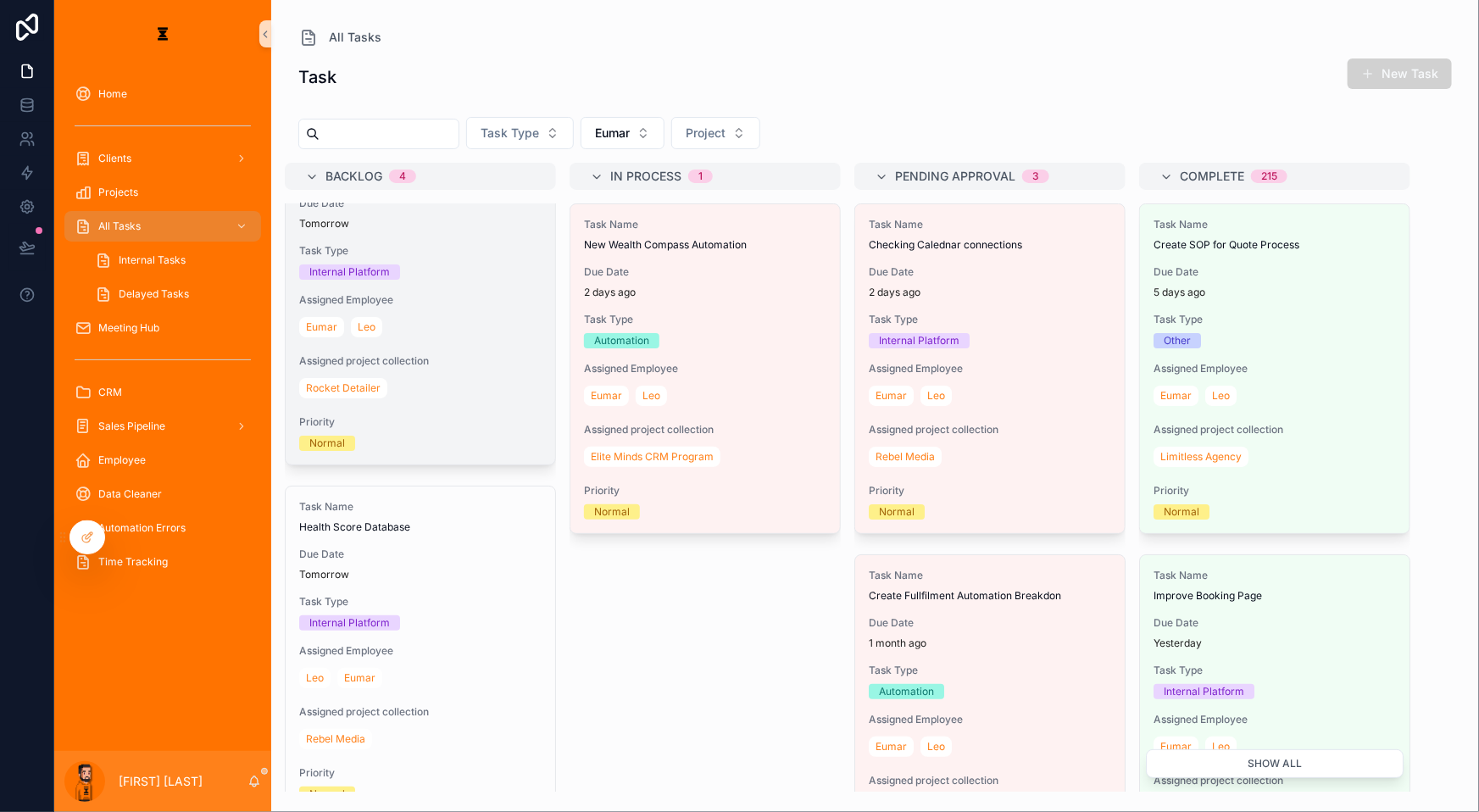scroll, scrollTop: 0, scrollLeft: 0, axis: both 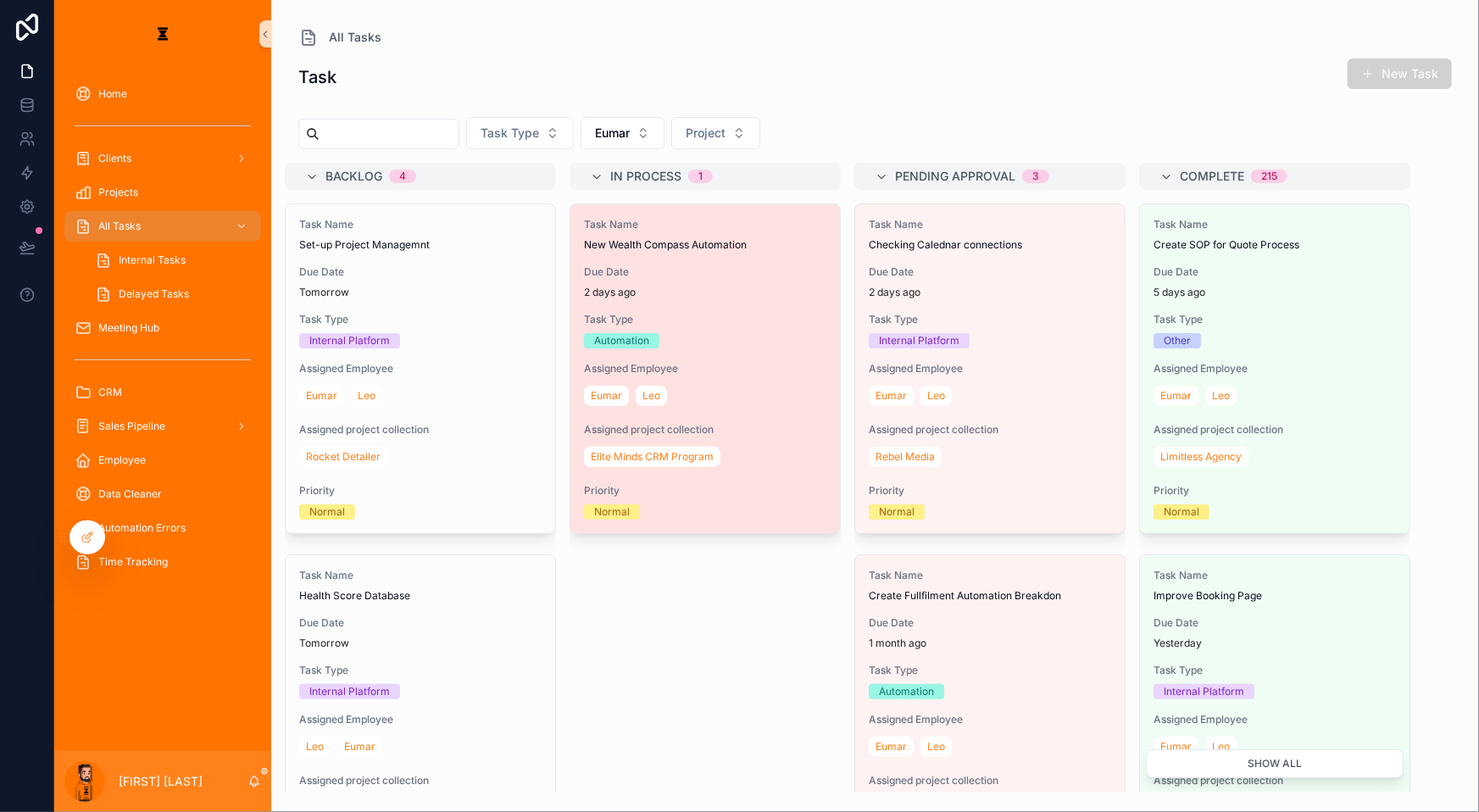 click on "2 days ago" at bounding box center (705, 292) 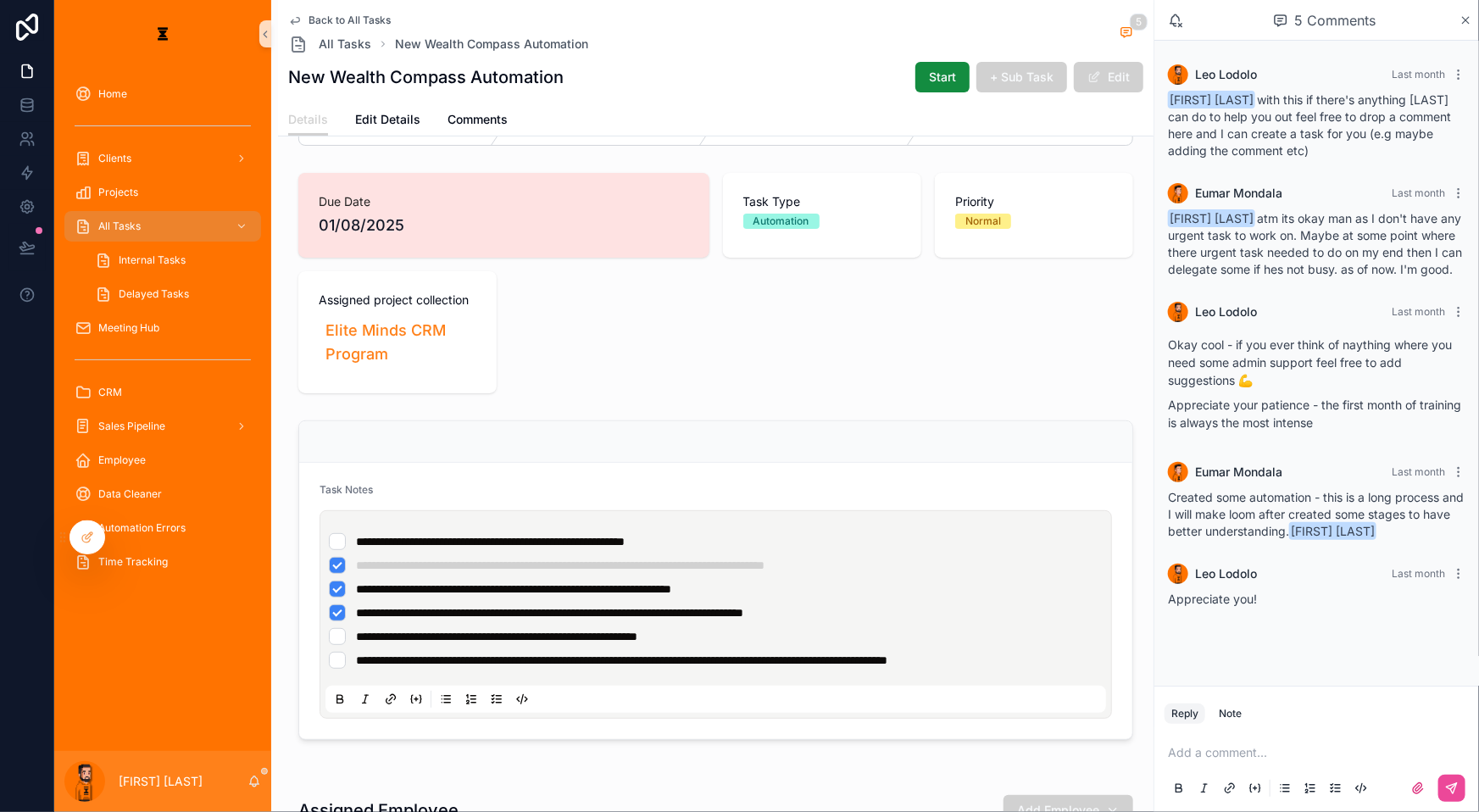 scroll, scrollTop: 76, scrollLeft: 0, axis: vertical 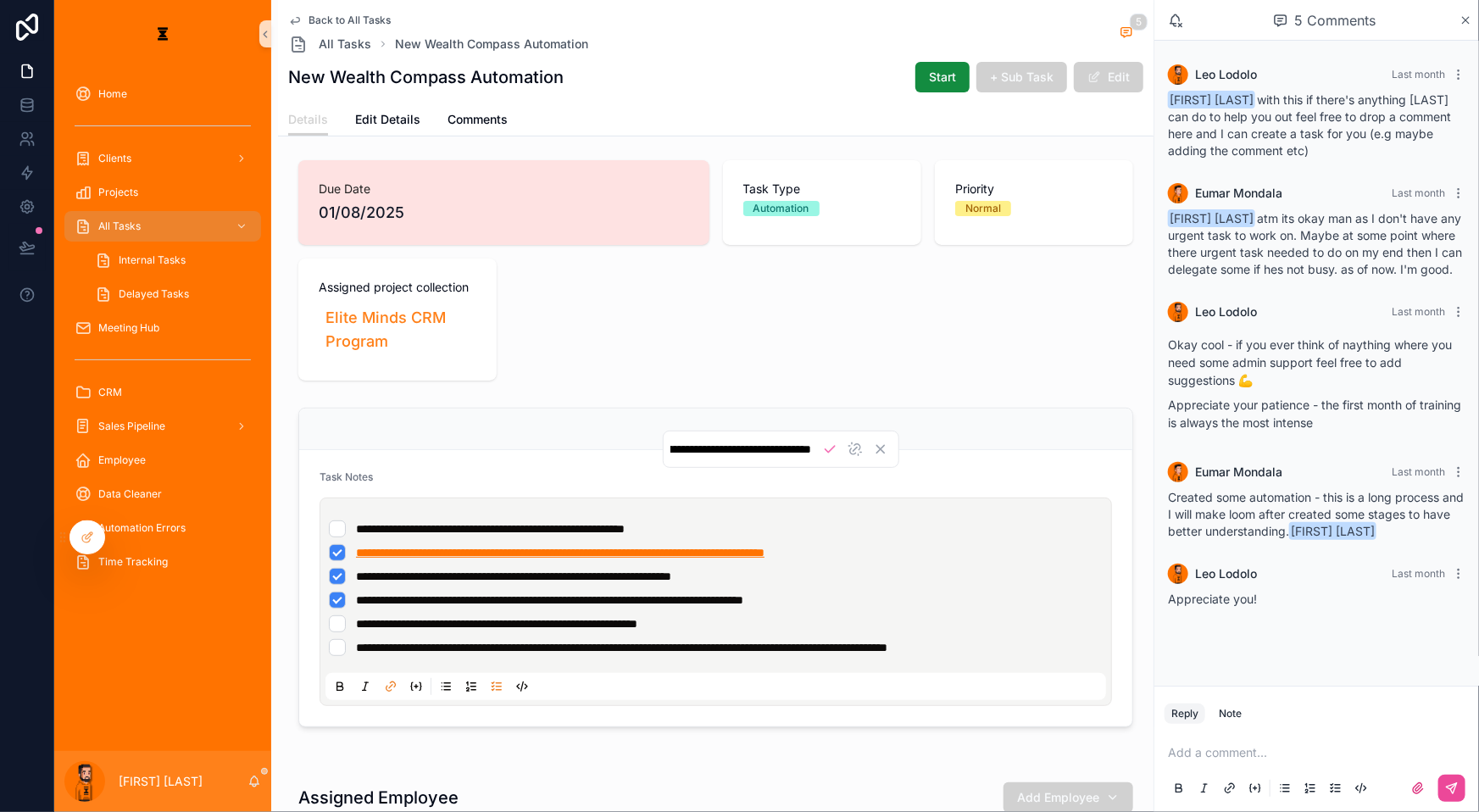 drag, startPoint x: 907, startPoint y: 471, endPoint x: 348, endPoint y: 475, distance: 559.01431 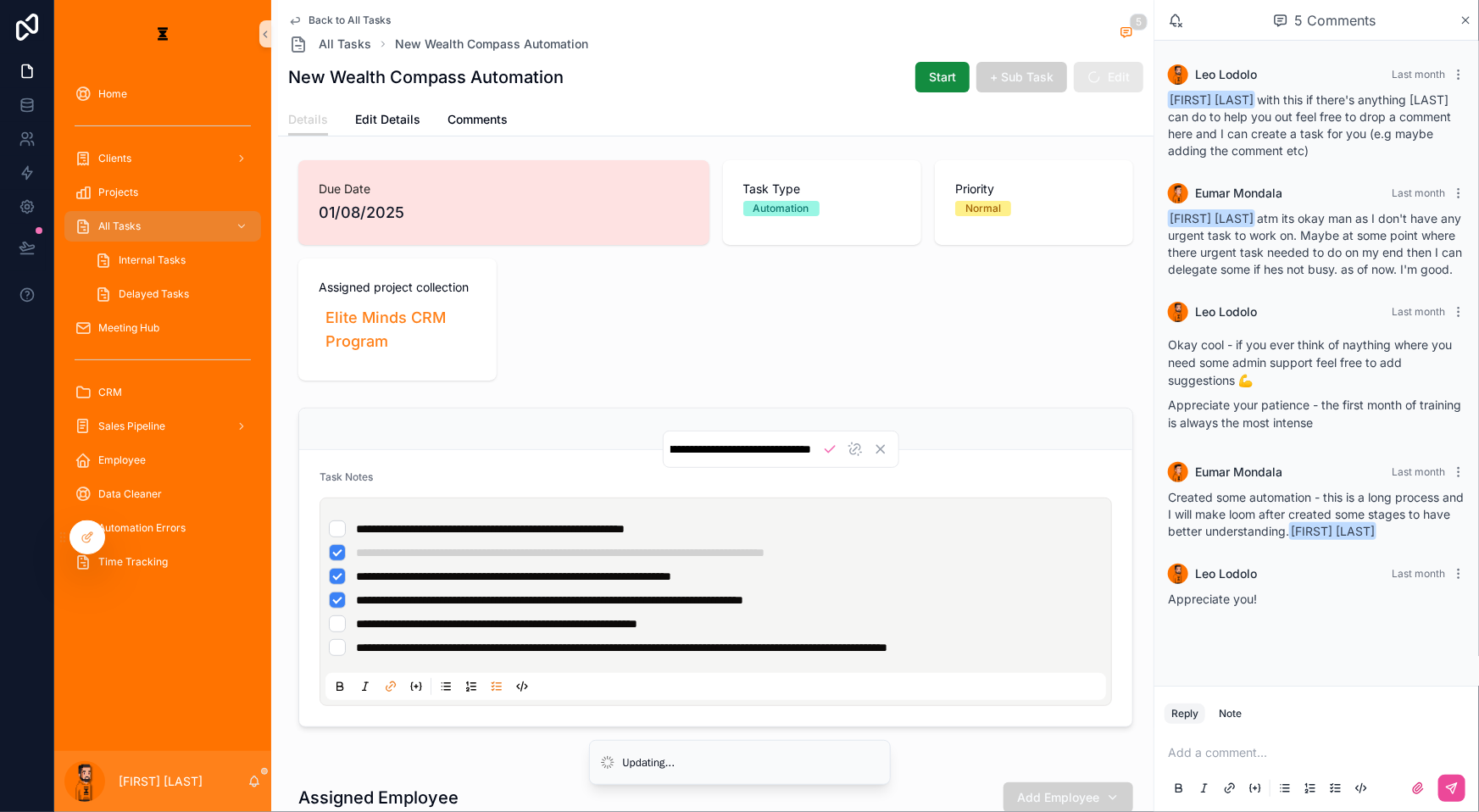 click on "**********" at bounding box center (715, 567) 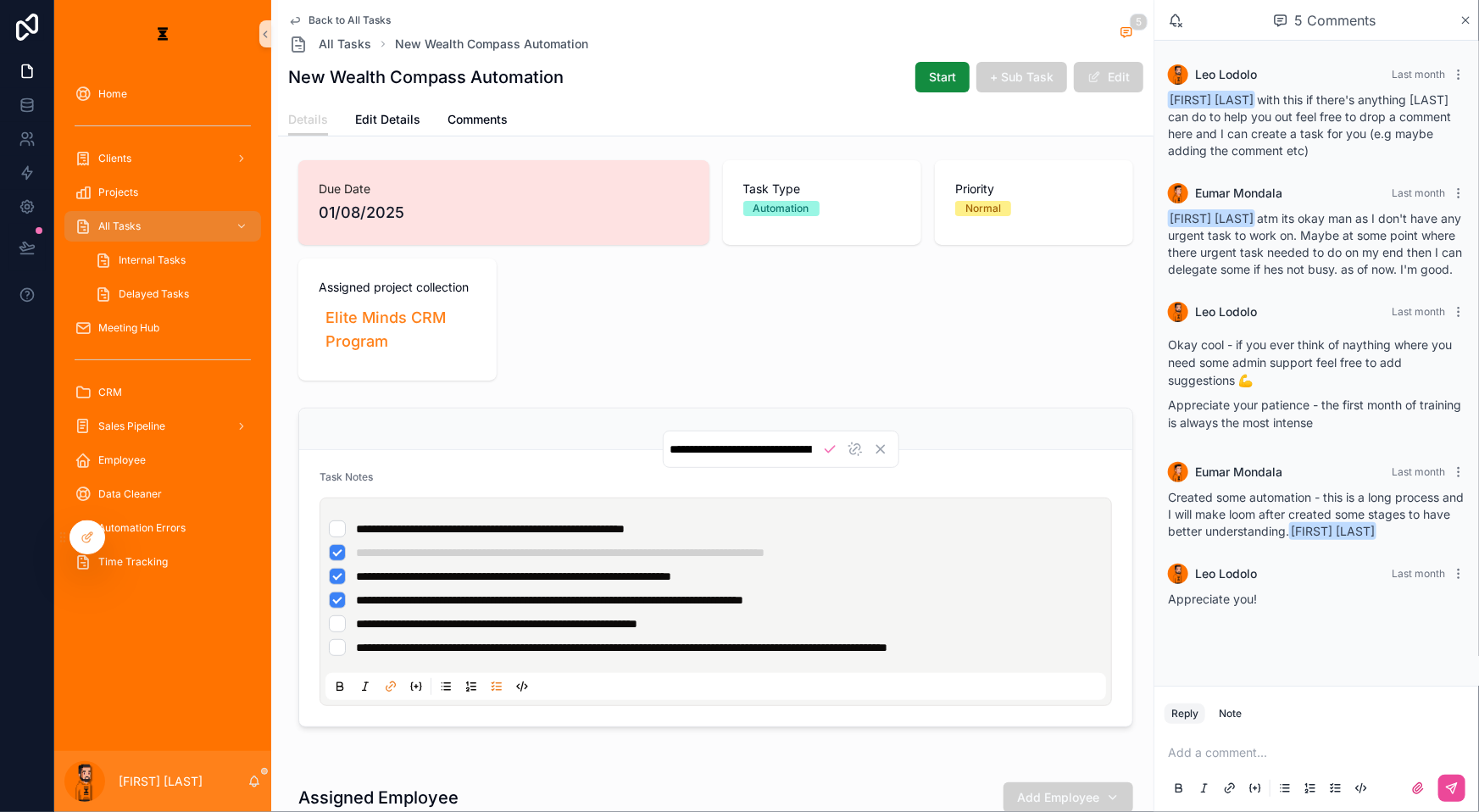 click at bounding box center (715, 429) 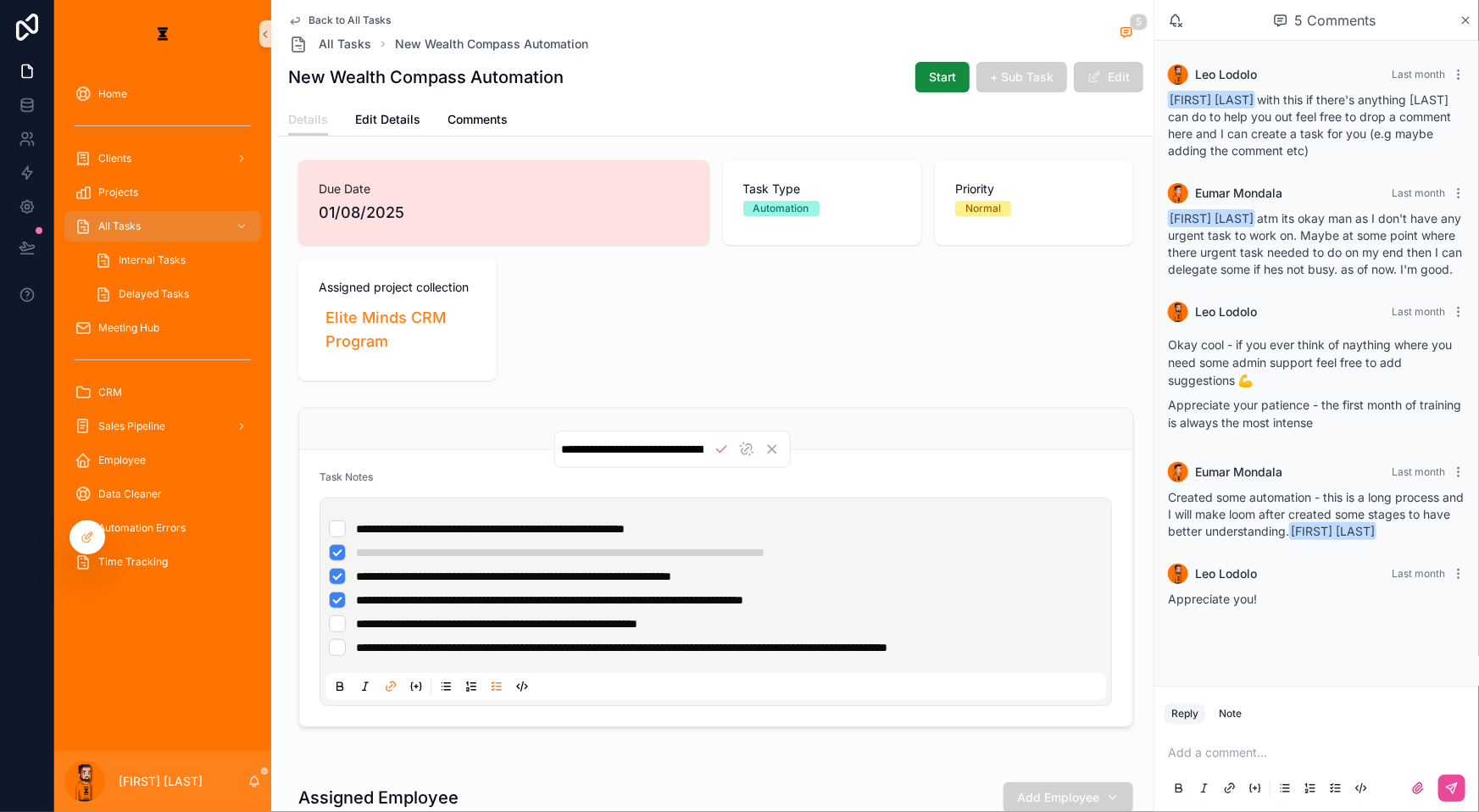 click at bounding box center [715, 429] 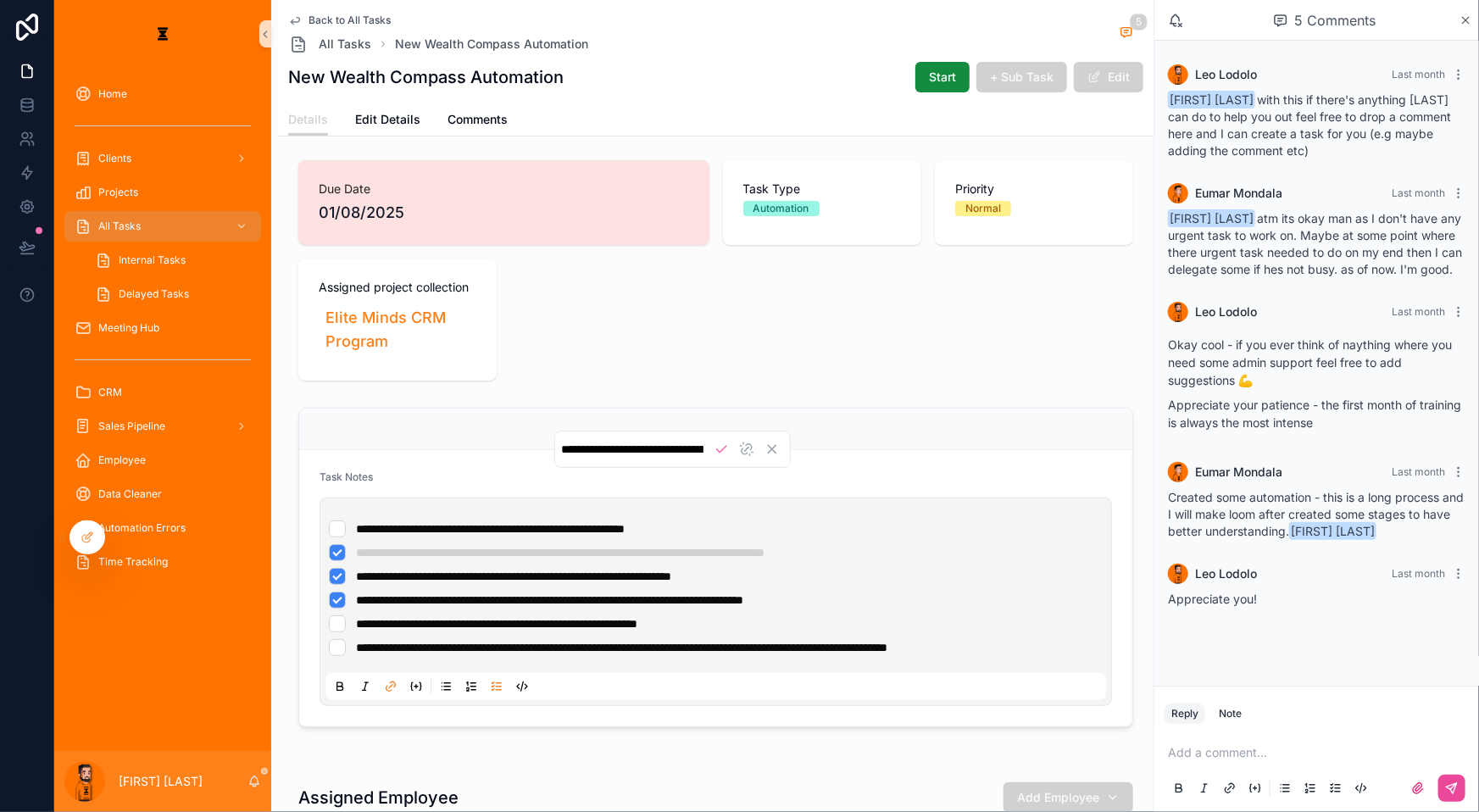 click at bounding box center [715, 429] 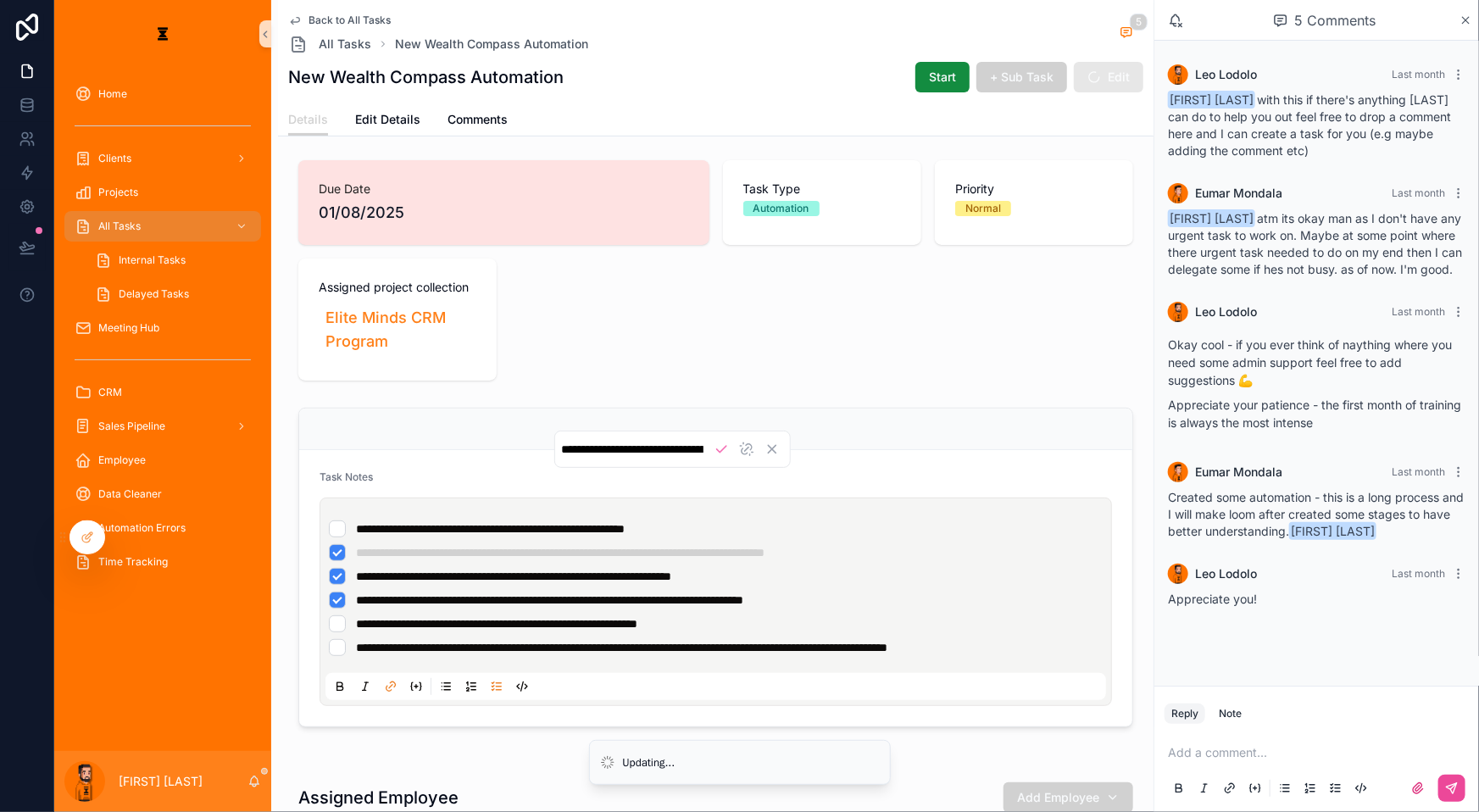 scroll, scrollTop: 0, scrollLeft: 0, axis: both 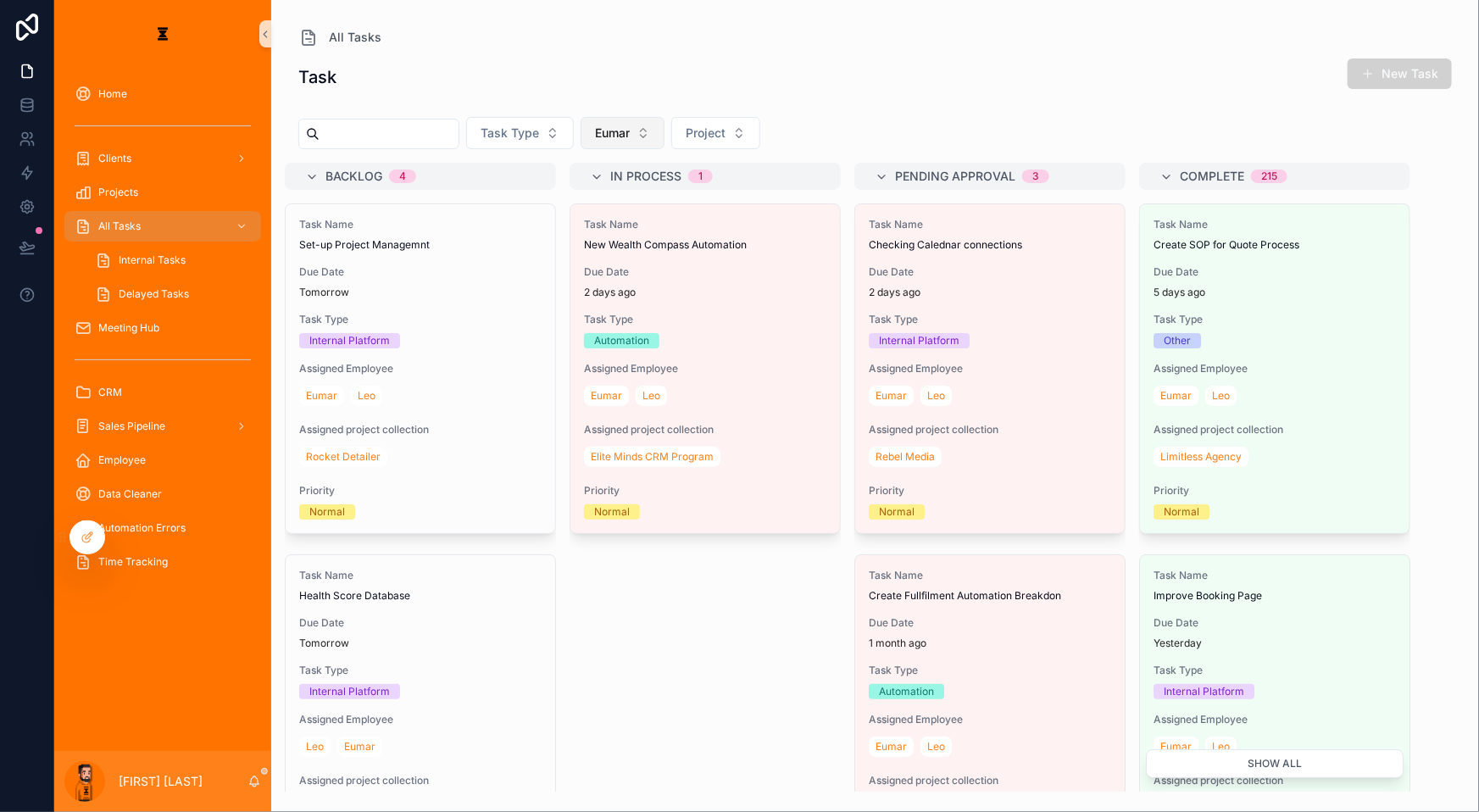 click on "Eumar" at bounding box center (612, 133) 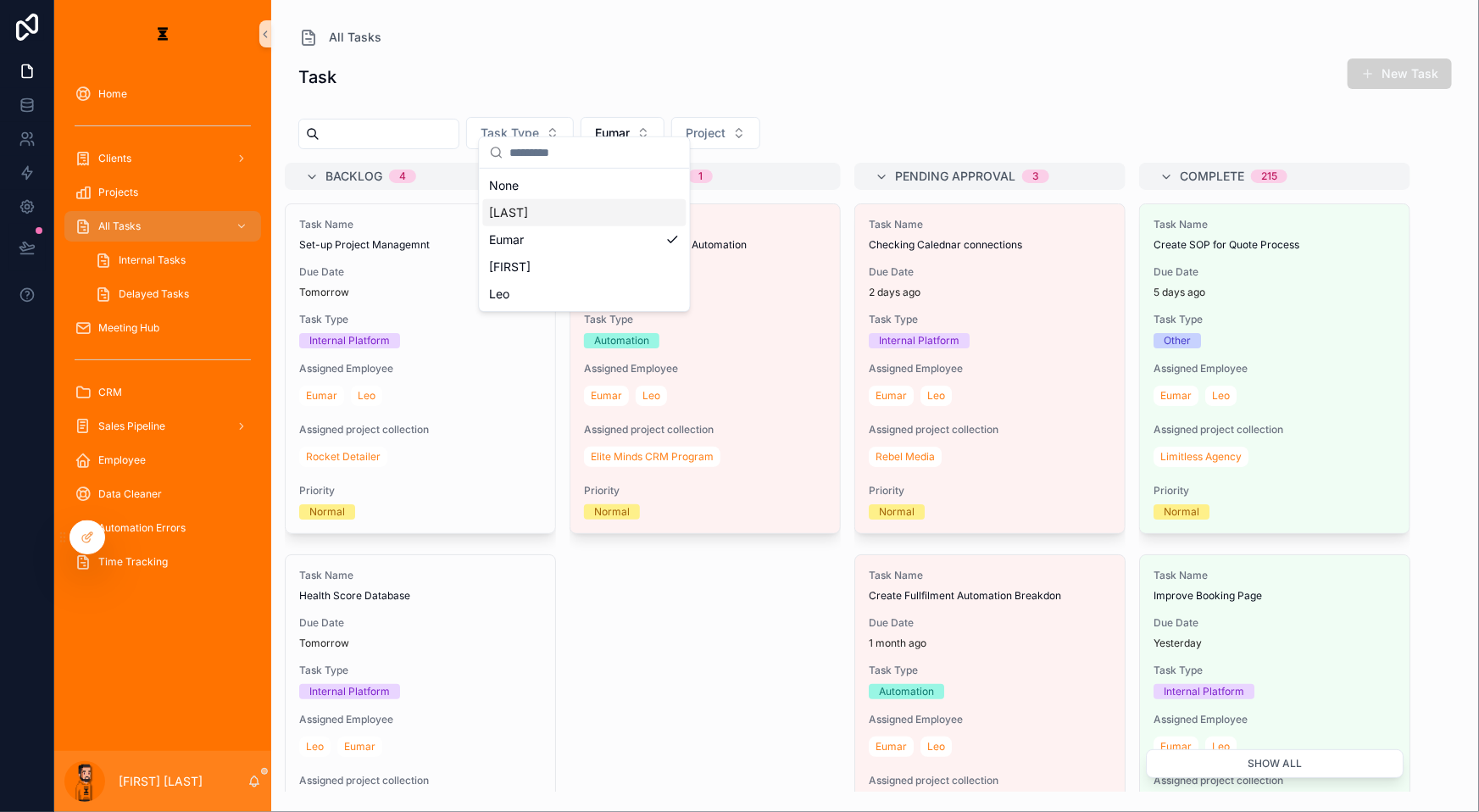 click on "Hazen" at bounding box center (585, 213) 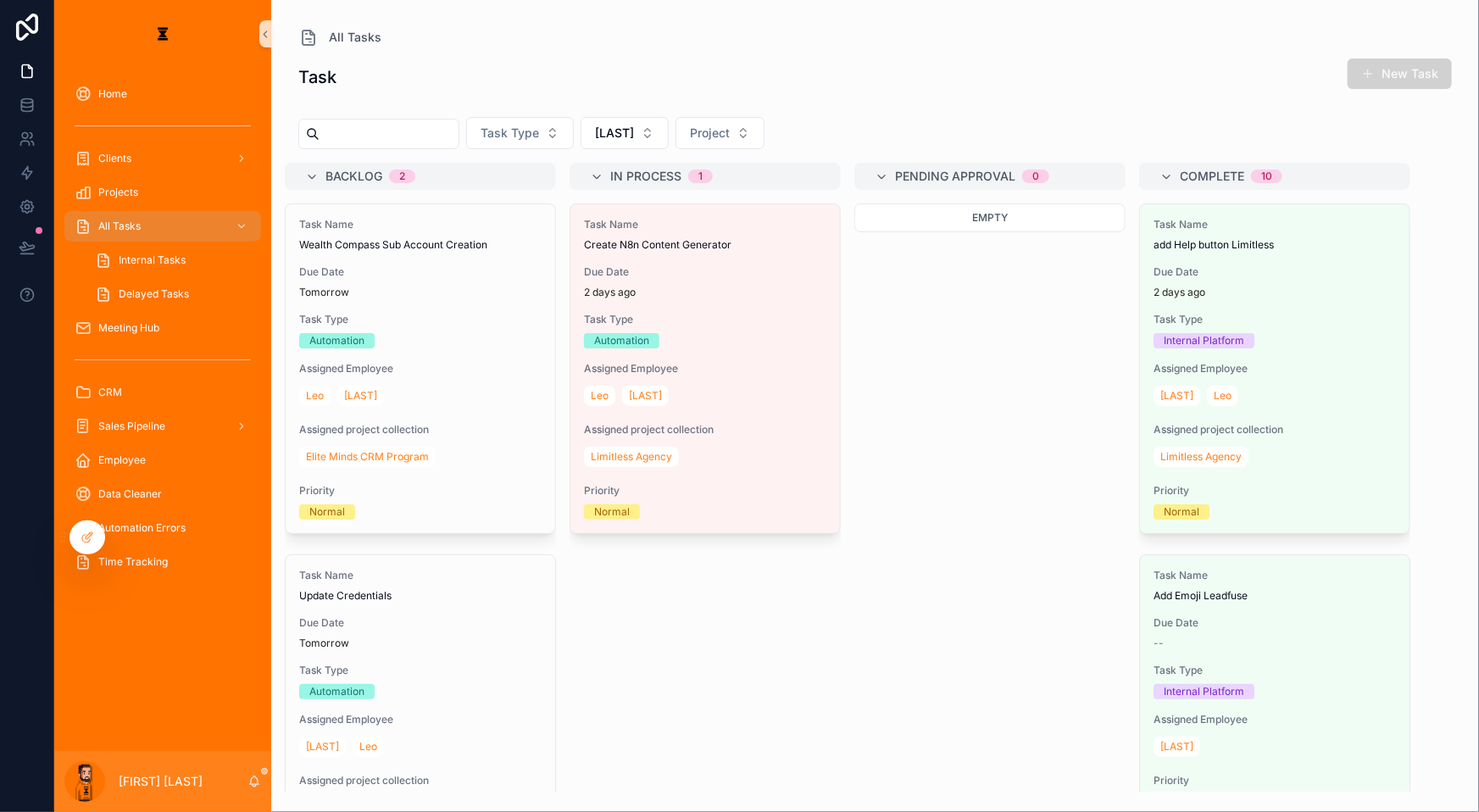 click on "Task Type Hazen Project" at bounding box center (875, 136) 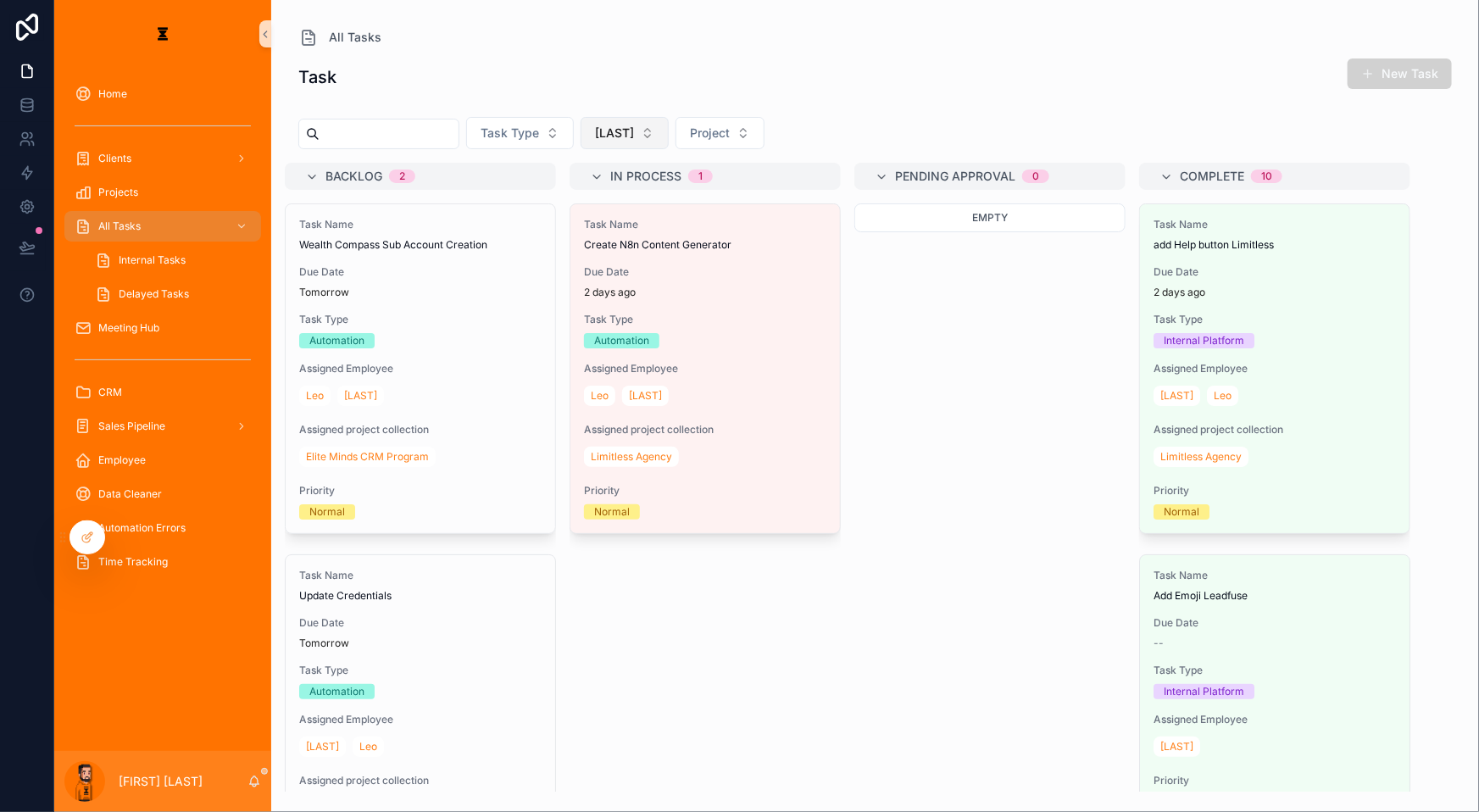 click on "Hazen" at bounding box center [614, 133] 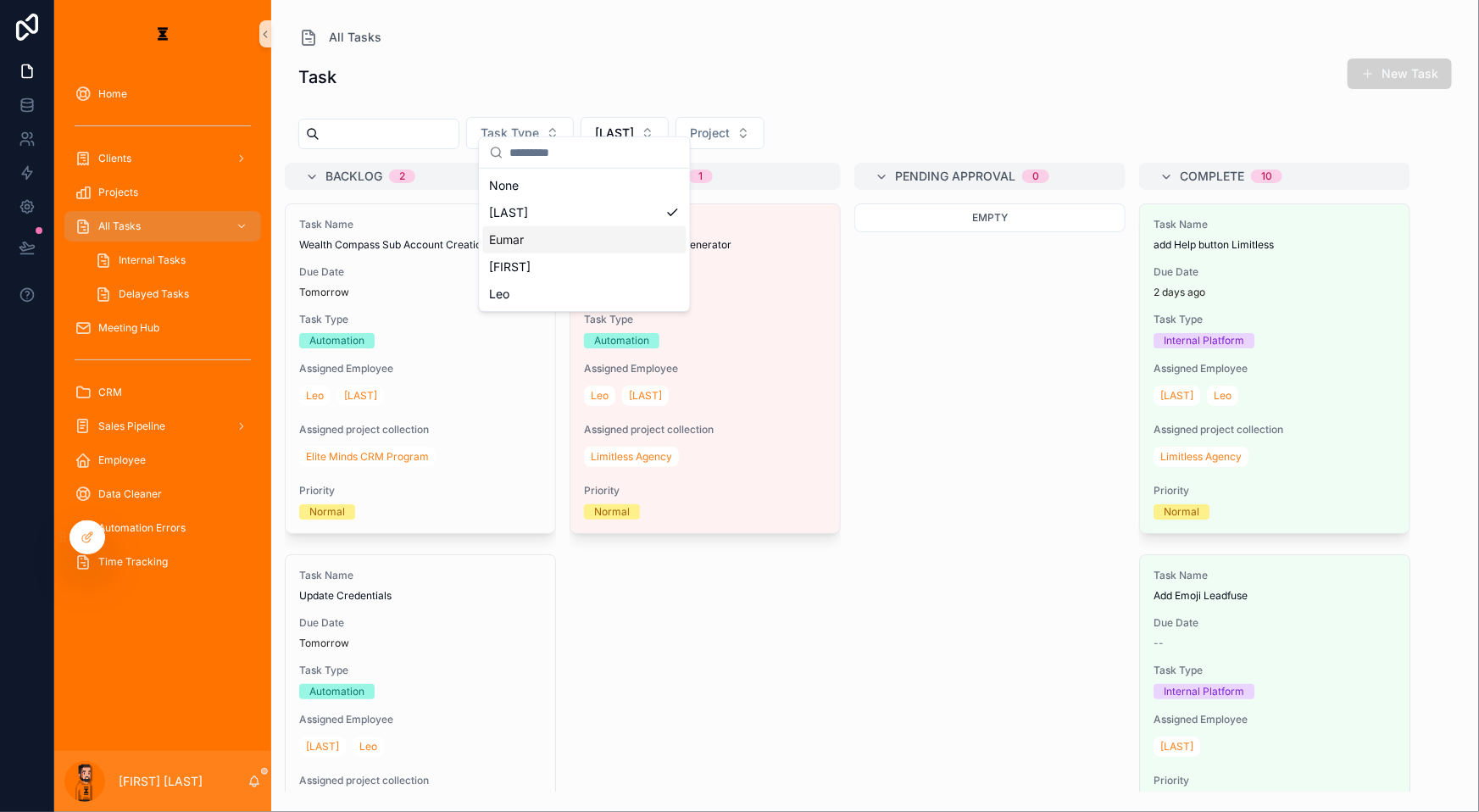 click on "Eumar" at bounding box center (585, 240) 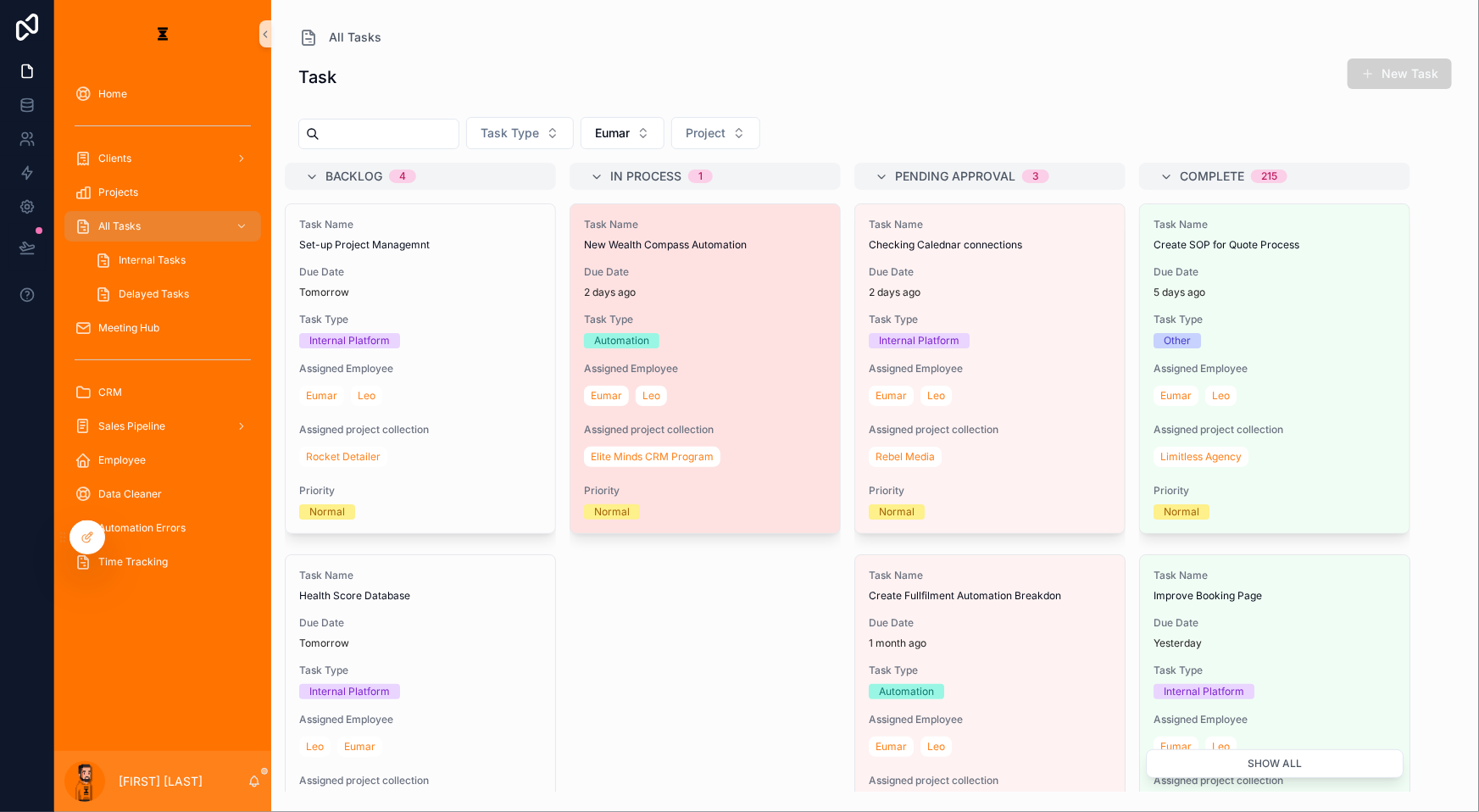 click on "Assigned Employee" at bounding box center (705, 369) 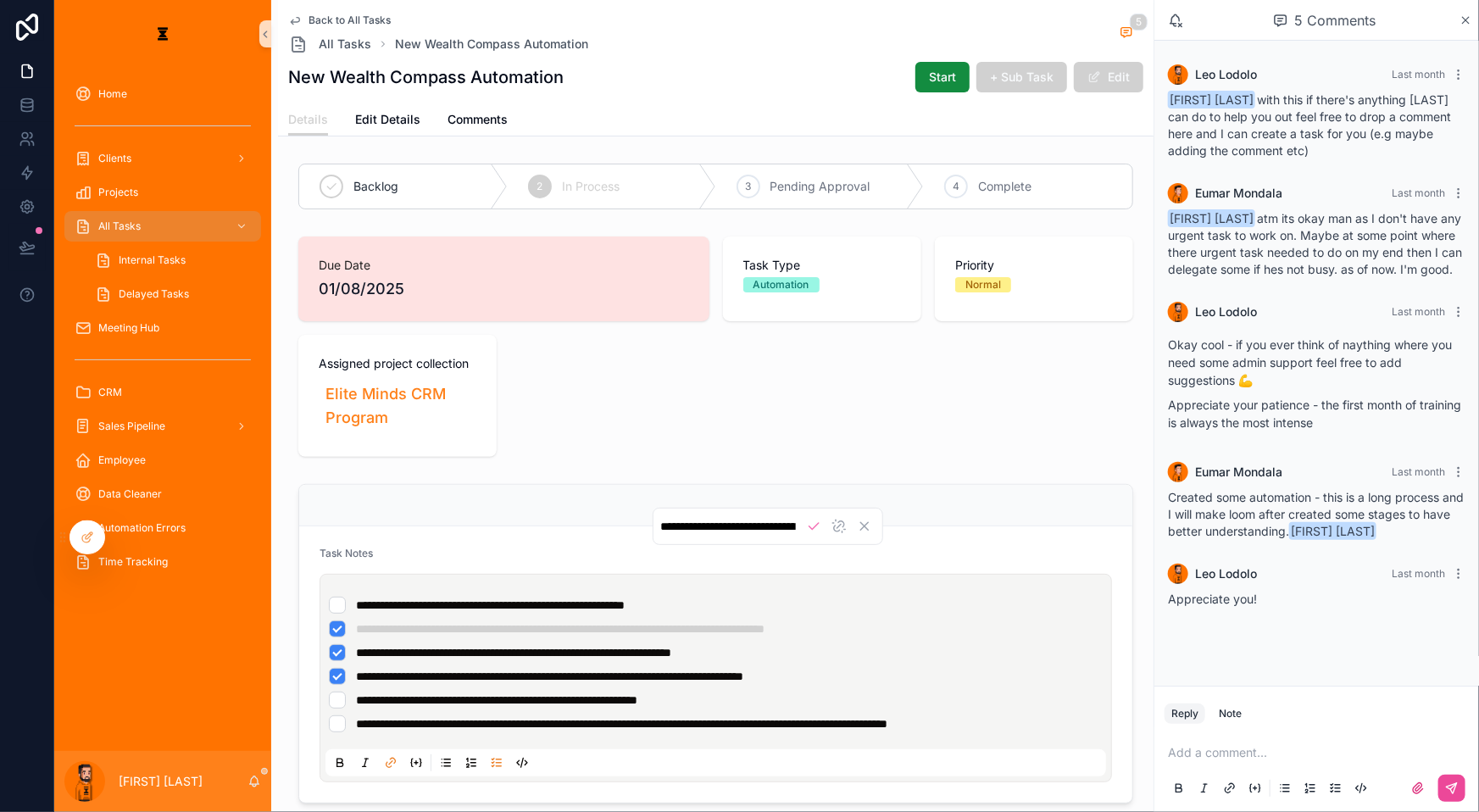 scroll, scrollTop: 0, scrollLeft: 396, axis: horizontal 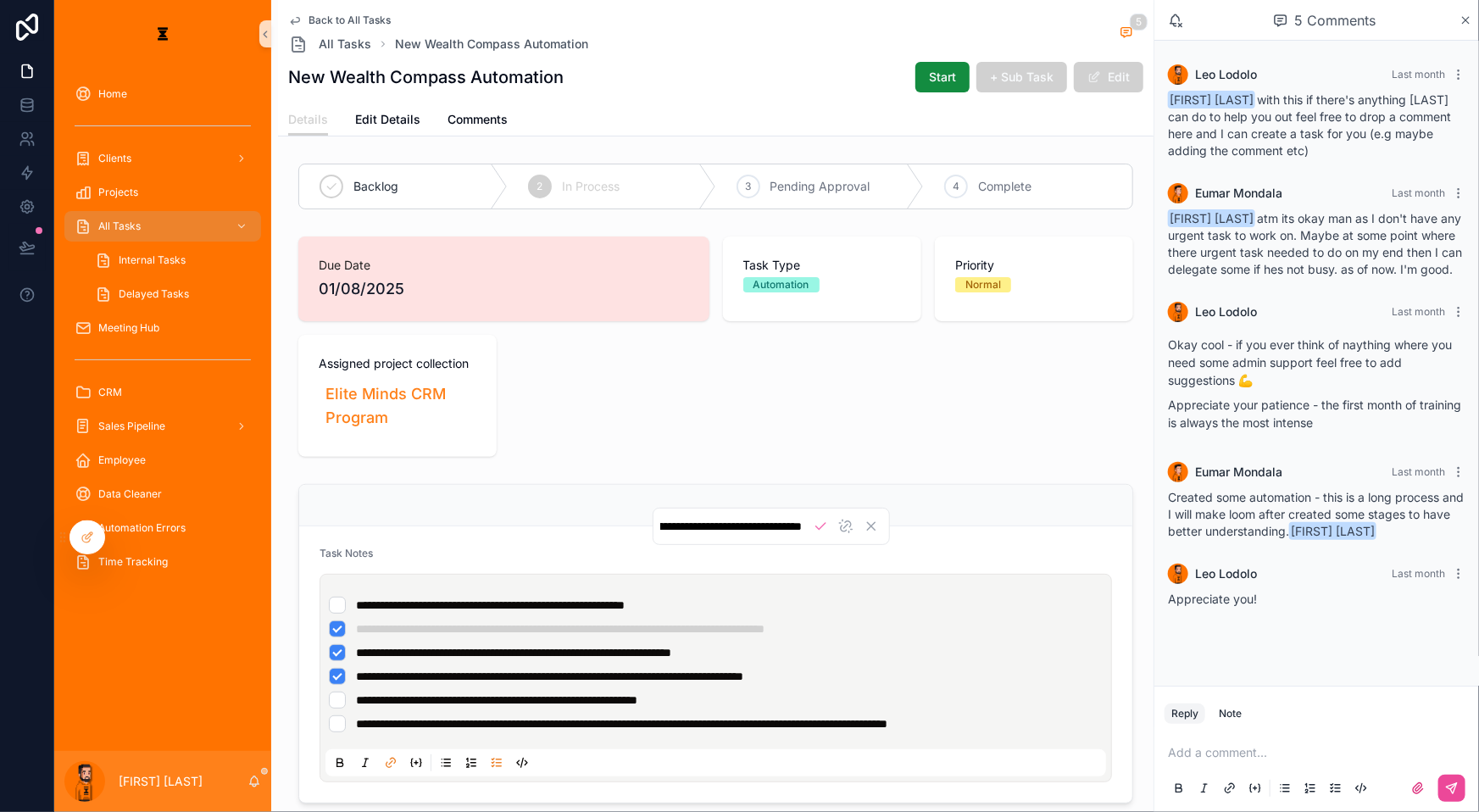 drag, startPoint x: 812, startPoint y: 551, endPoint x: 561, endPoint y: 512, distance: 254.012 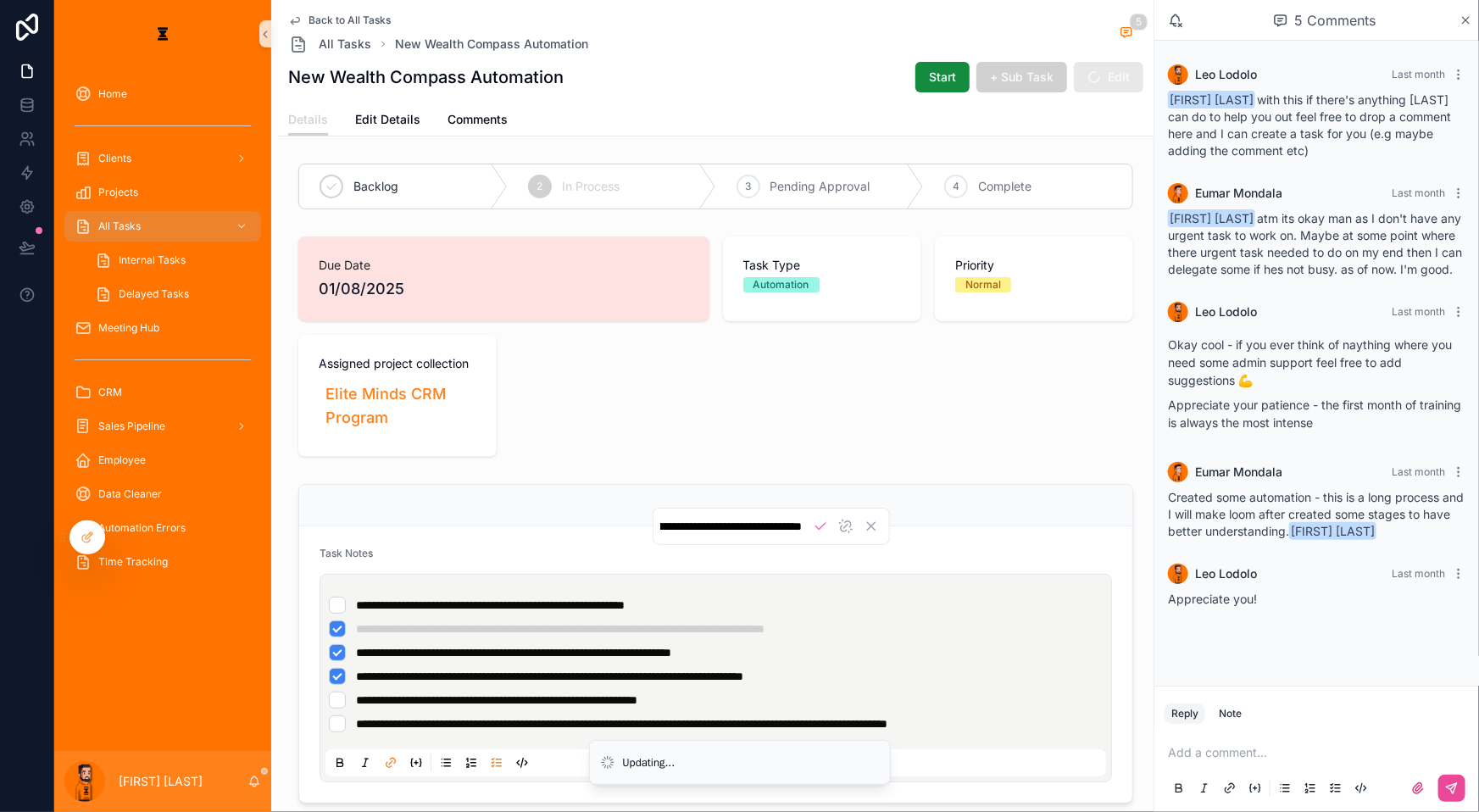 click on "**********" at bounding box center [715, 665] 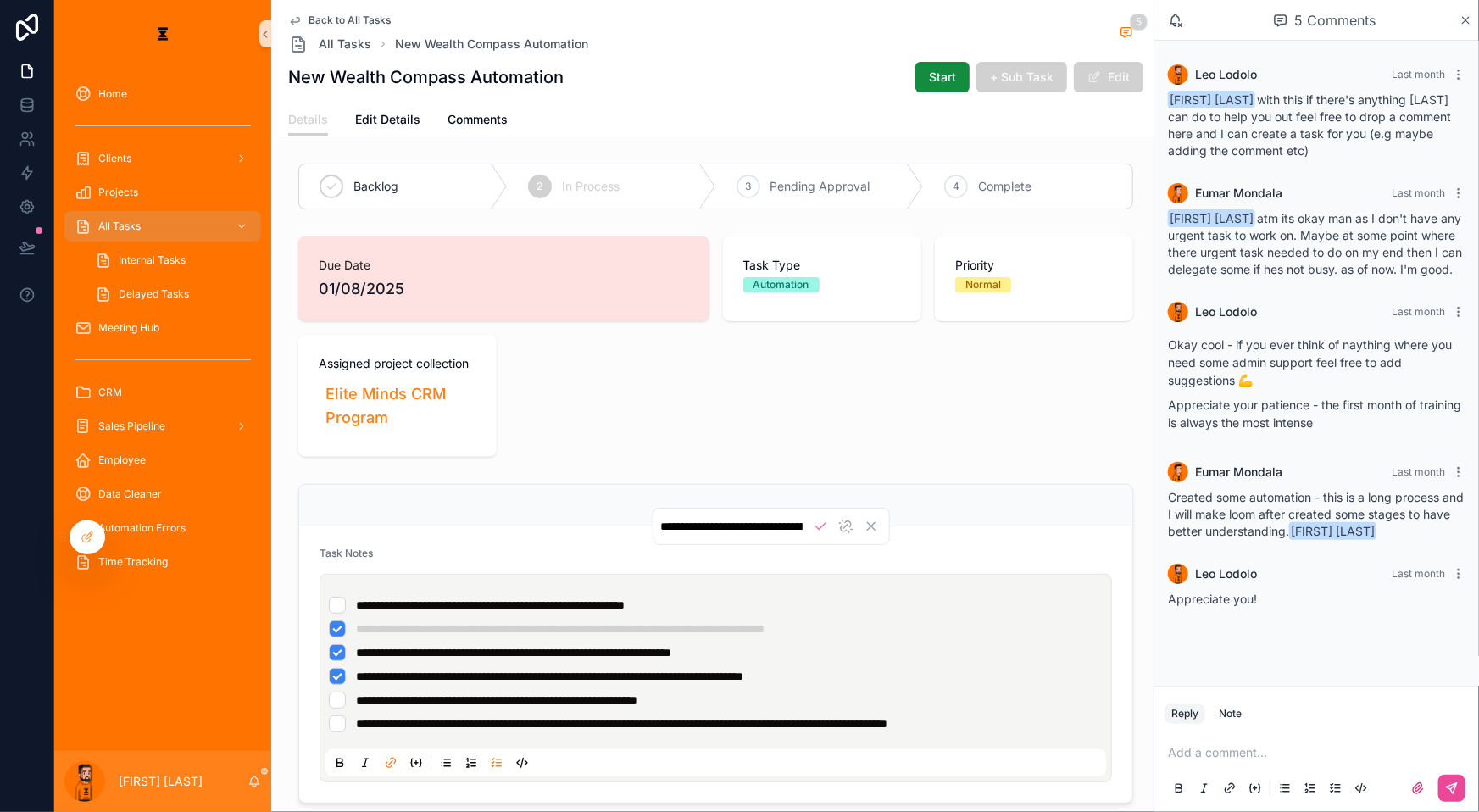 click at bounding box center (715, 505) 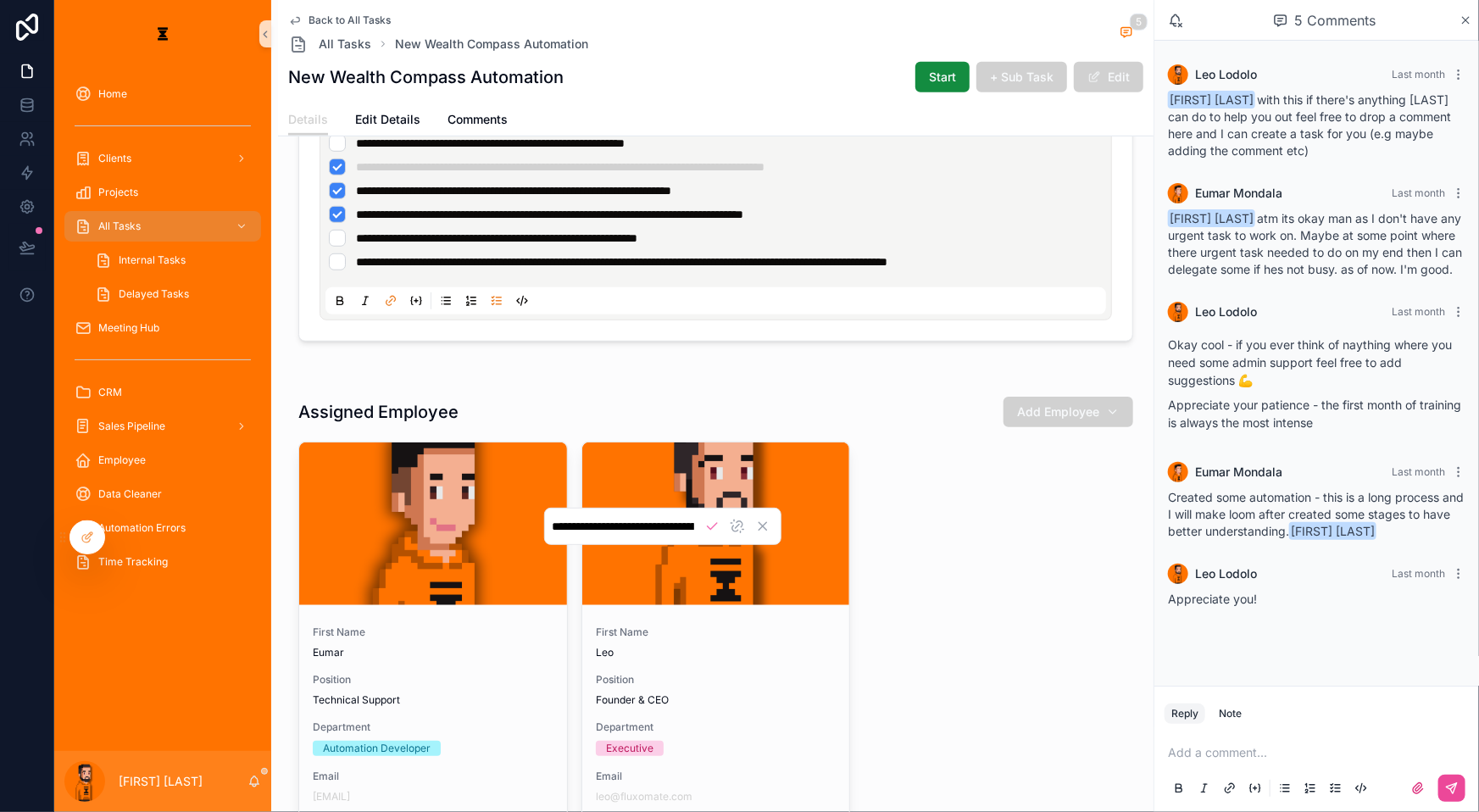 scroll, scrollTop: 0, scrollLeft: 0, axis: both 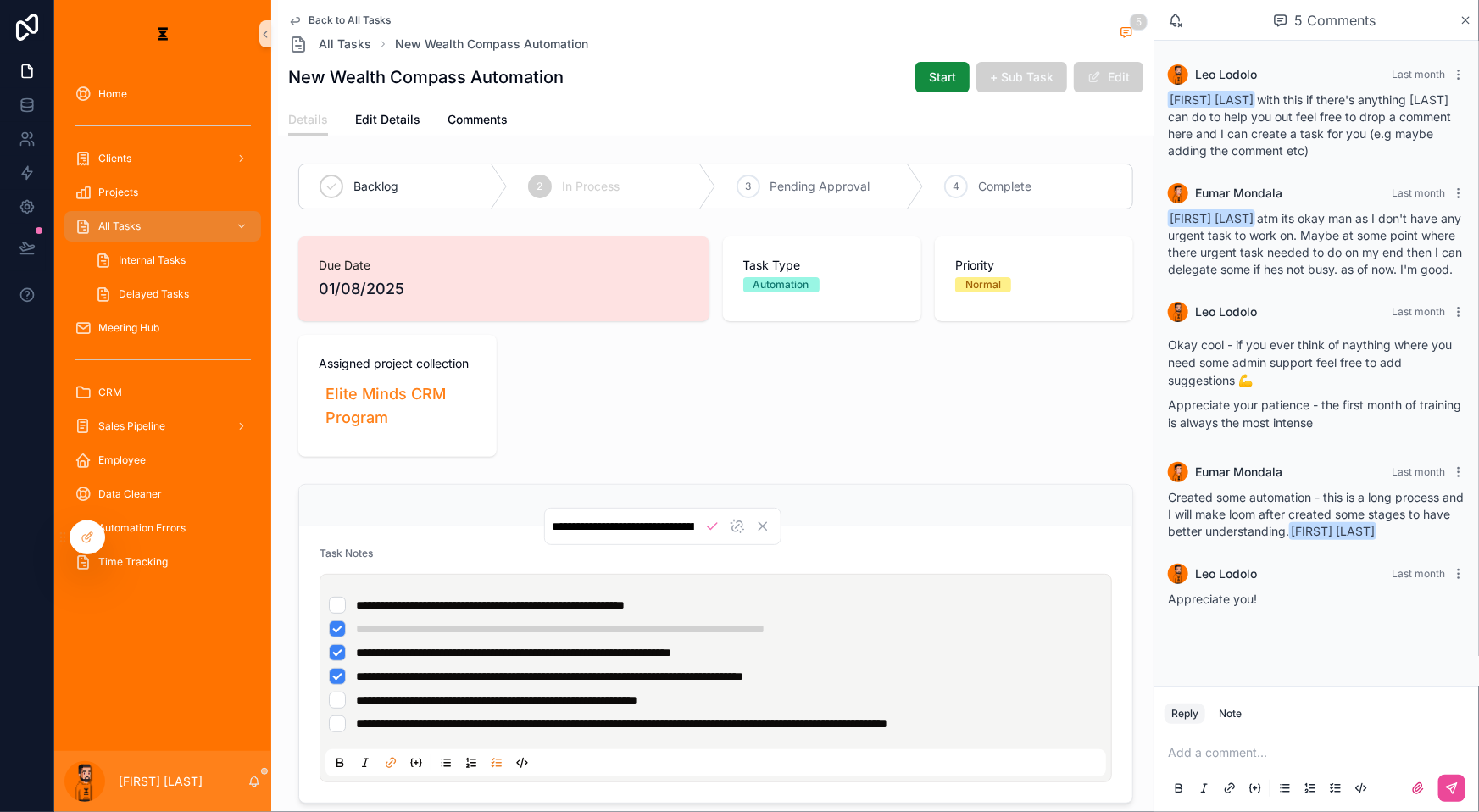 click on "Due Date 01/08/2025 Task Type Automation Priority Normal Assigned project collection Elite Minds CRM Program" at bounding box center [715, 347] 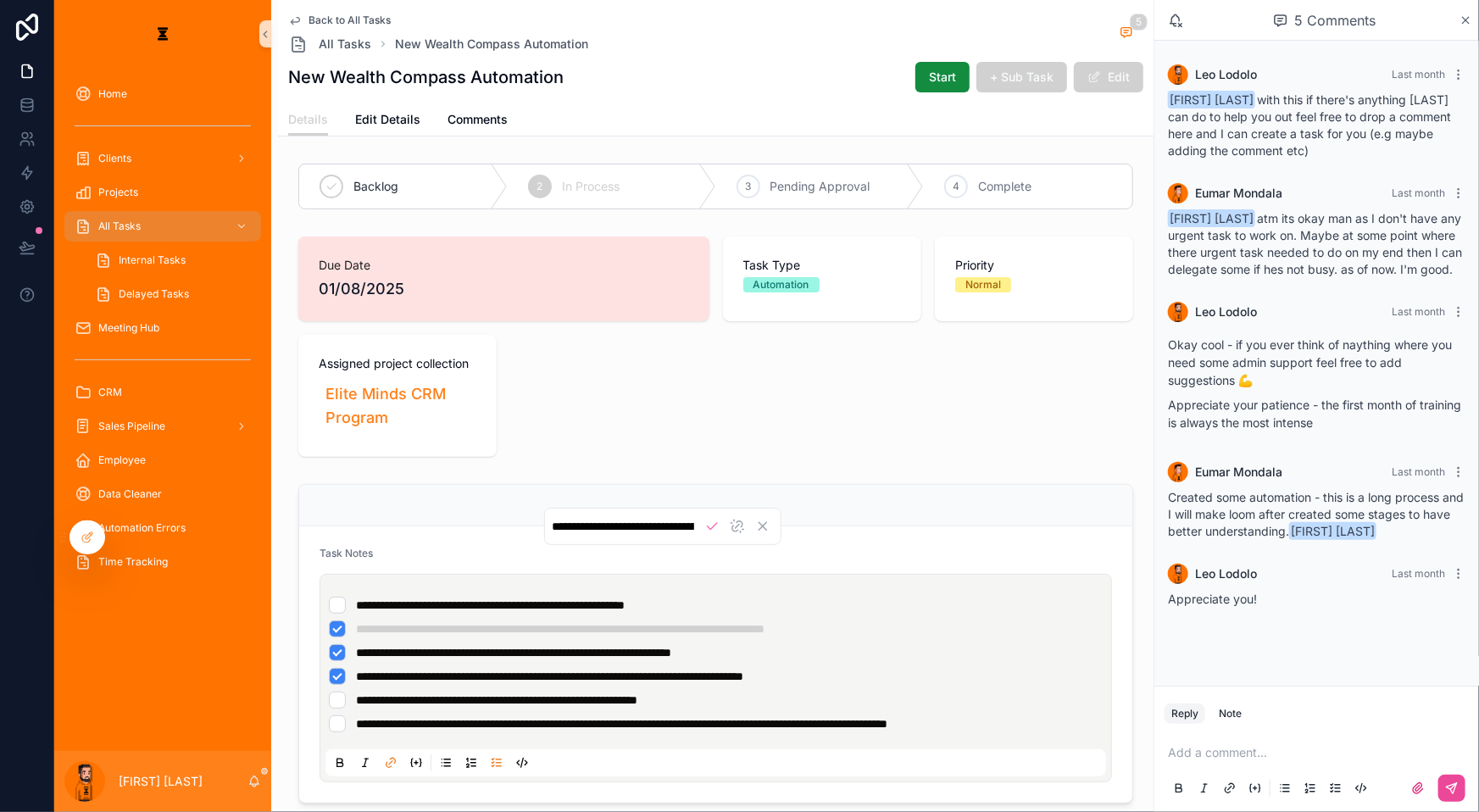 click on "5 Comments" at bounding box center (1325, 20) 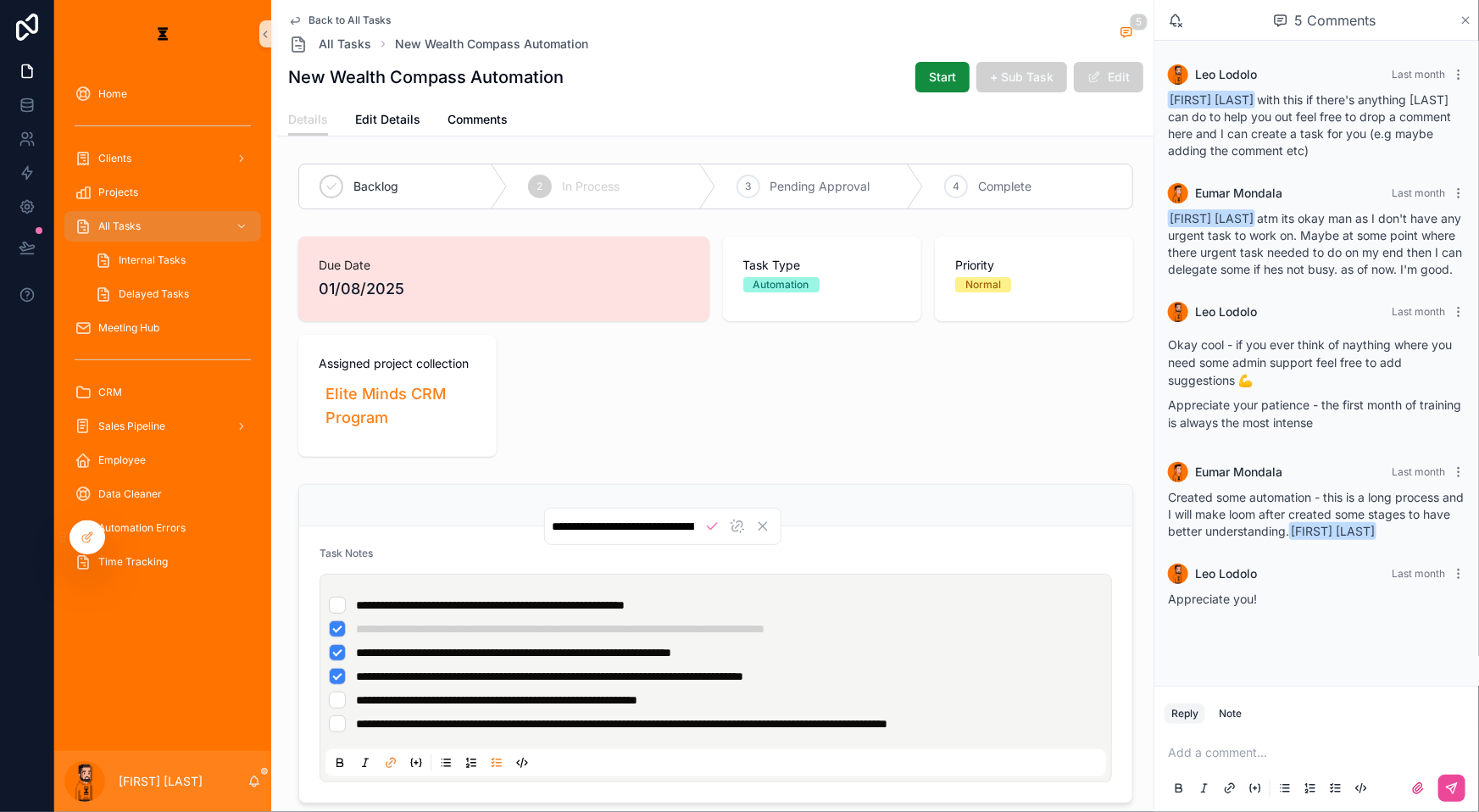 click 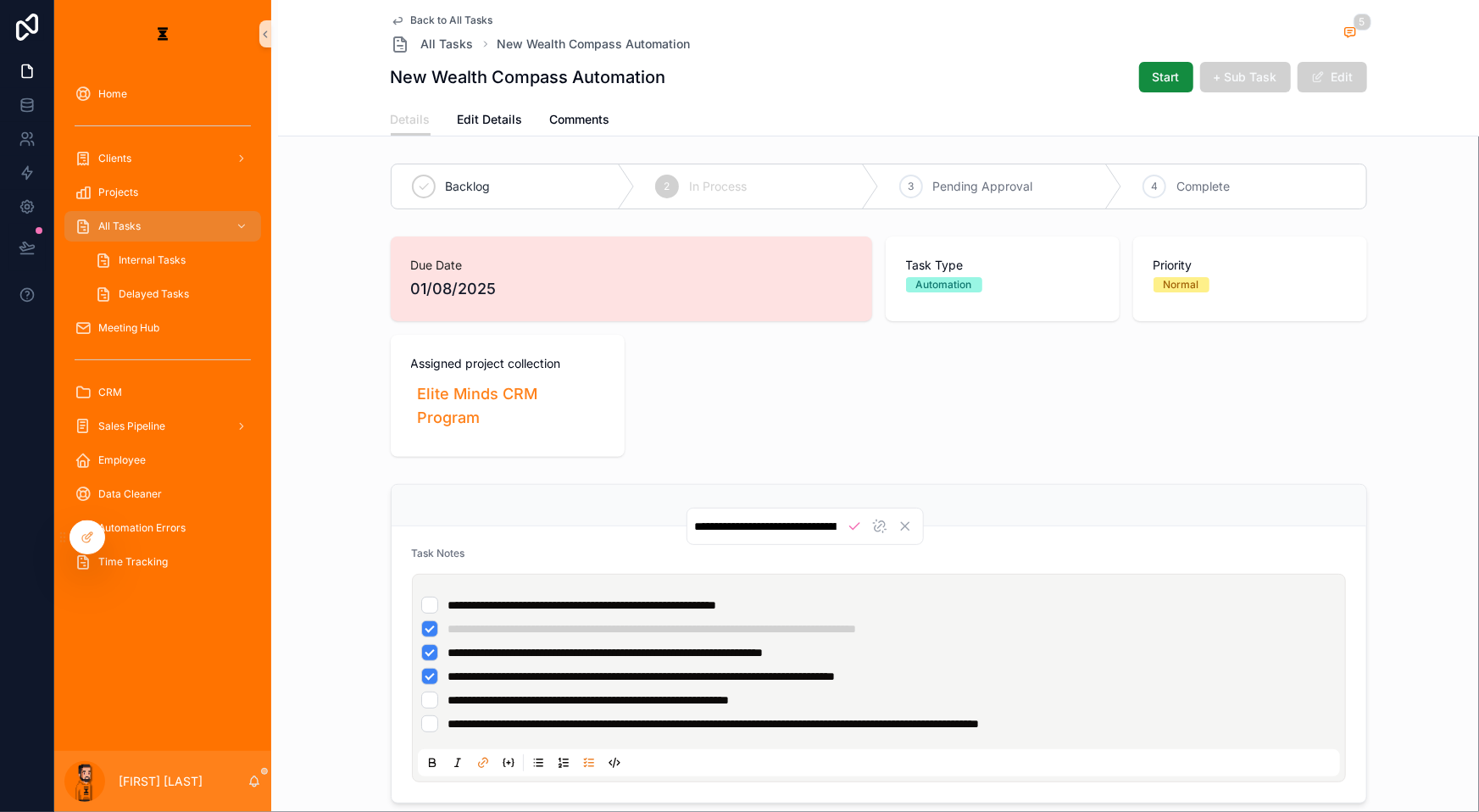click on "**********" at bounding box center [879, 665] 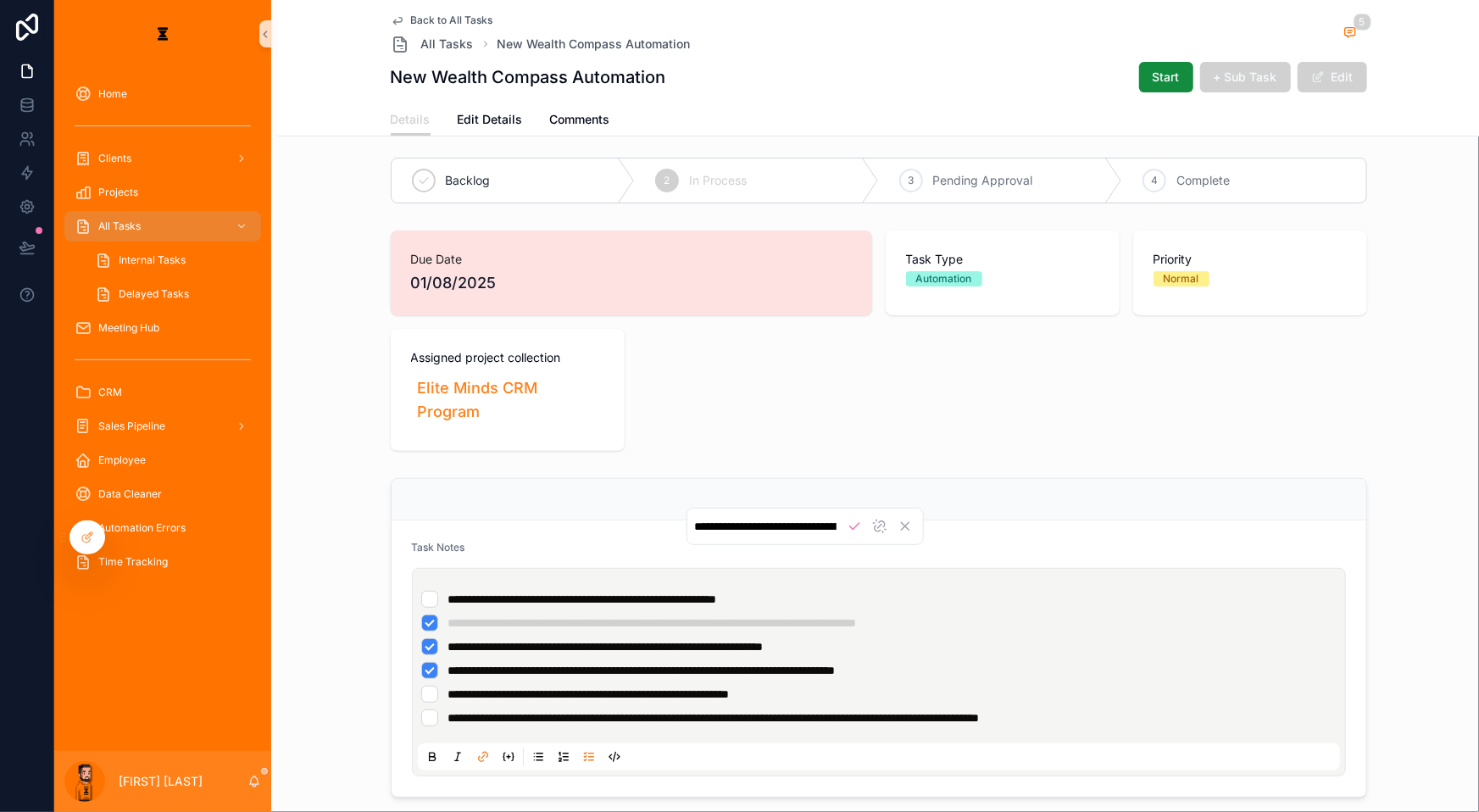 scroll, scrollTop: 0, scrollLeft: 0, axis: both 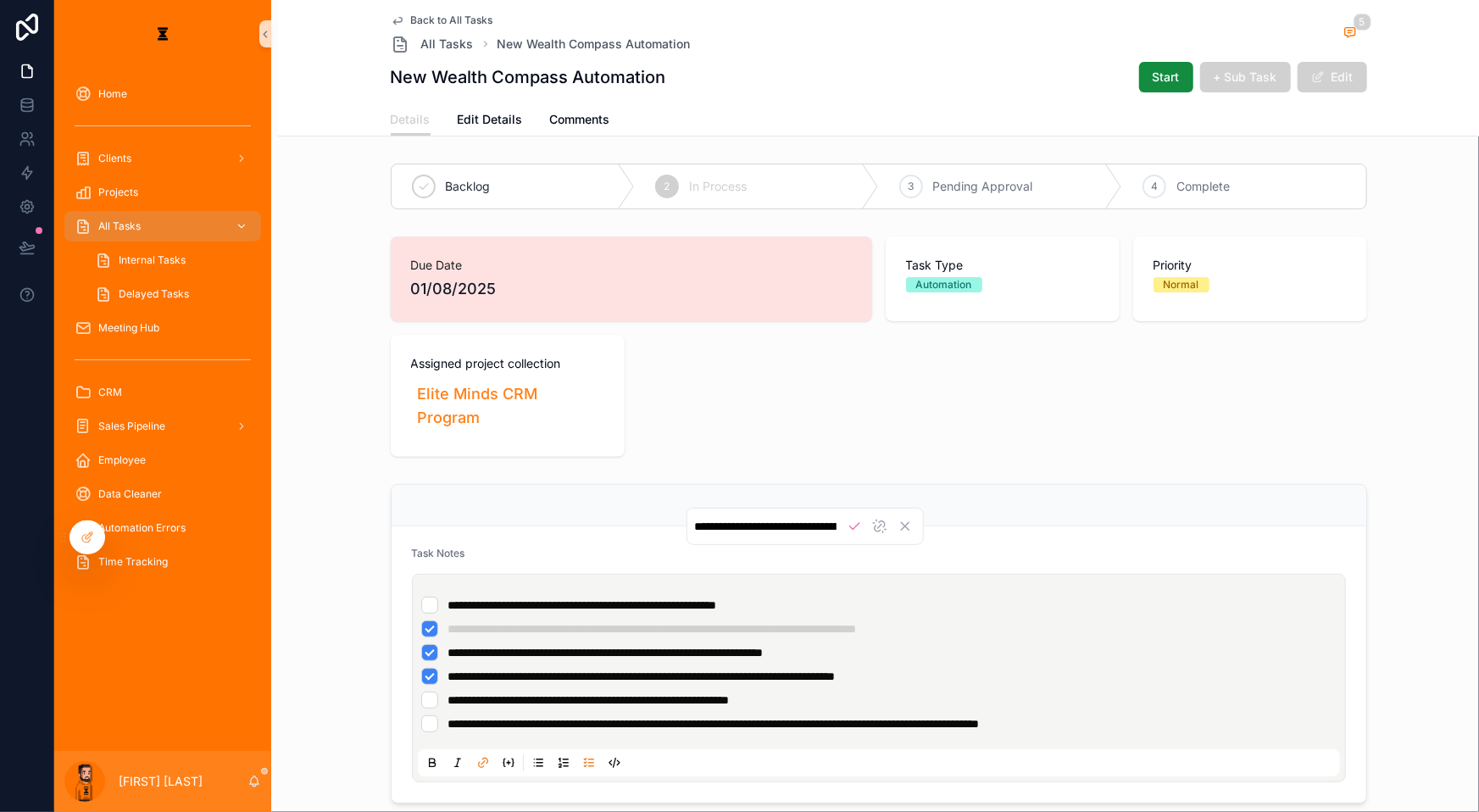 click on "All Tasks" at bounding box center [163, 226] 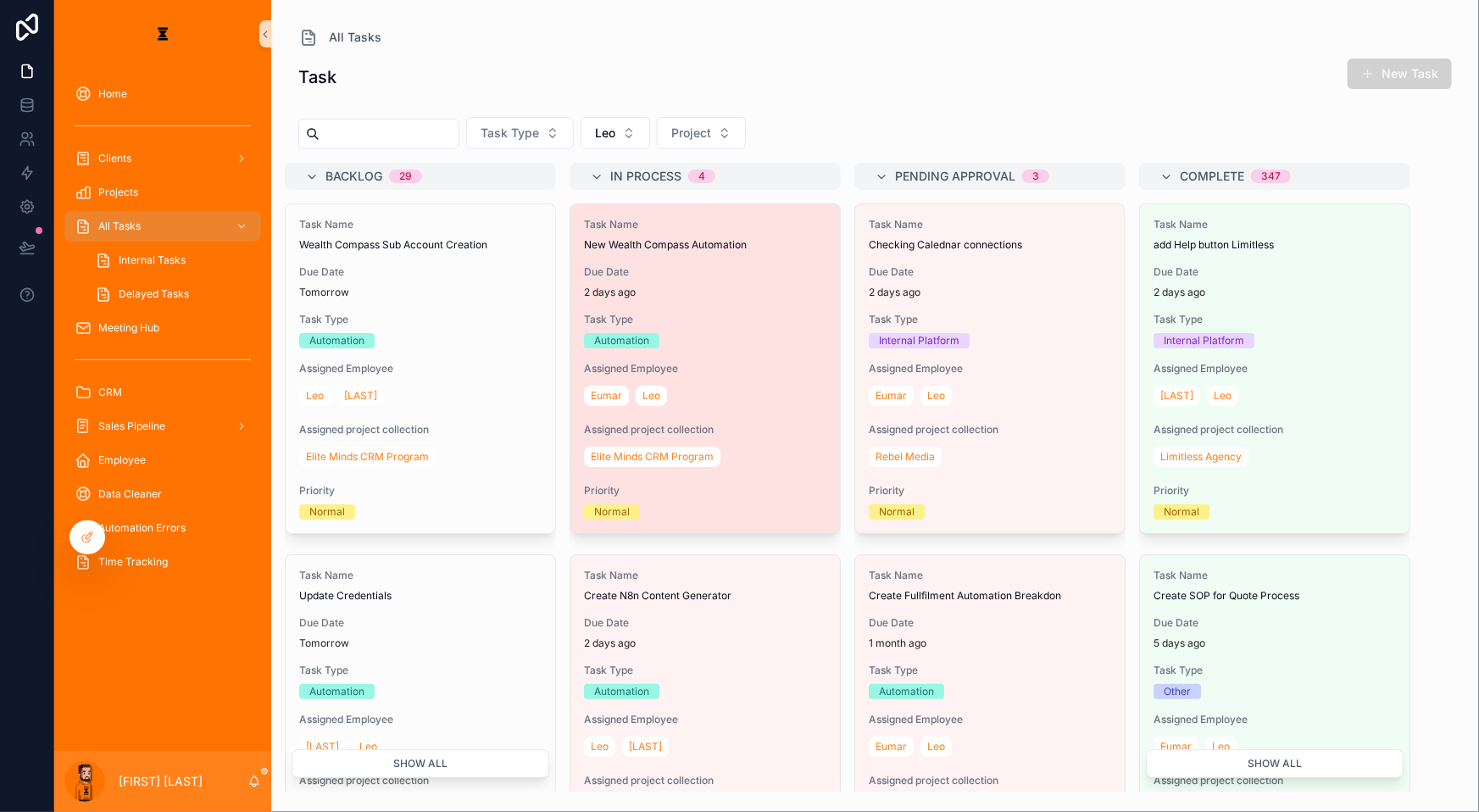 click on "Assigned Employee" at bounding box center (705, 369) 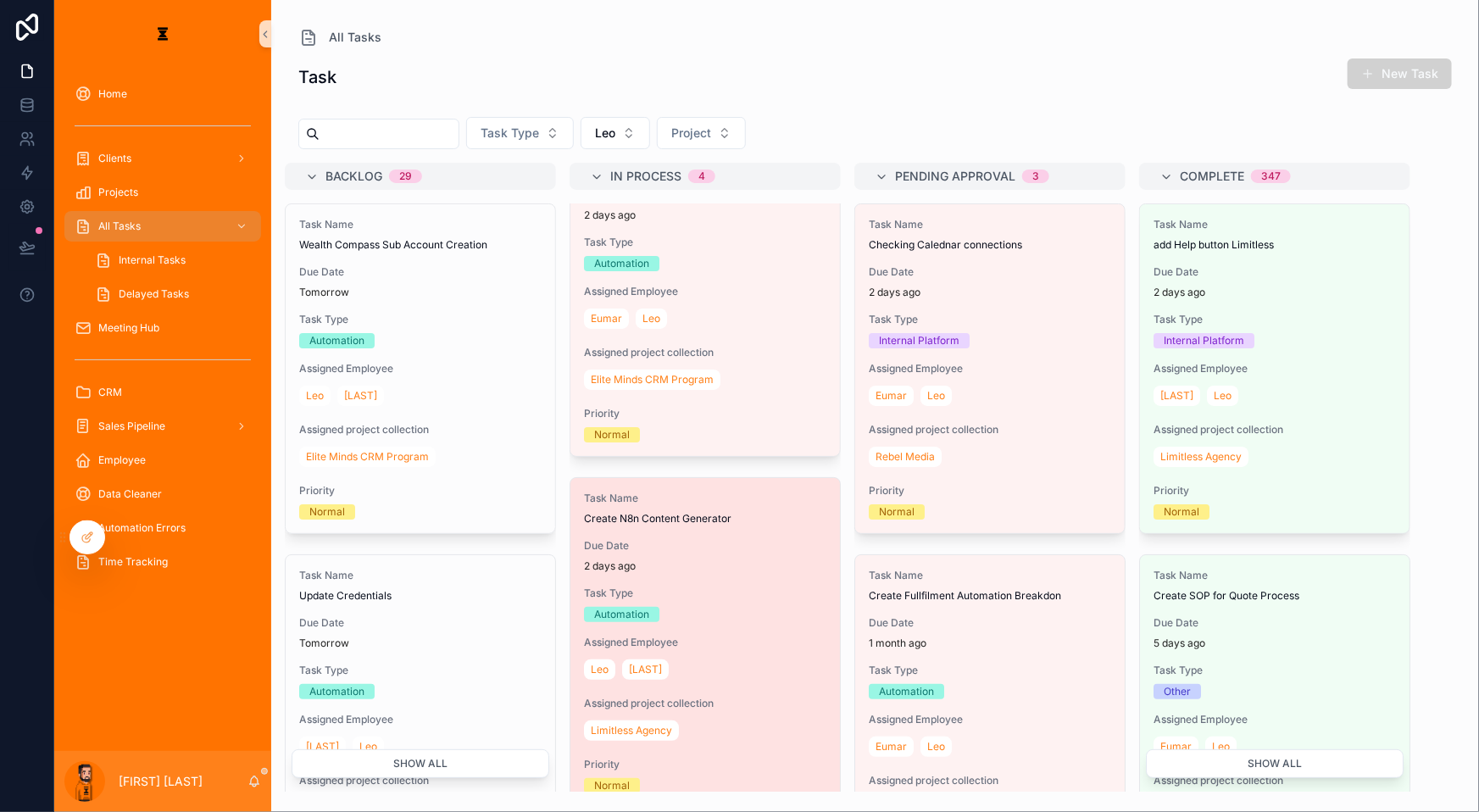 scroll, scrollTop: 231, scrollLeft: 0, axis: vertical 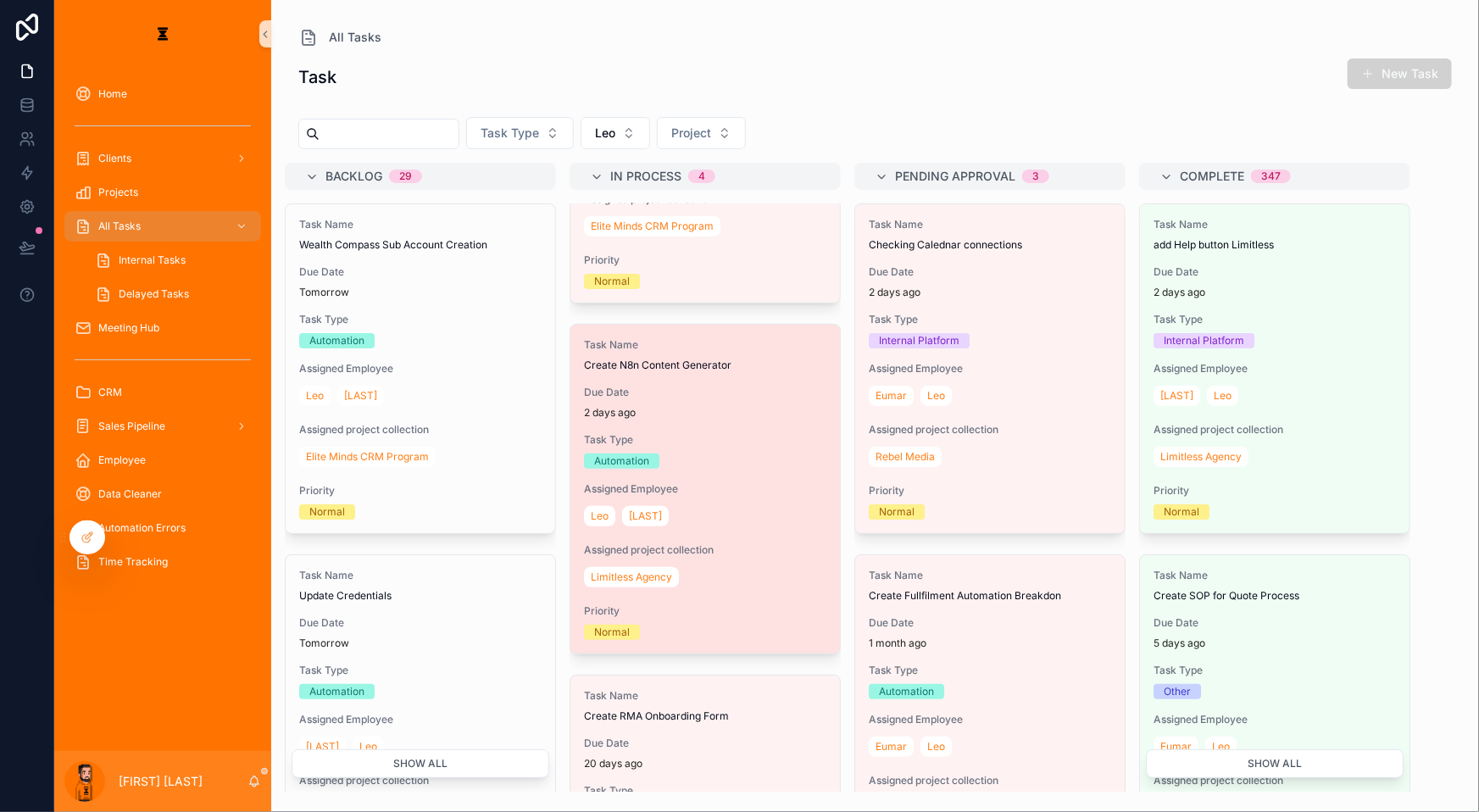 click on "2 days ago" at bounding box center (705, 413) 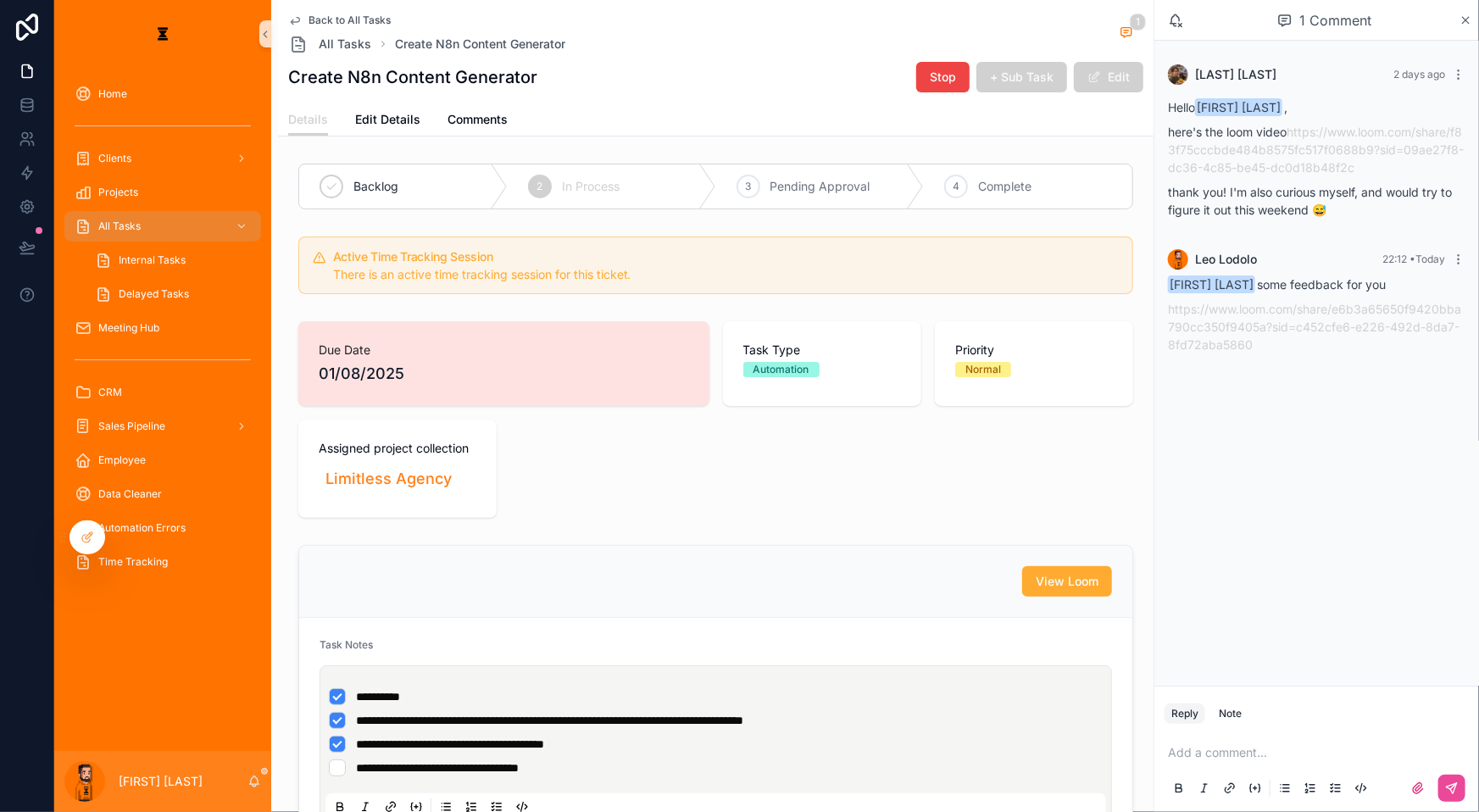 click at bounding box center (1320, 753) 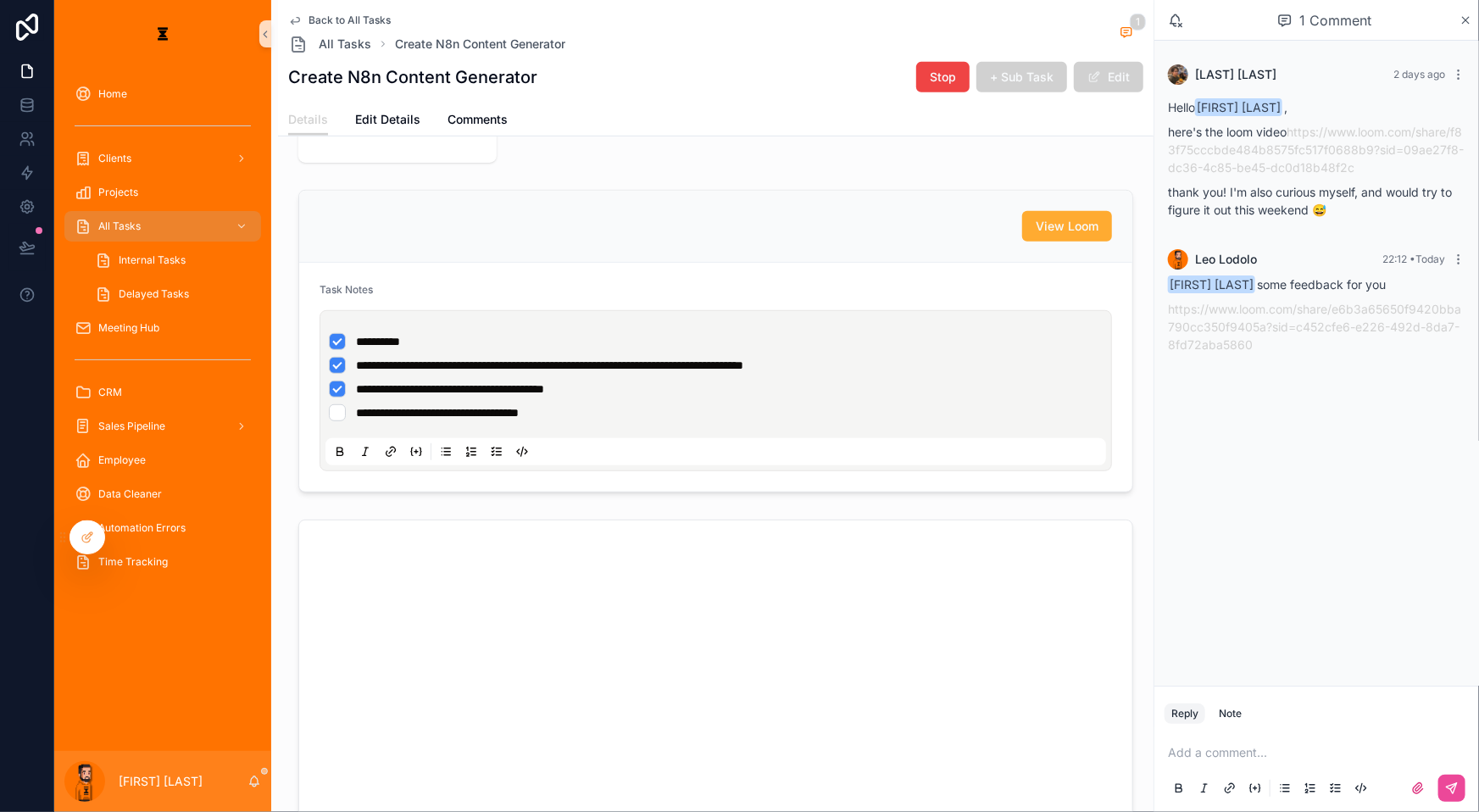scroll, scrollTop: 0, scrollLeft: 0, axis: both 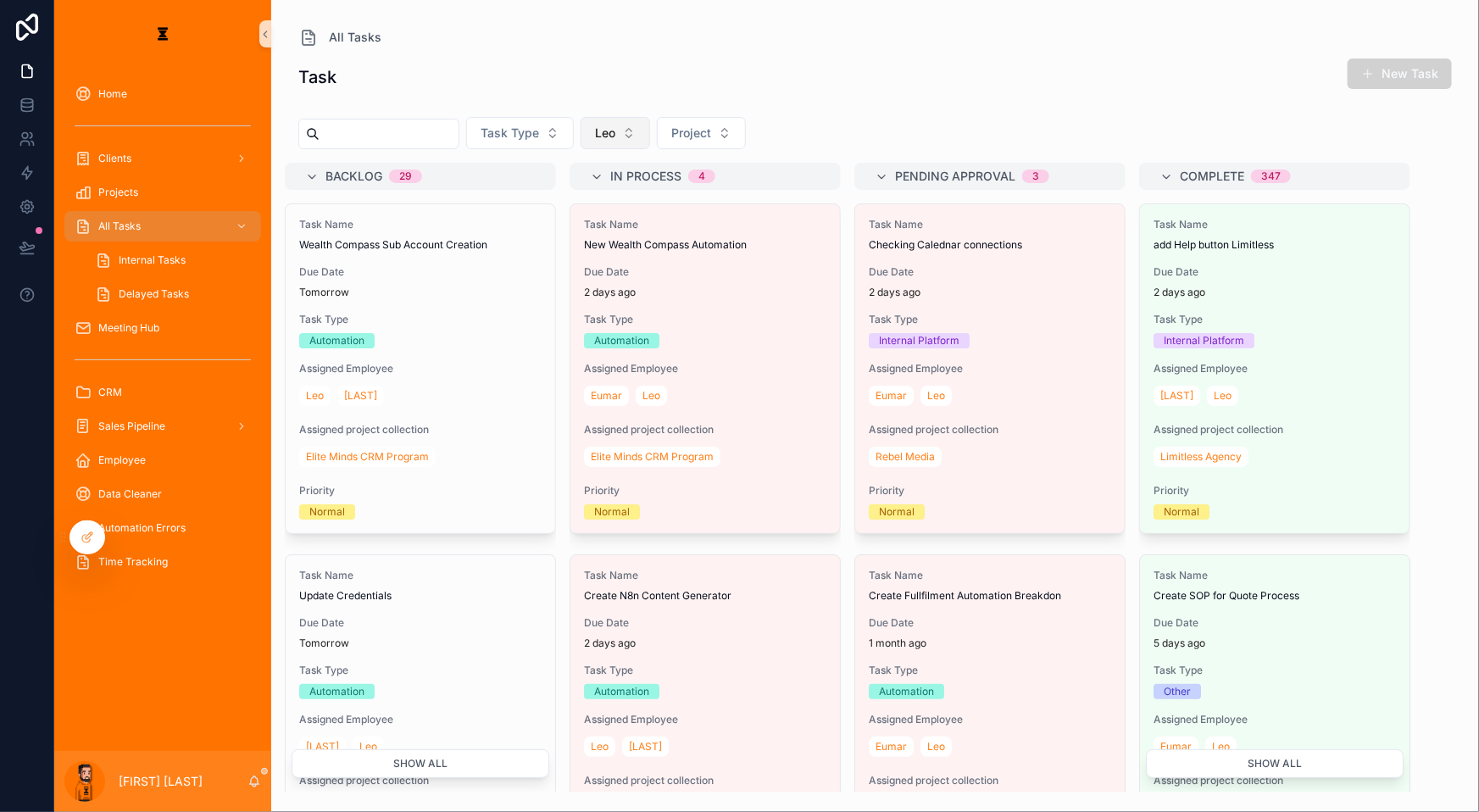 click on "Leo" at bounding box center [615, 133] 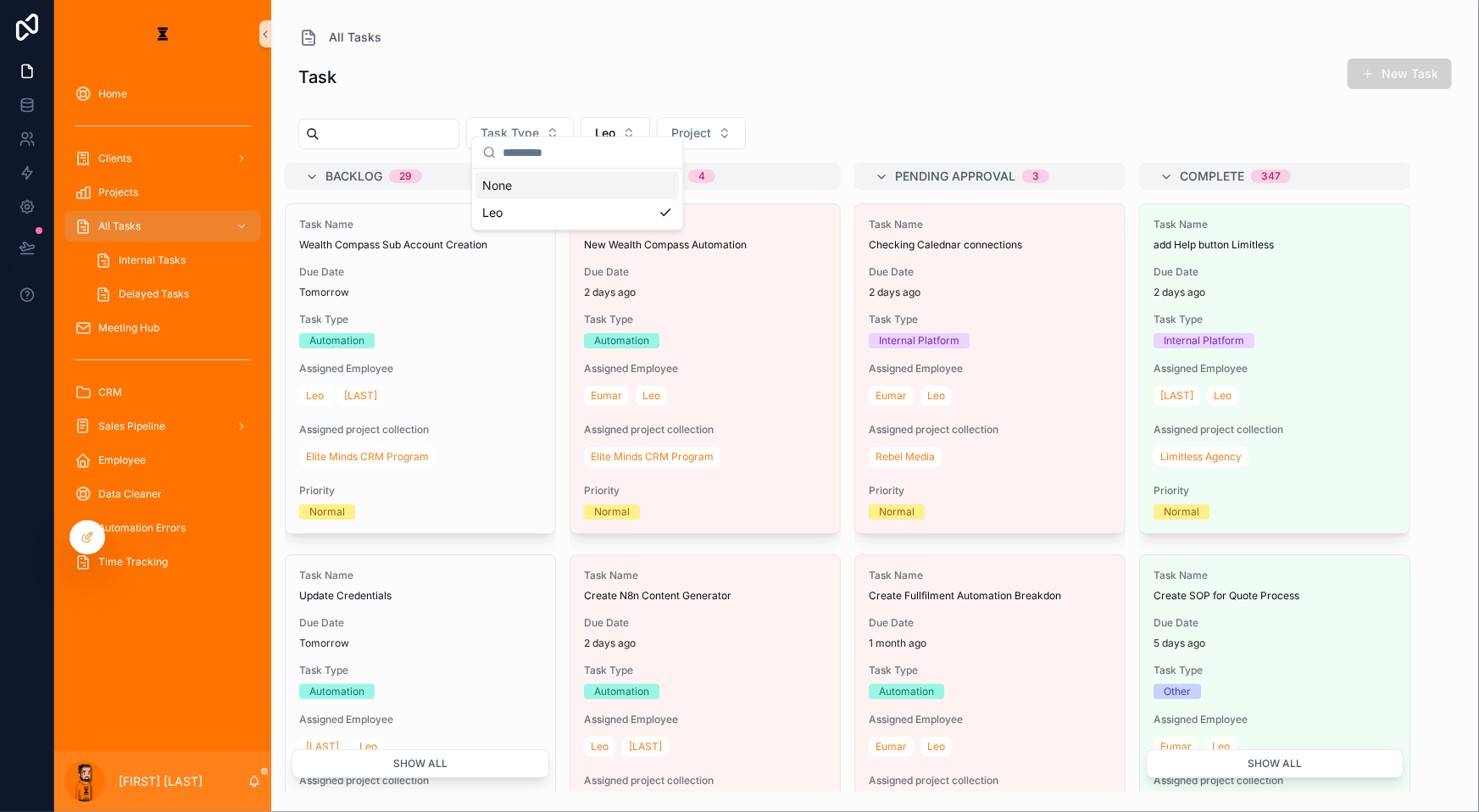 click on "Task New Task" at bounding box center (875, 77) 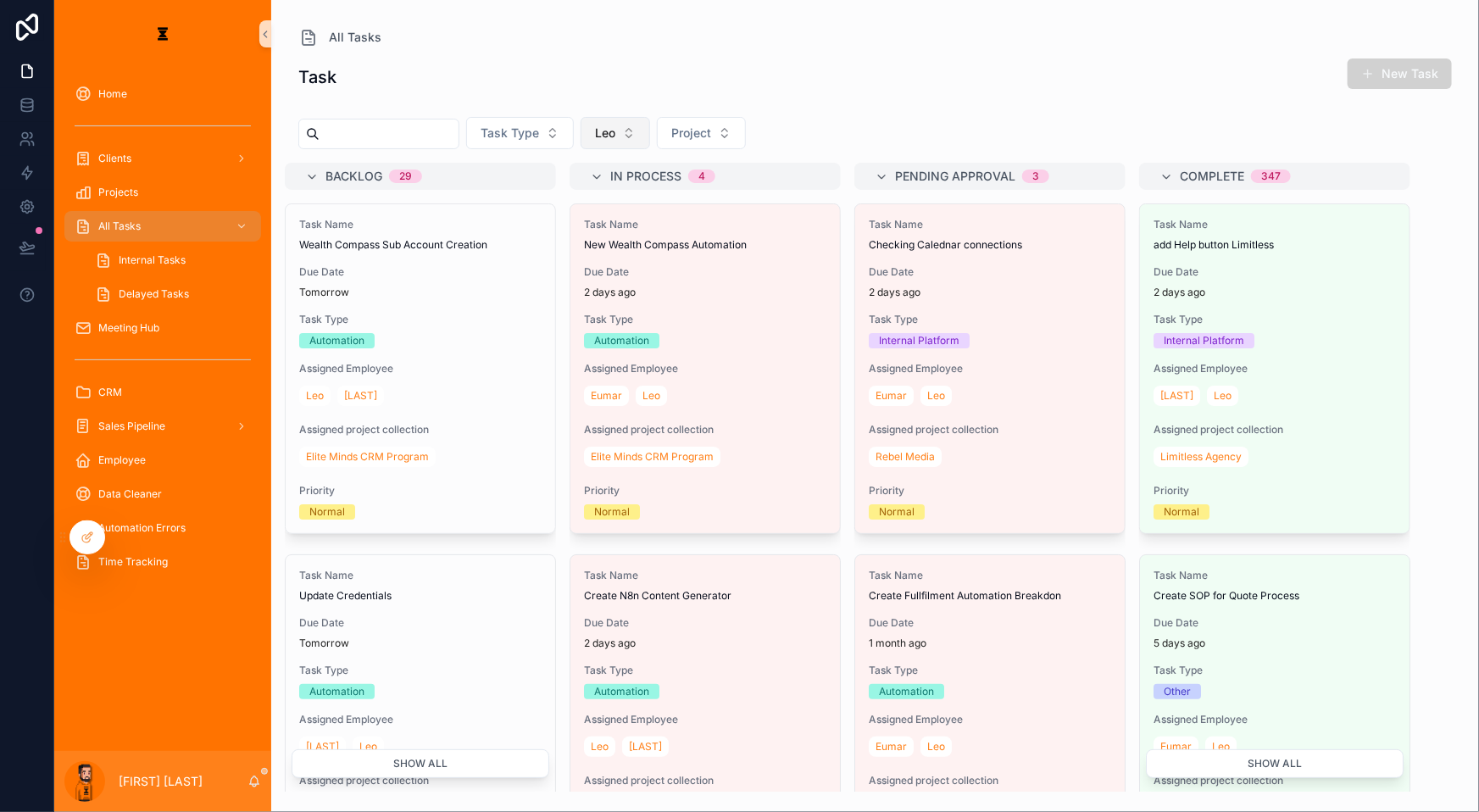 click on "Leo" at bounding box center (605, 133) 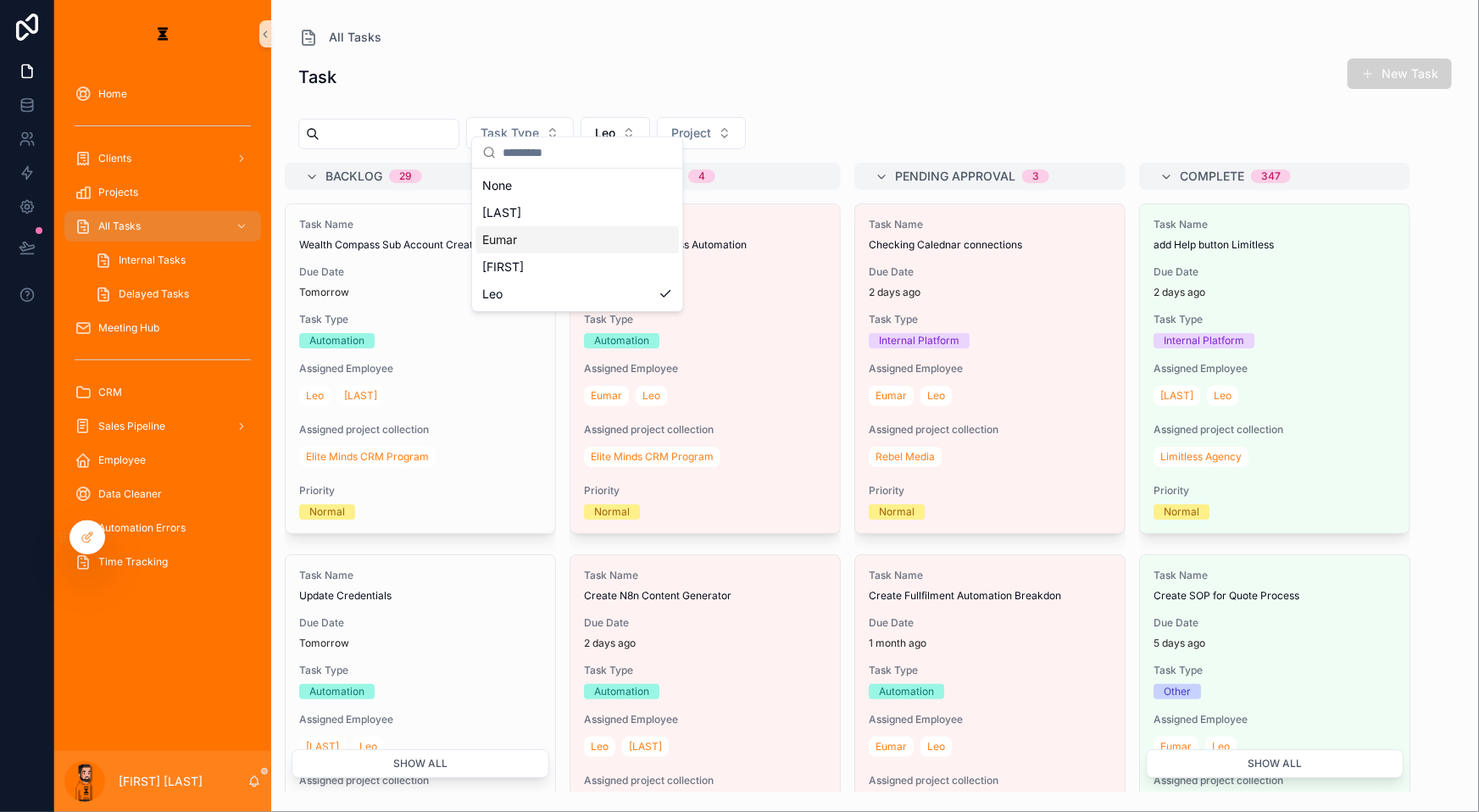 click on "Eumar" at bounding box center (577, 240) 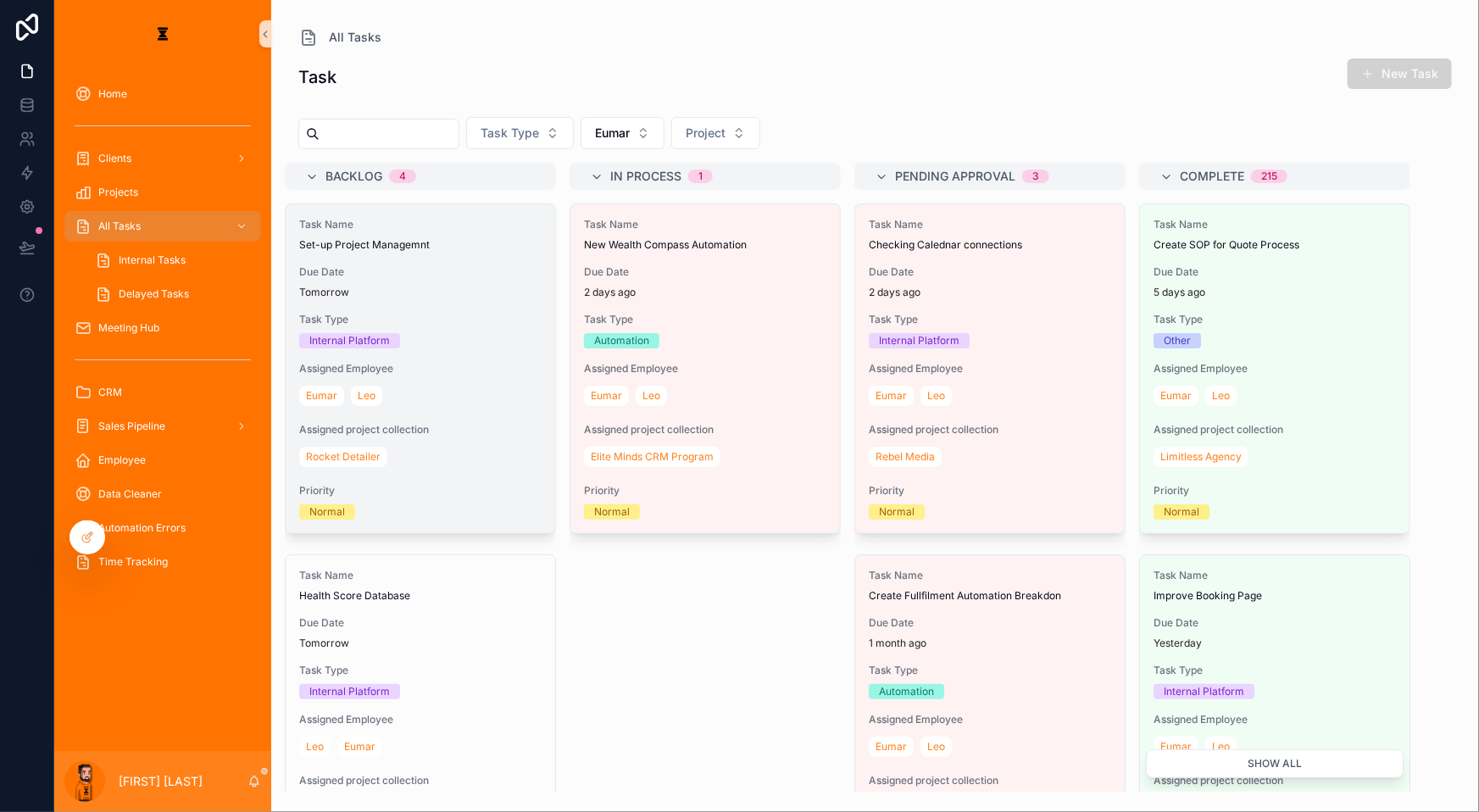 click on "Due Date" at bounding box center (420, 272) 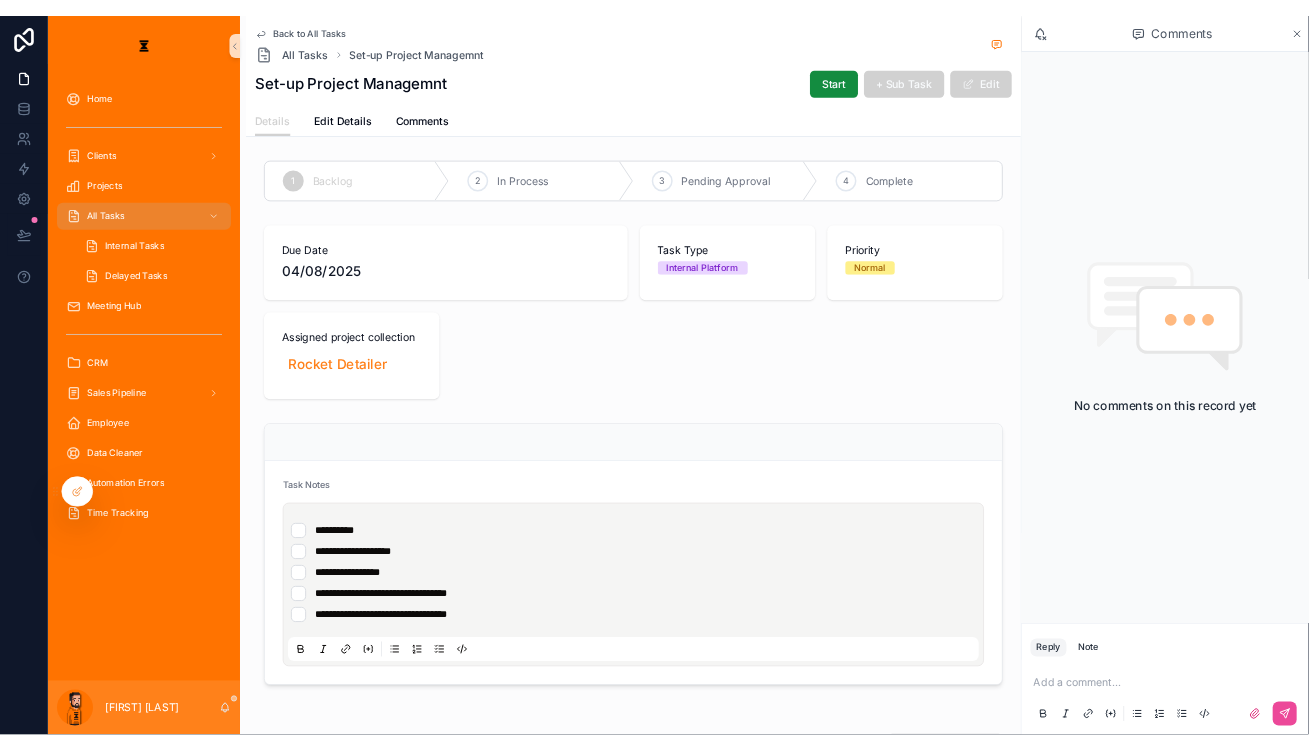 scroll, scrollTop: 0, scrollLeft: 0, axis: both 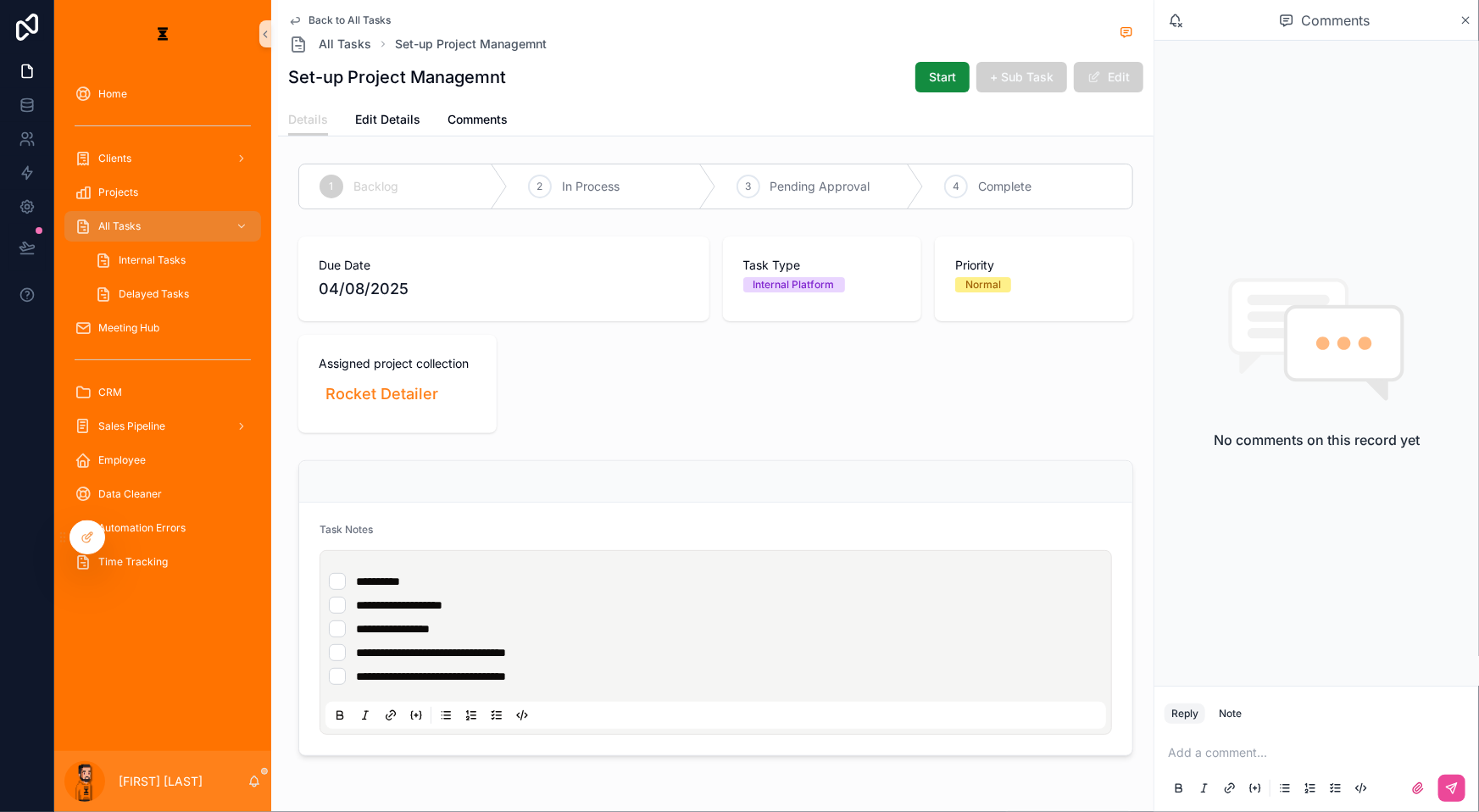 click on "**********" at bounding box center (715, 581) 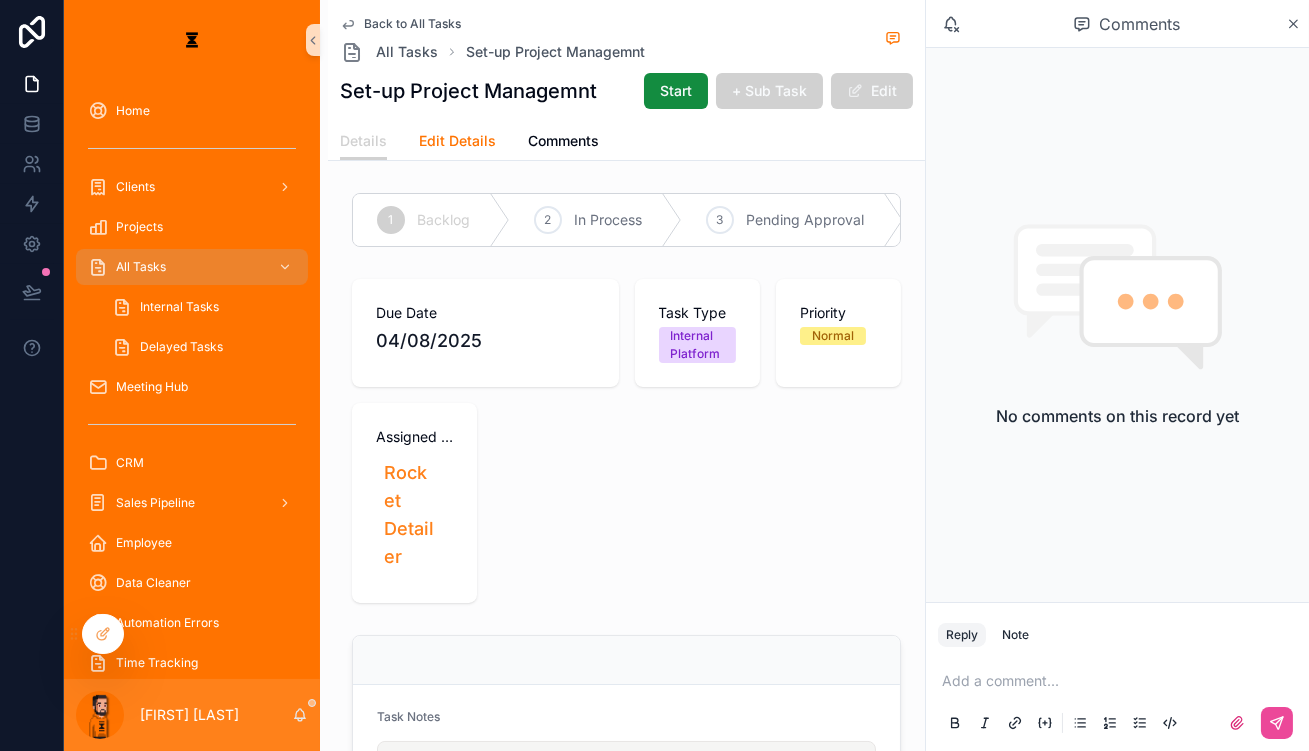 click on "Edit Details" at bounding box center [457, 141] 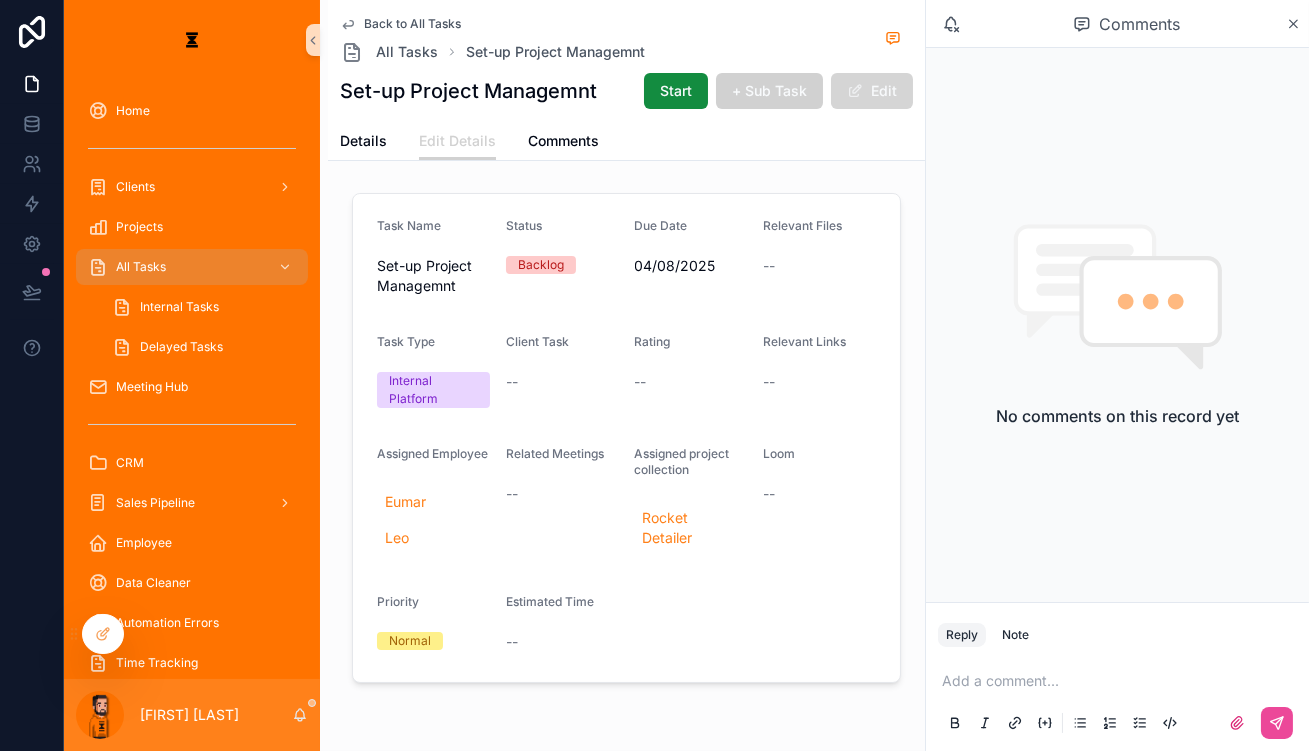 click on "Edit" at bounding box center [872, 91] 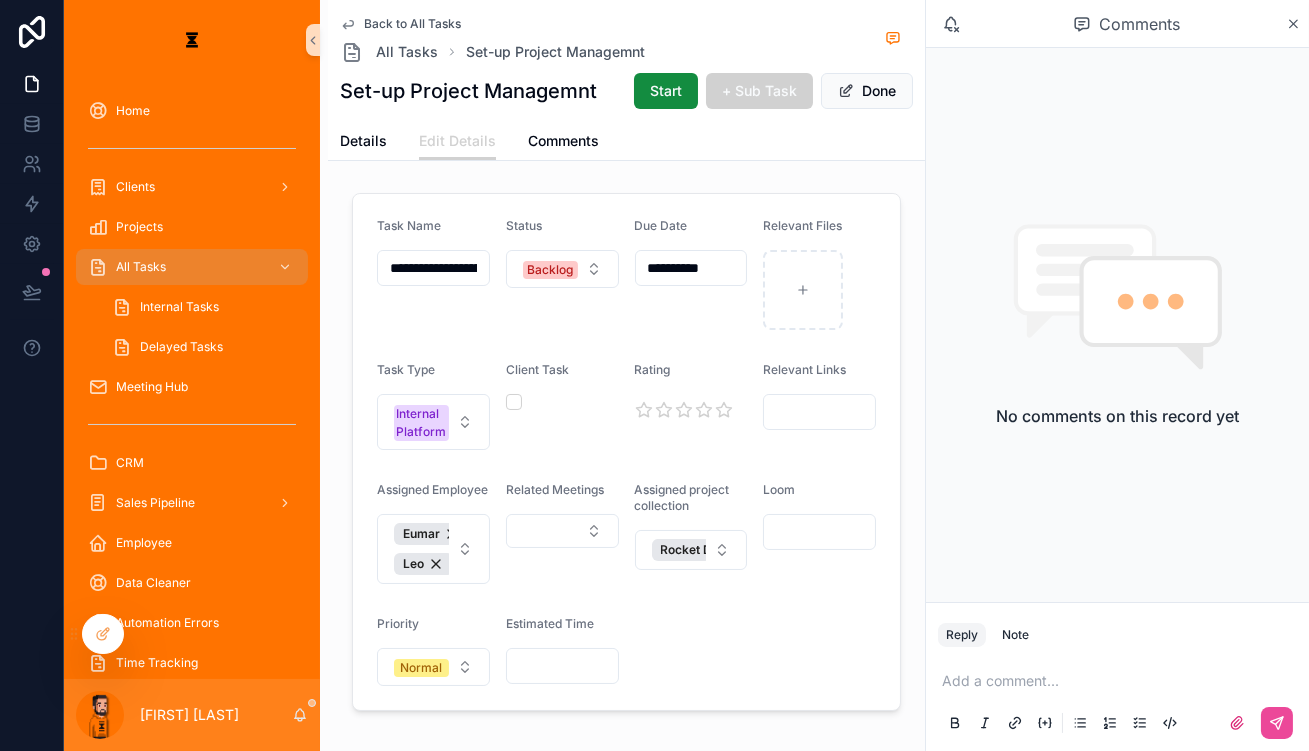 click at bounding box center (819, 532) 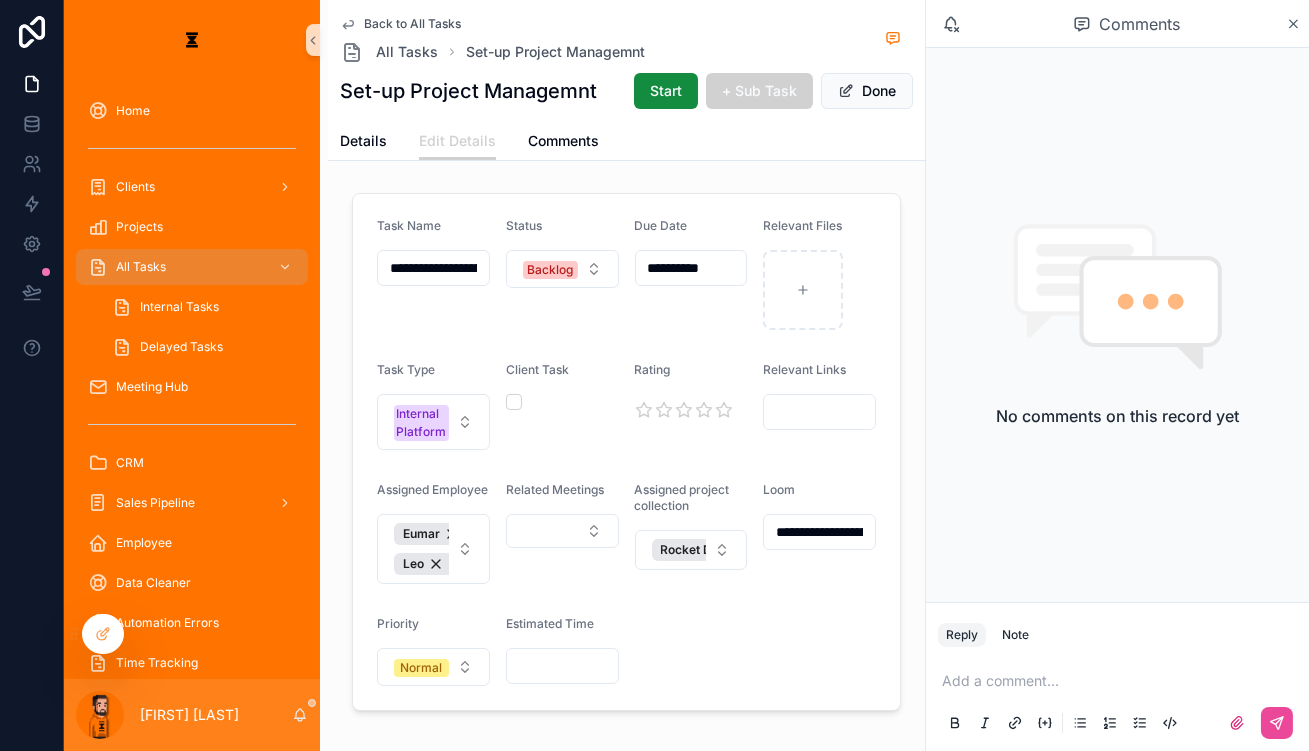scroll, scrollTop: 0, scrollLeft: 574, axis: horizontal 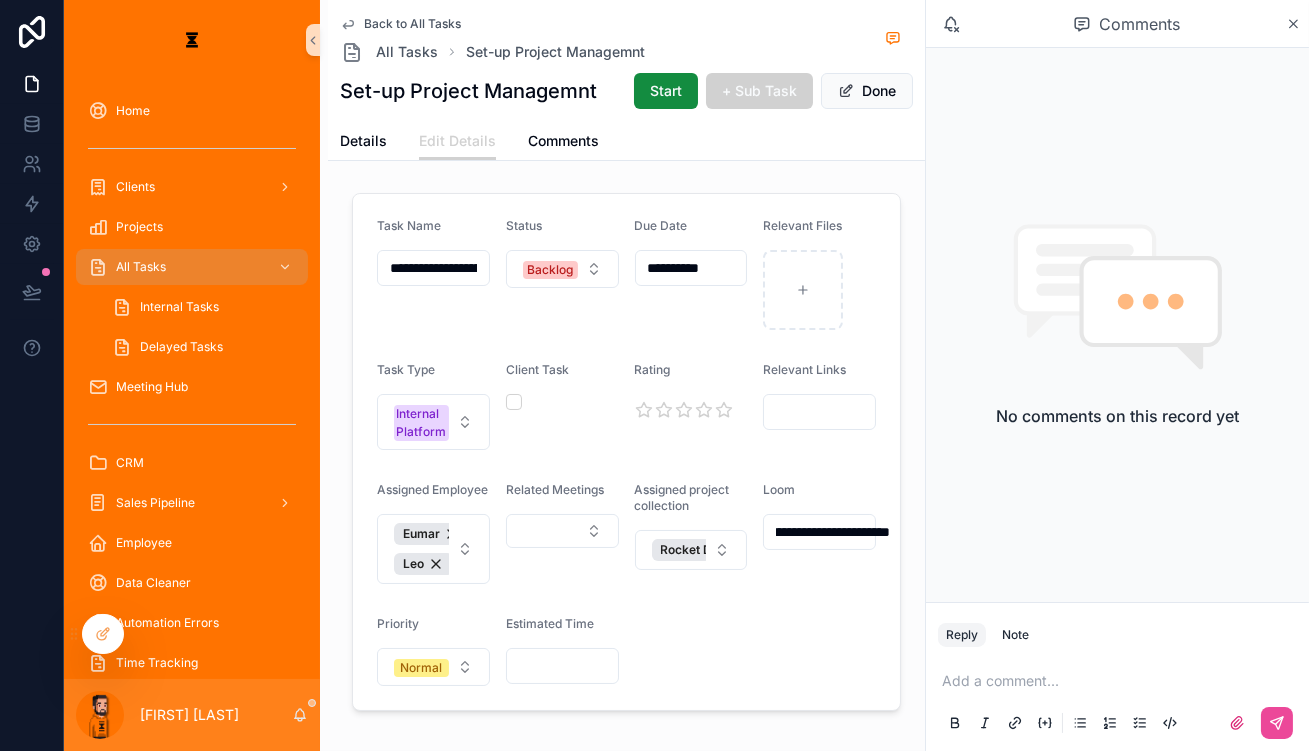 type on "**********" 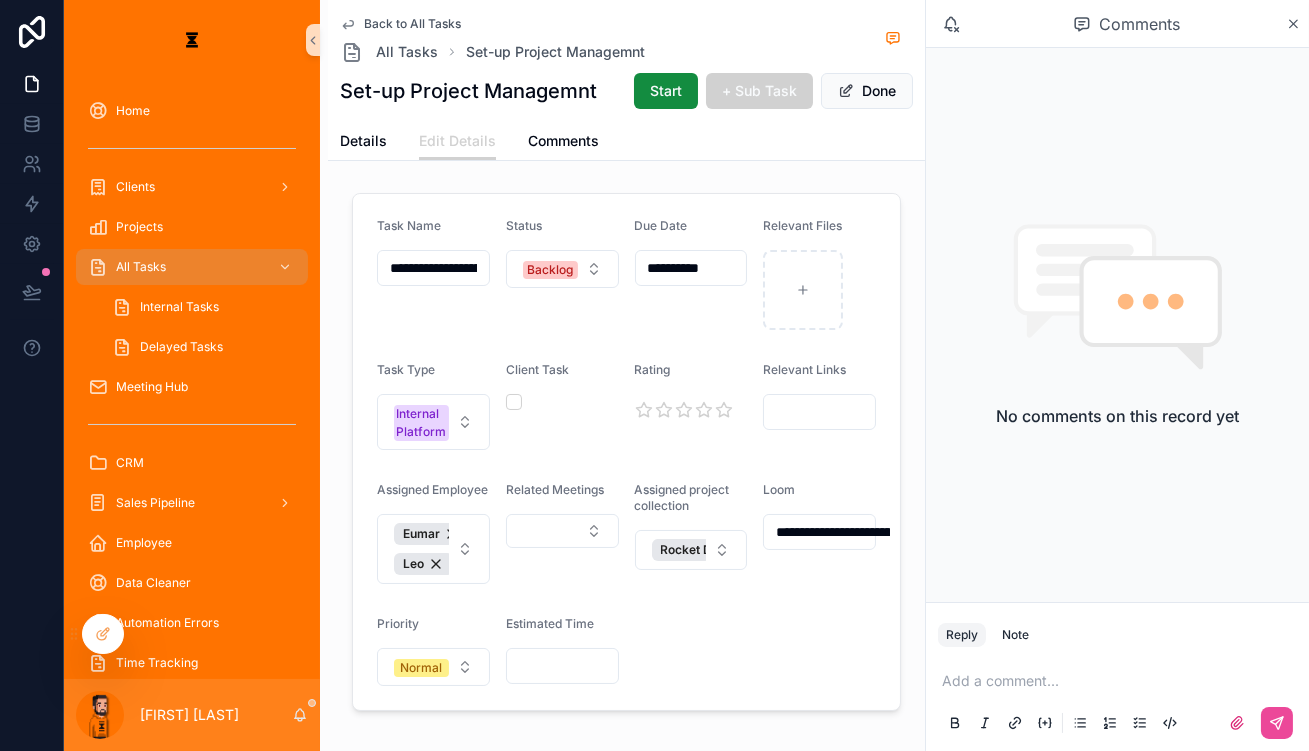 click on "**********" at bounding box center [626, 452] 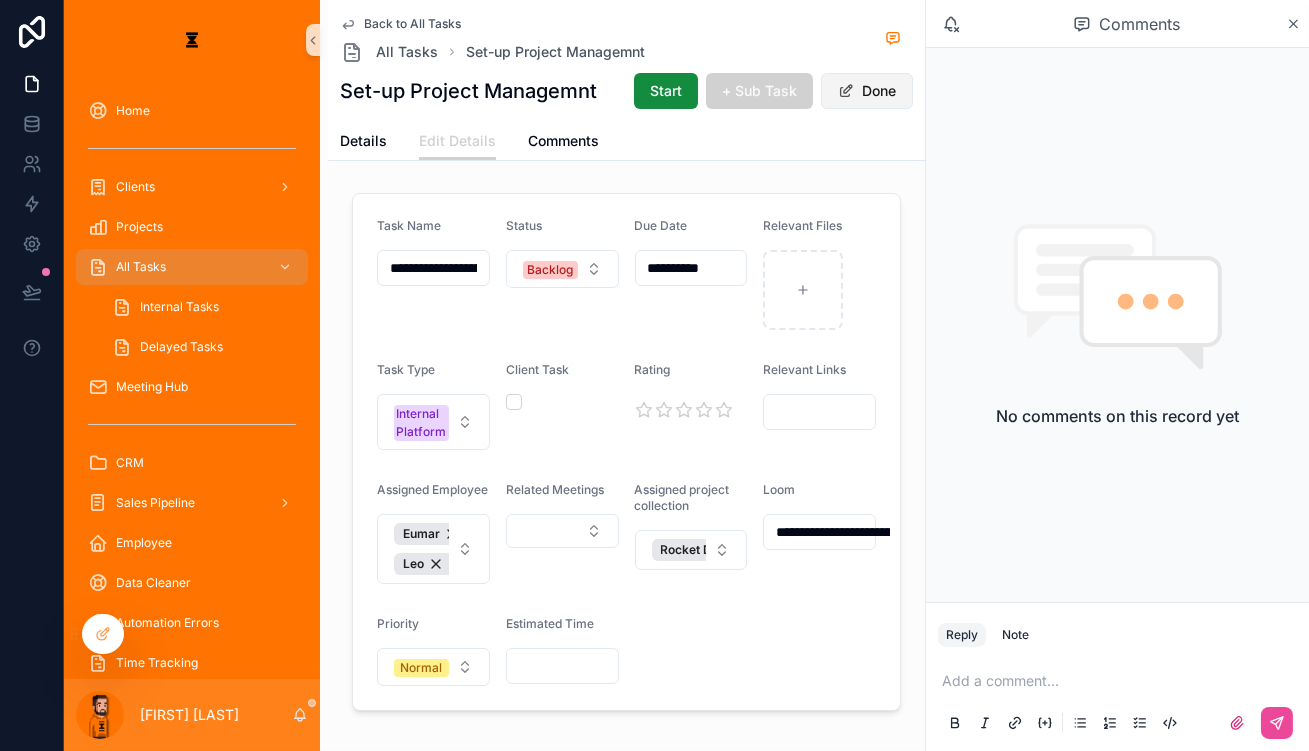 click on "Done" at bounding box center [867, 91] 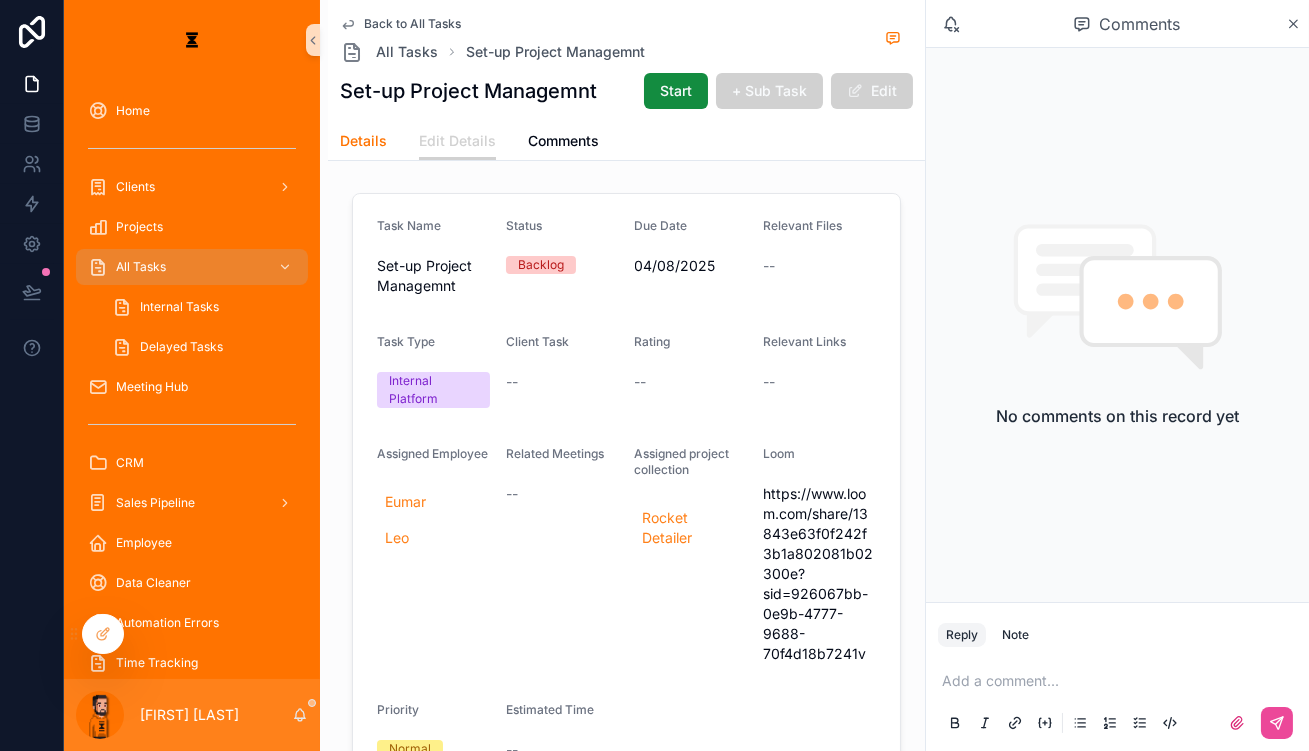 click on "Details" at bounding box center [363, 141] 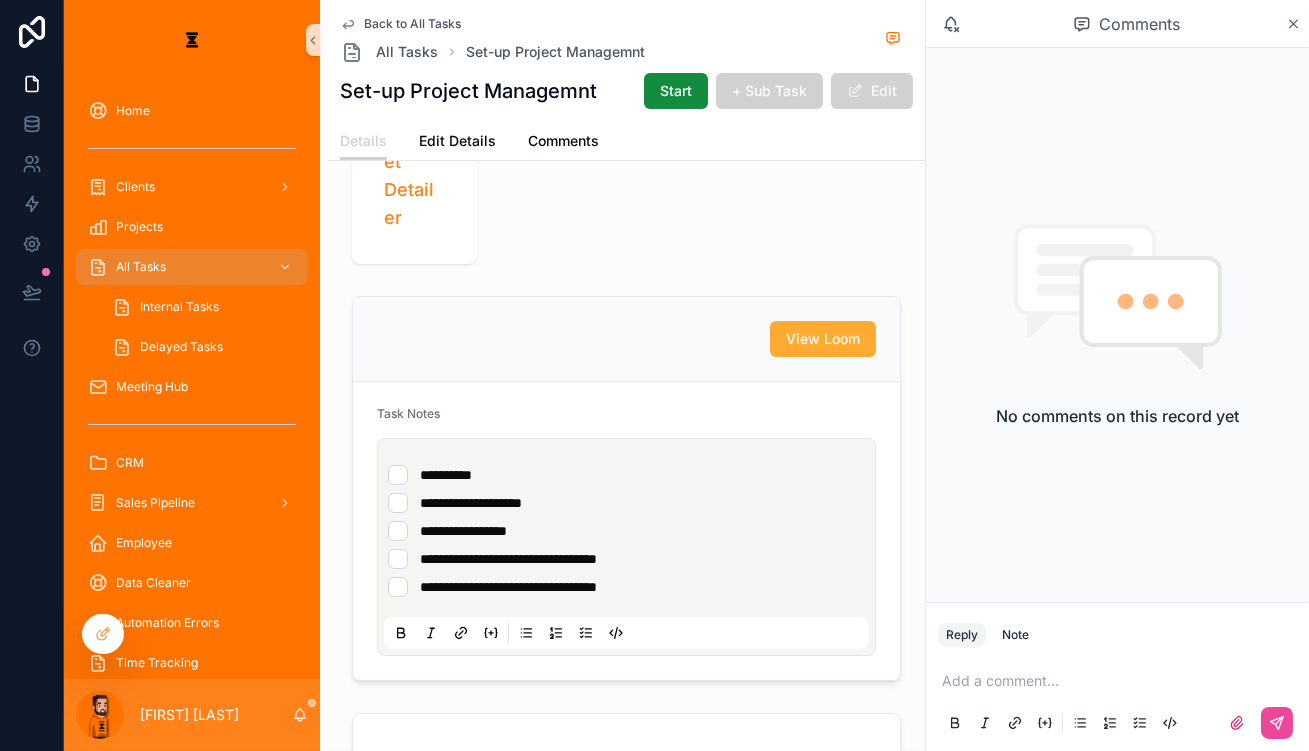scroll, scrollTop: 0, scrollLeft: 0, axis: both 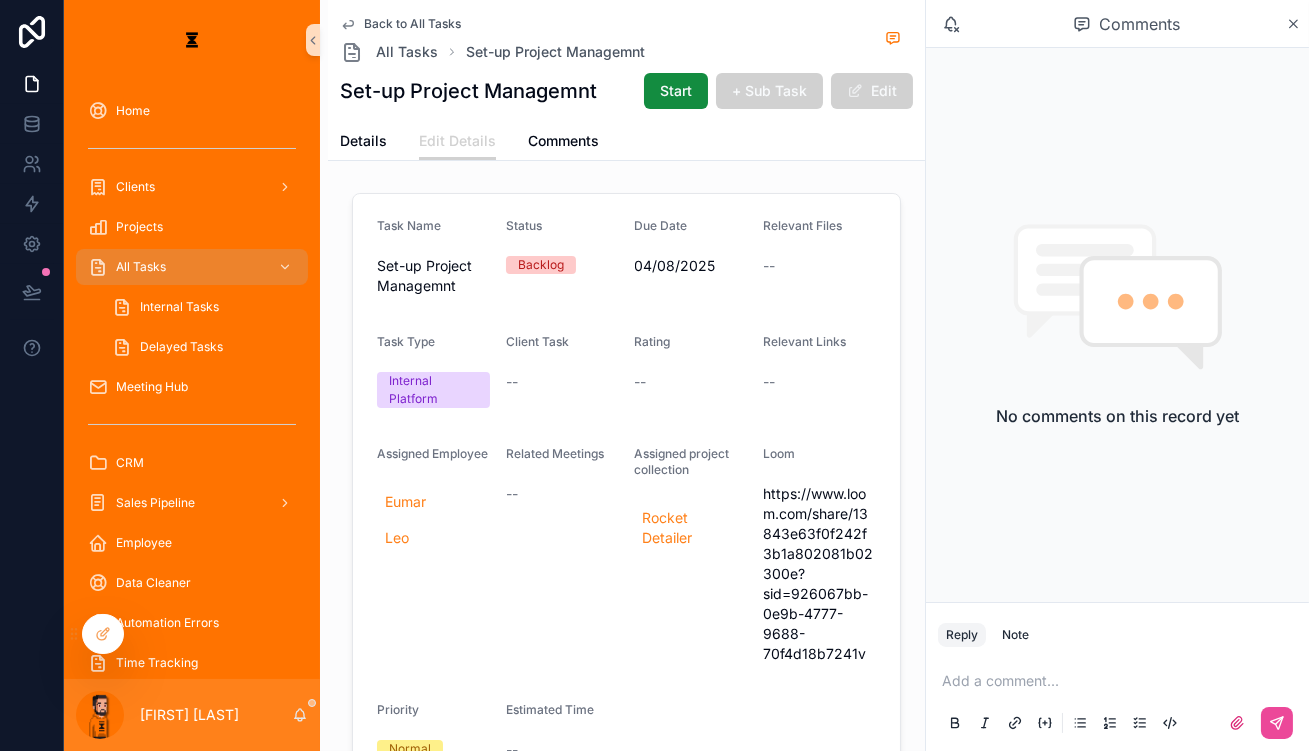 click on "Back to All Tasks" at bounding box center [412, 24] 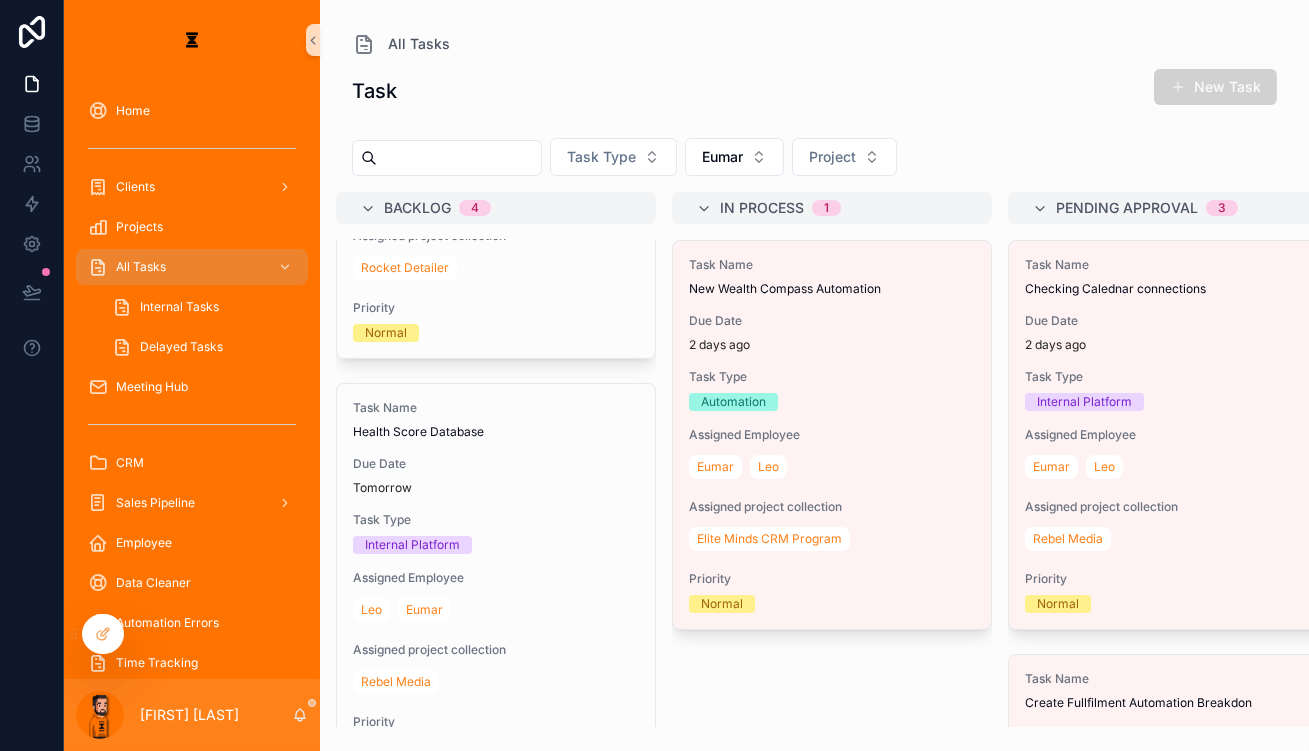 scroll, scrollTop: 363, scrollLeft: 0, axis: vertical 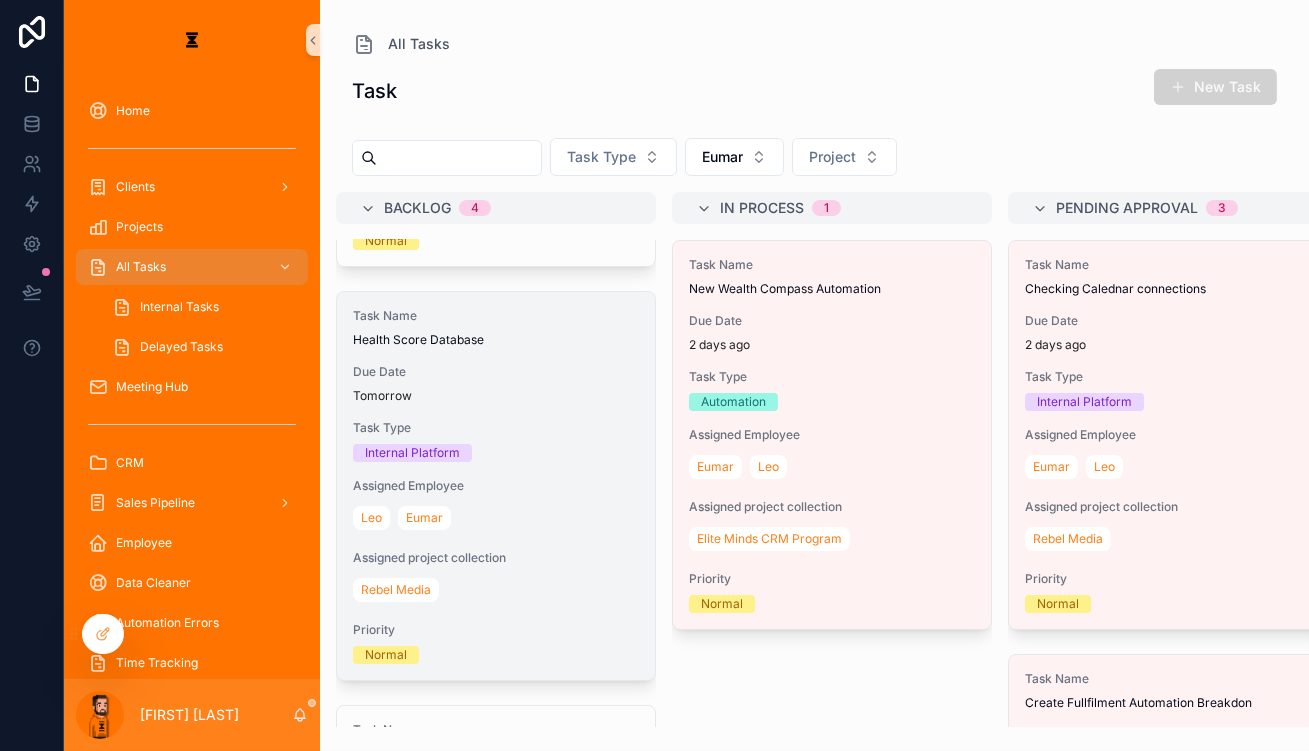 click on "Internal Platform" at bounding box center (496, 453) 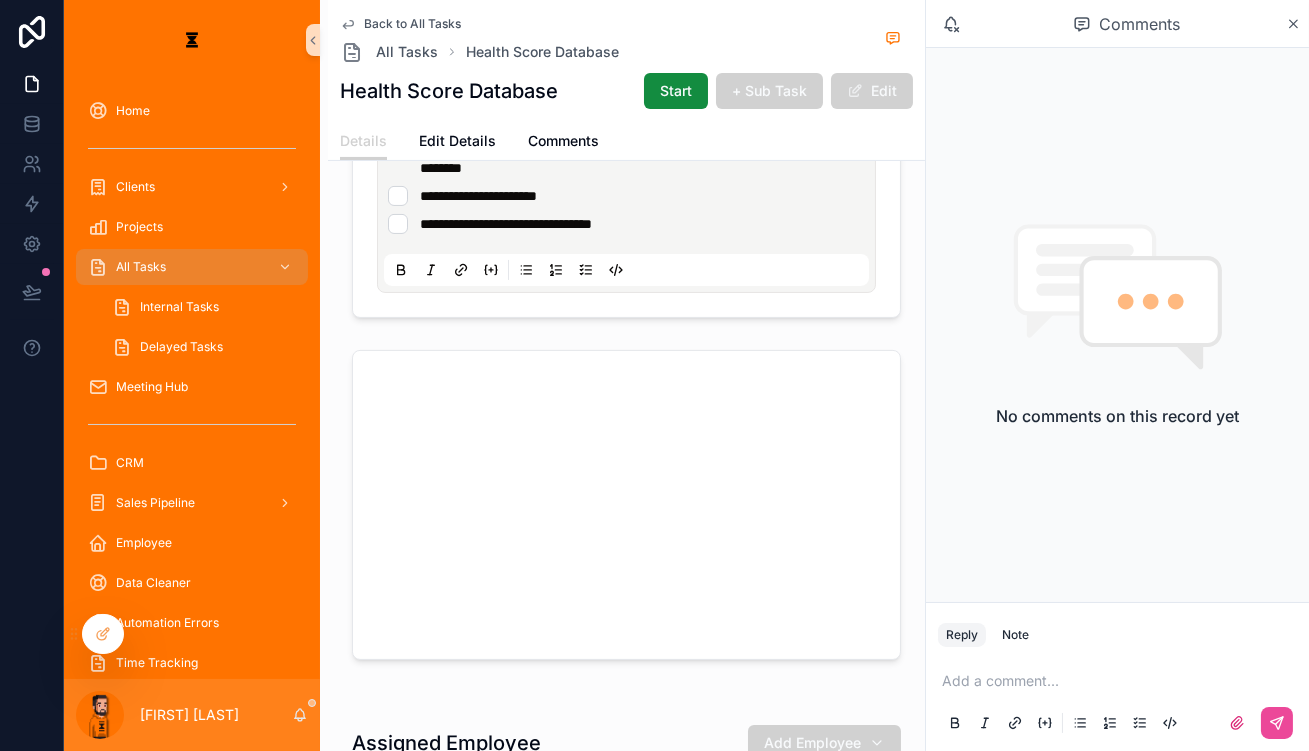scroll, scrollTop: 909, scrollLeft: 0, axis: vertical 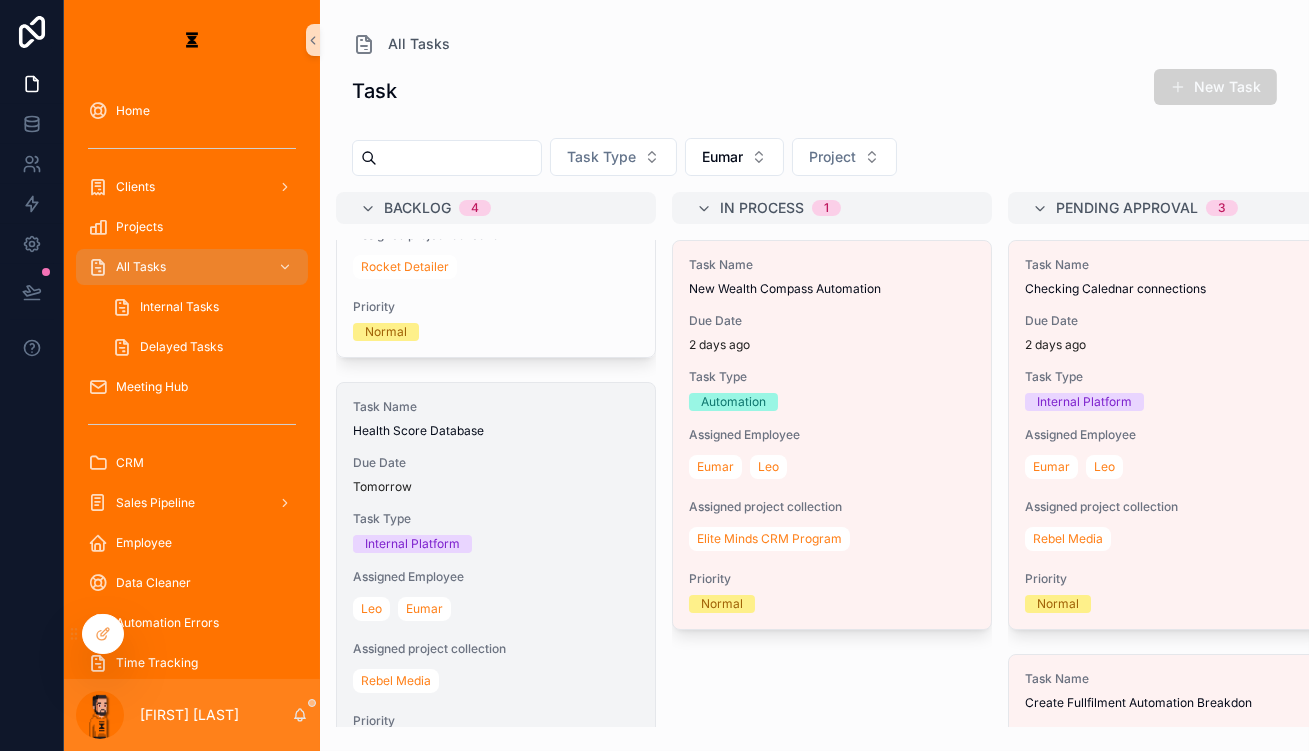 click on "Task Name Health Score Database Due Date Tomorrow Task Type Internal Platform Assigned Employee Leo Eumar Assigned project collection Rebel Media Priority Normal" at bounding box center (496, 577) 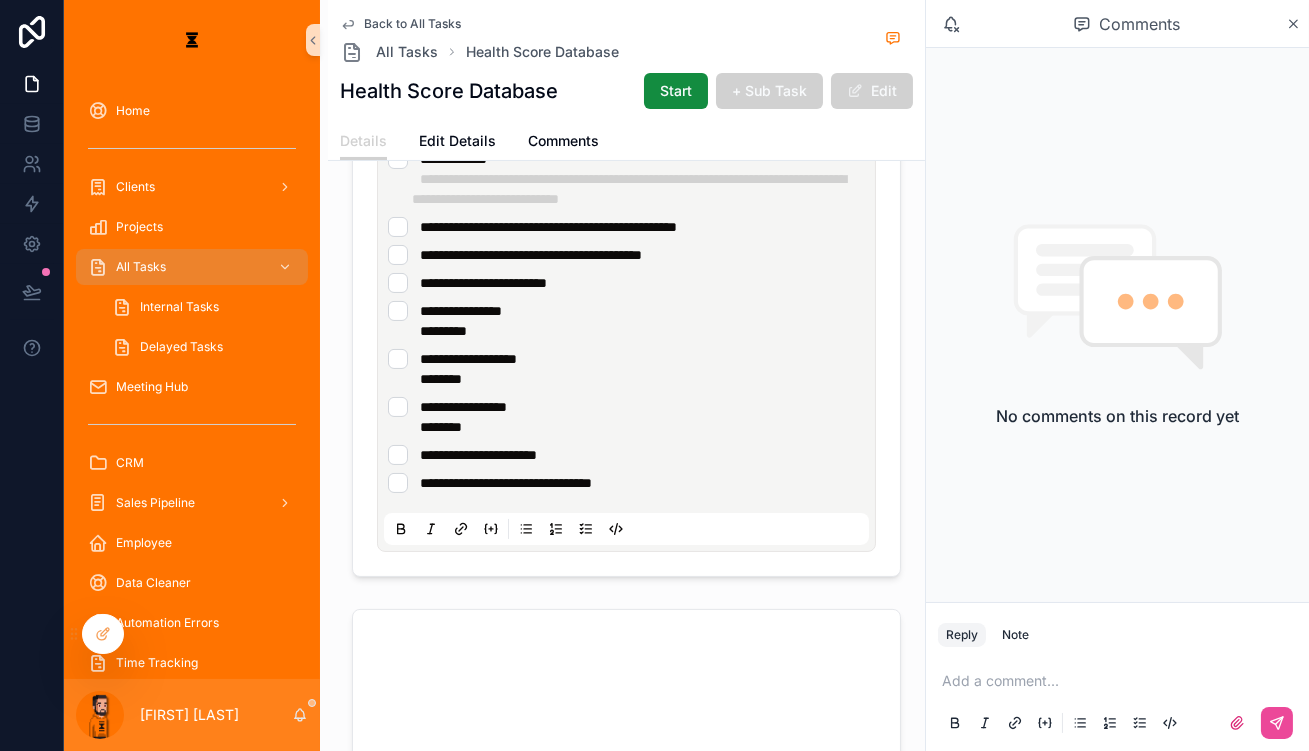 scroll, scrollTop: 909, scrollLeft: 0, axis: vertical 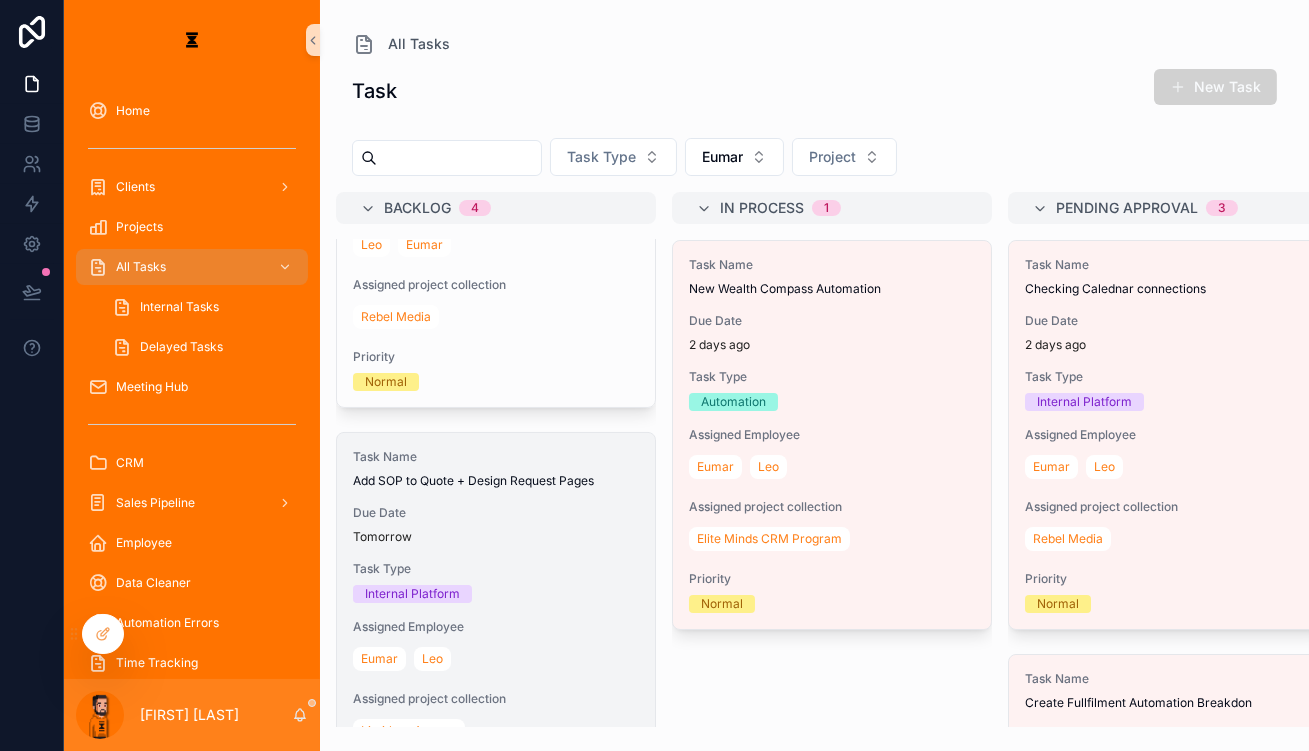 click on "Internal Platform" at bounding box center [496, 594] 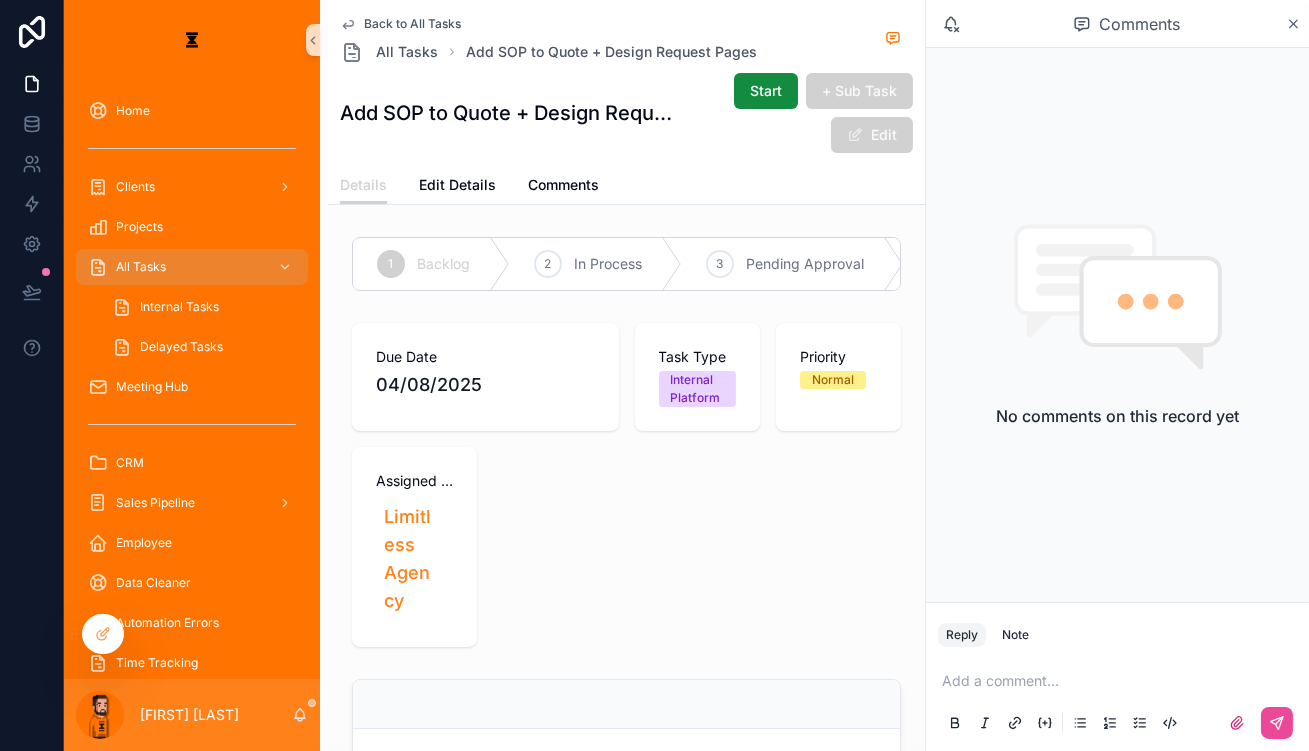 scroll, scrollTop: 90, scrollLeft: 0, axis: vertical 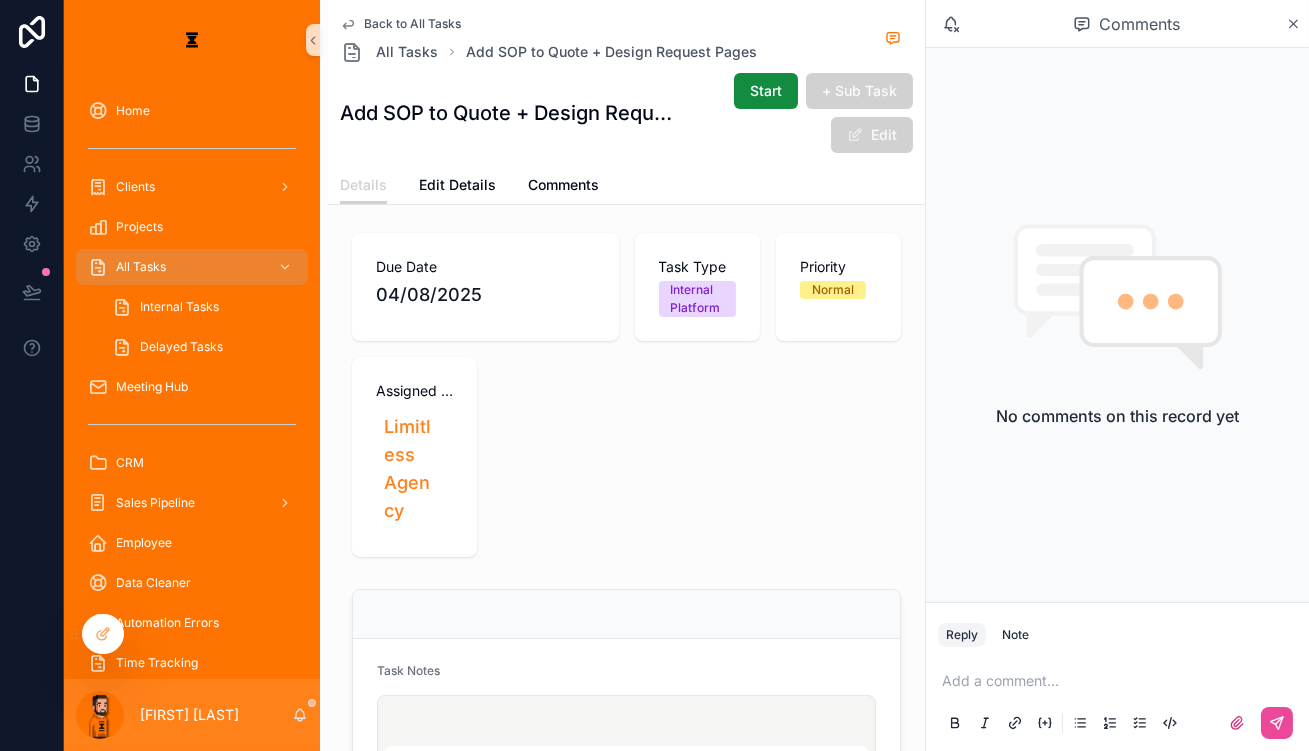 click at bounding box center (626, 740) 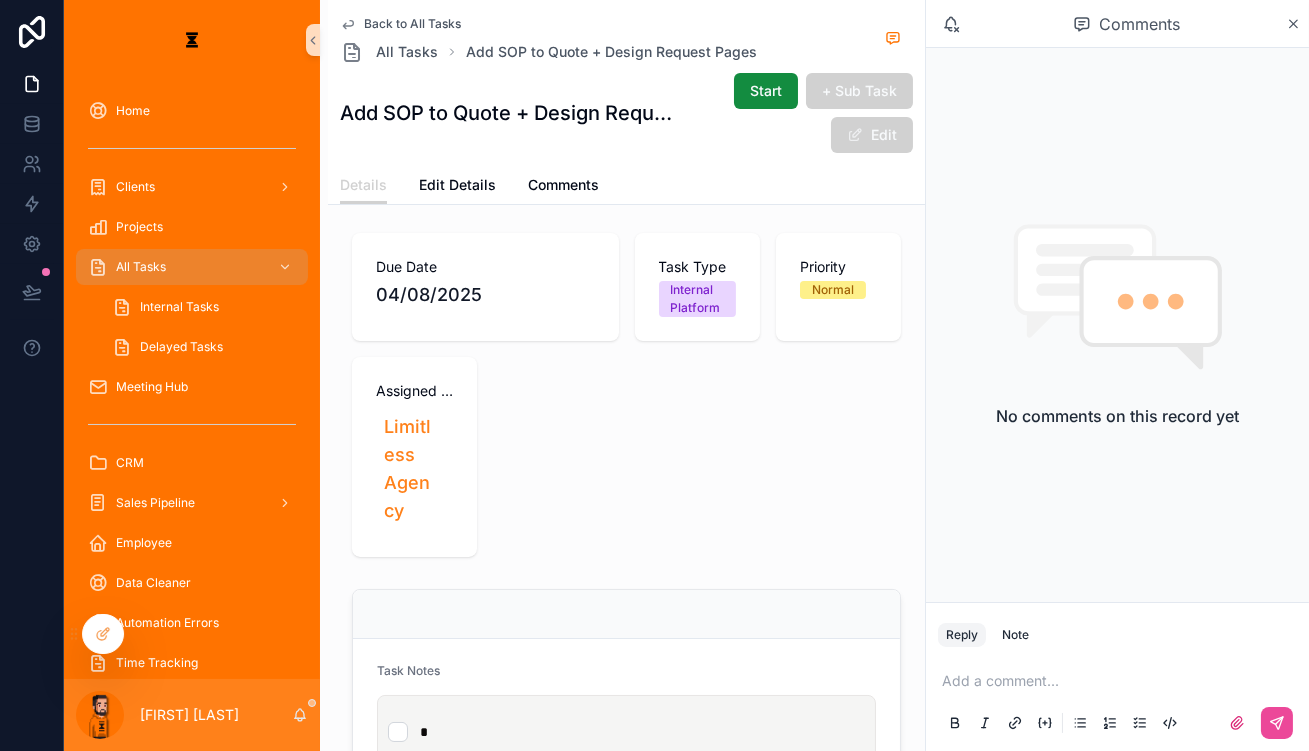 type 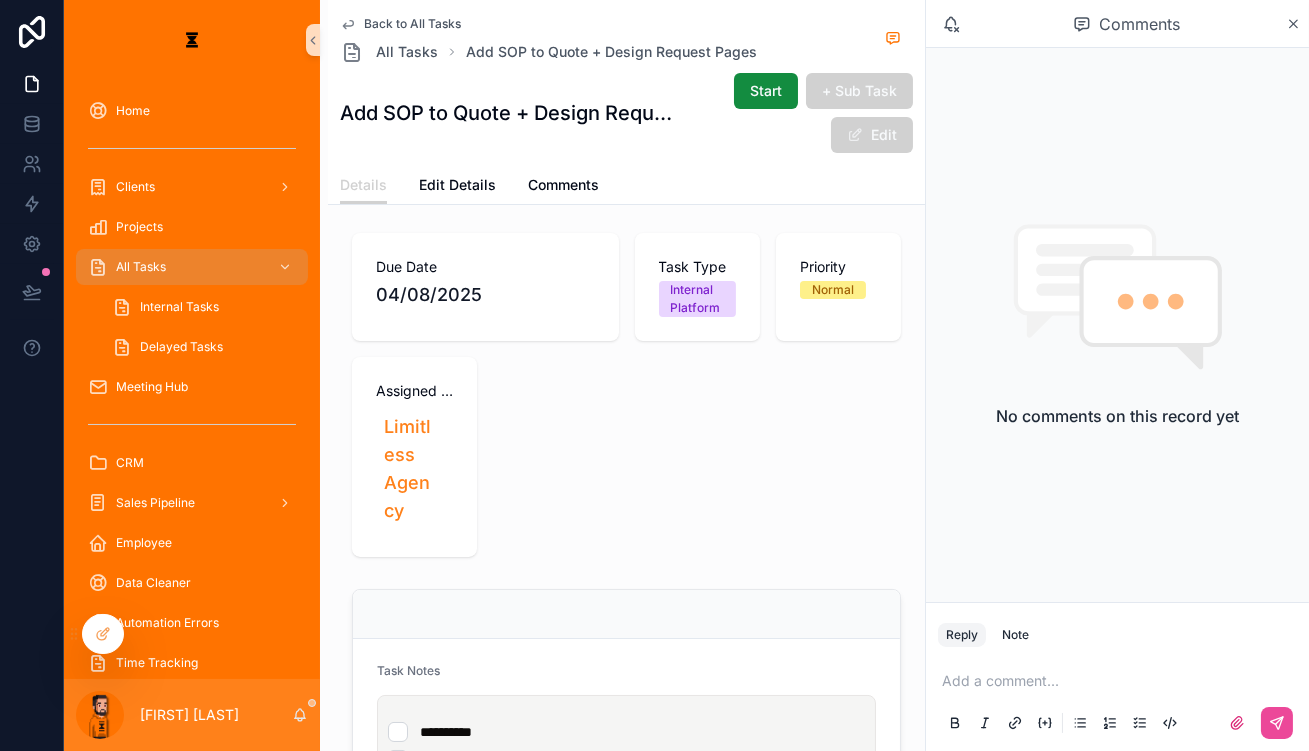 click on "**********" at bounding box center (630, 746) 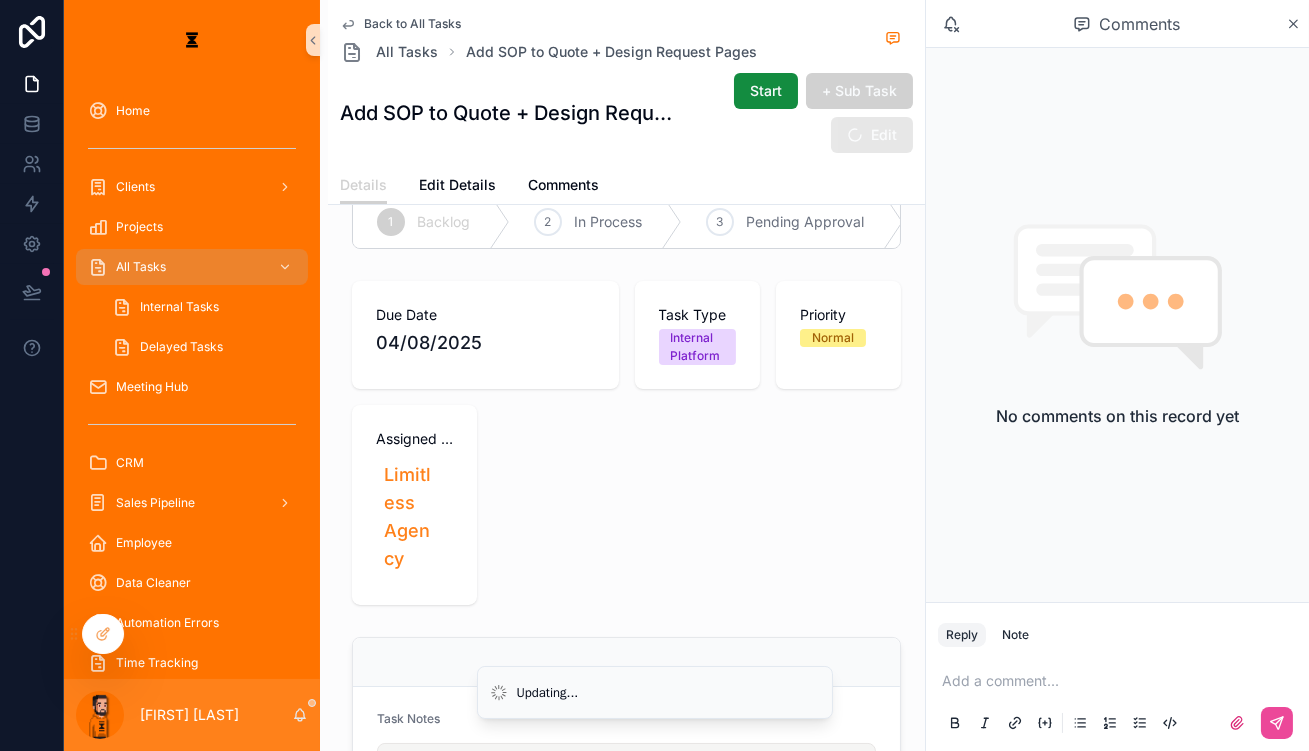 scroll, scrollTop: 0, scrollLeft: 0, axis: both 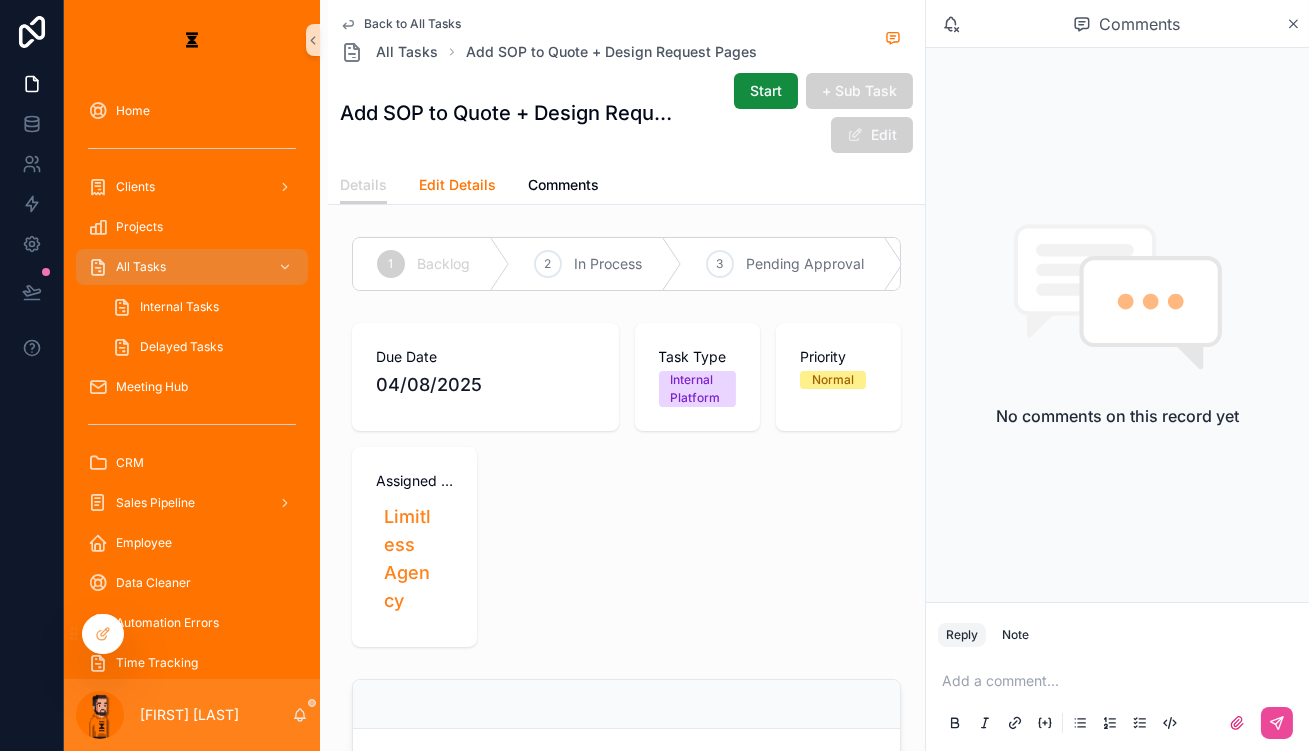 click on "Edit Details" at bounding box center (457, 185) 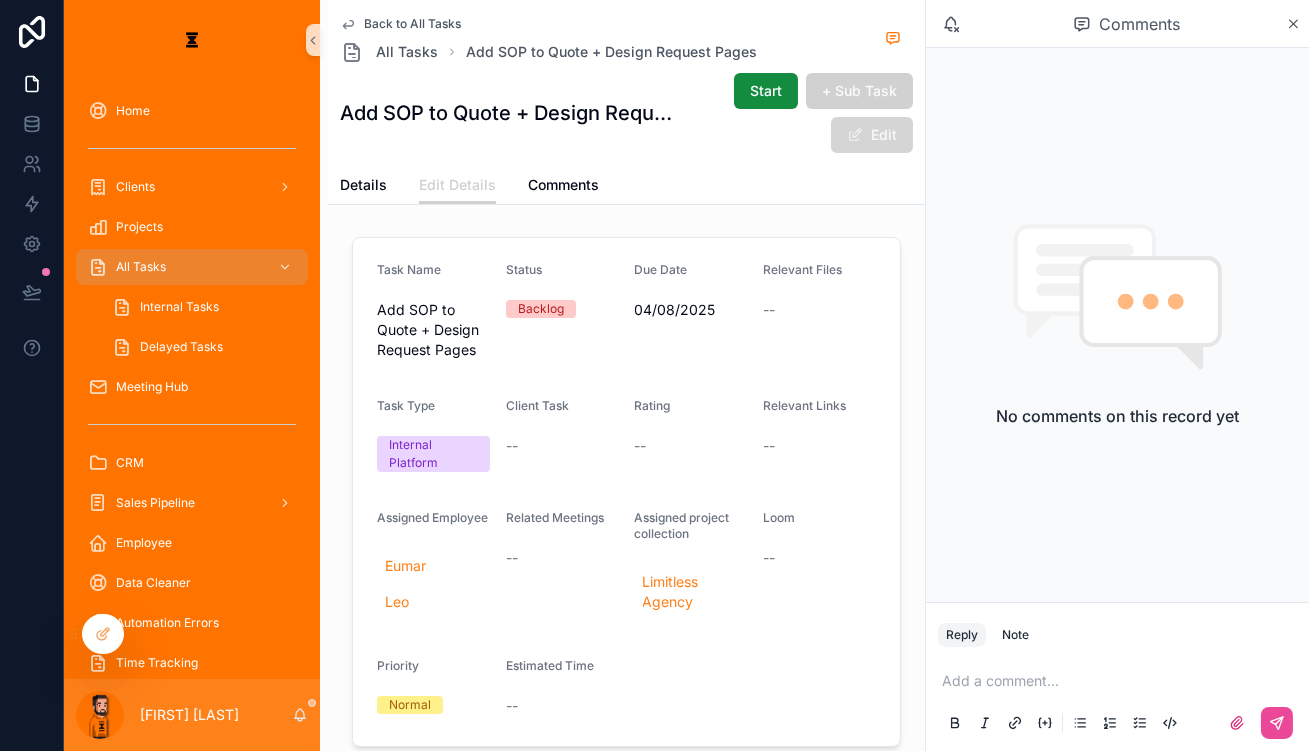 click on "Edit" at bounding box center [872, 135] 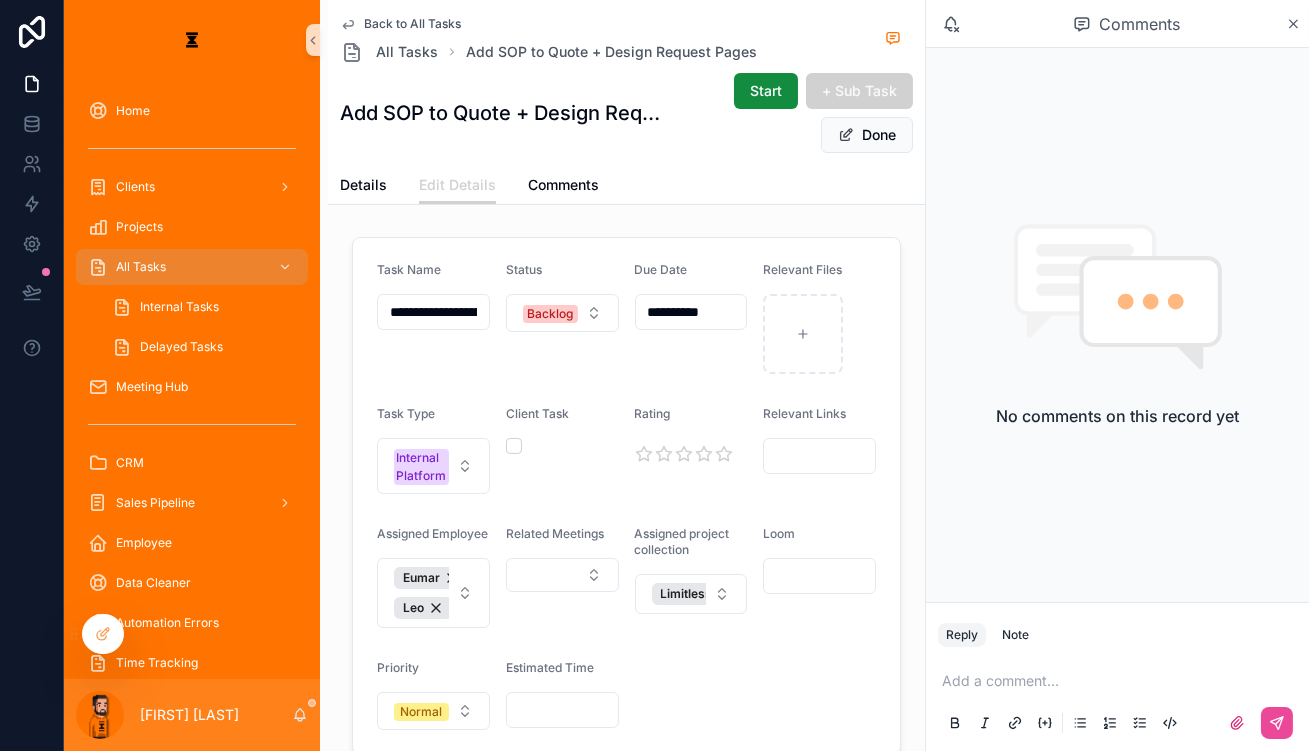 click at bounding box center [819, 576] 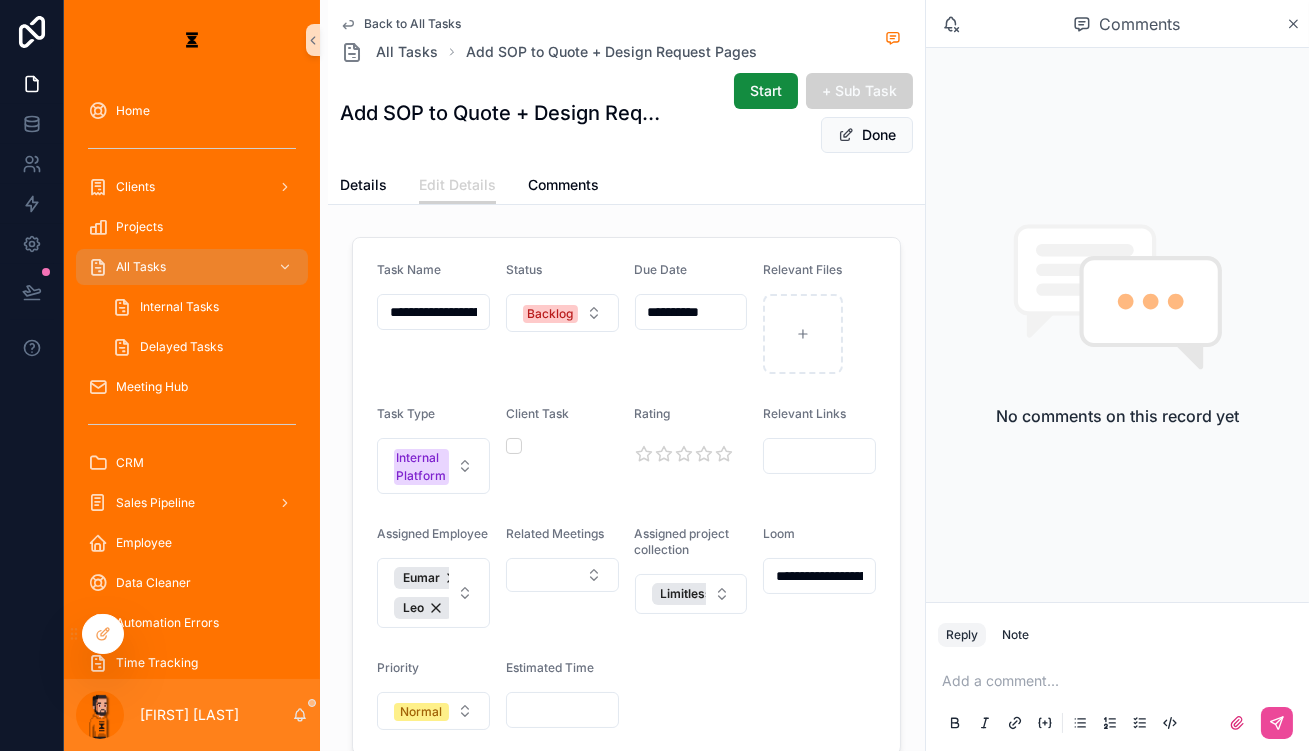 scroll, scrollTop: 0, scrollLeft: 566, axis: horizontal 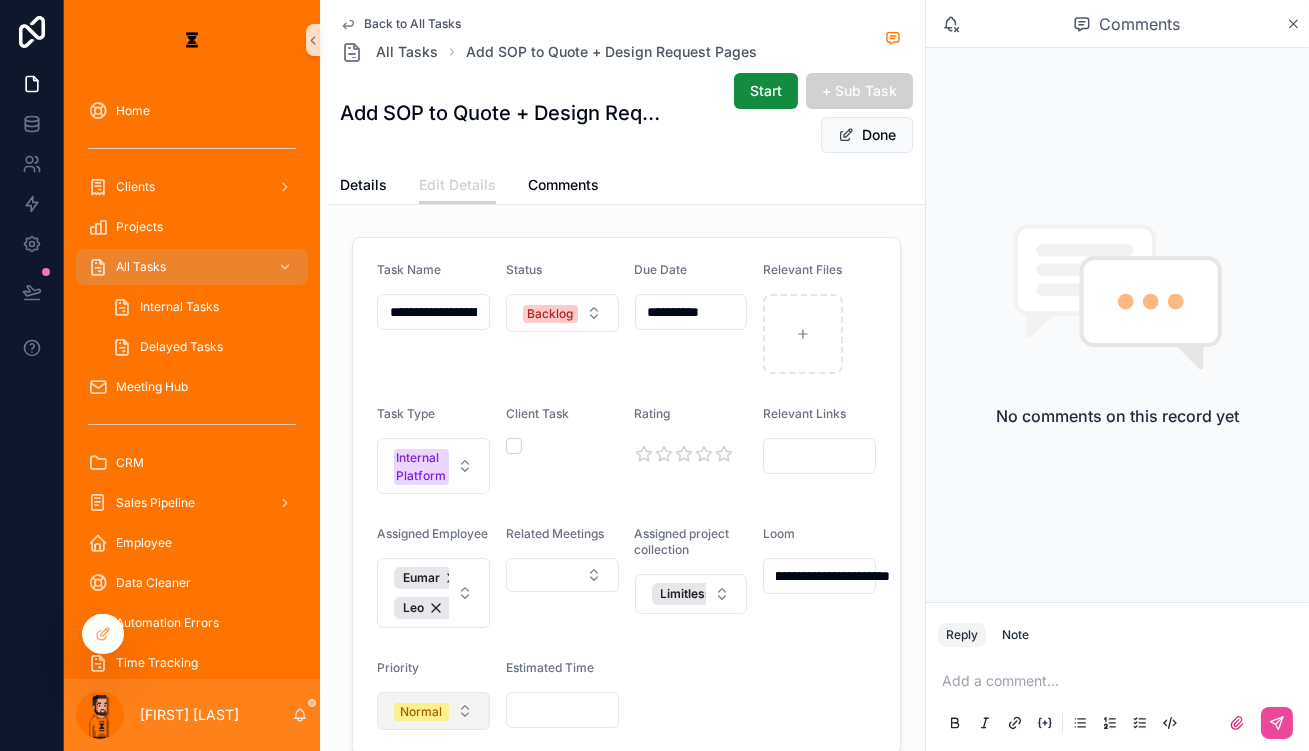type on "**********" 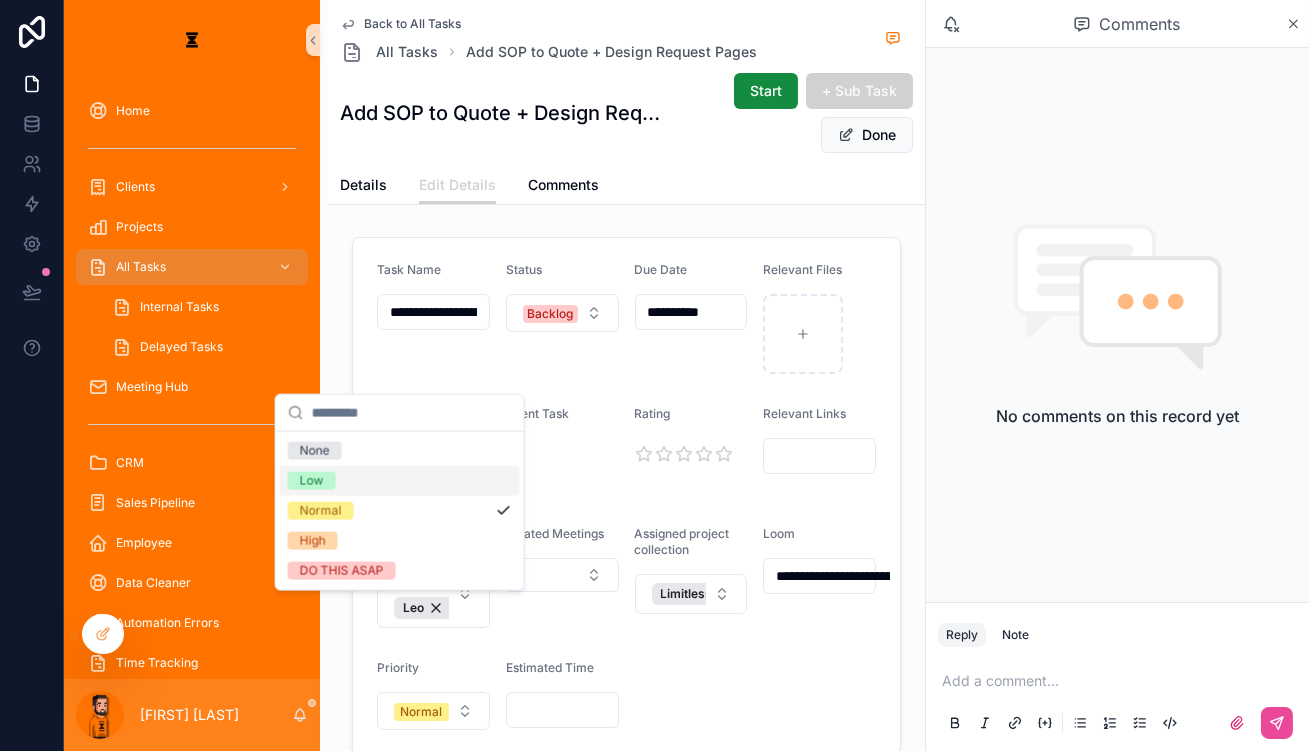 click on "Low" at bounding box center [400, 481] 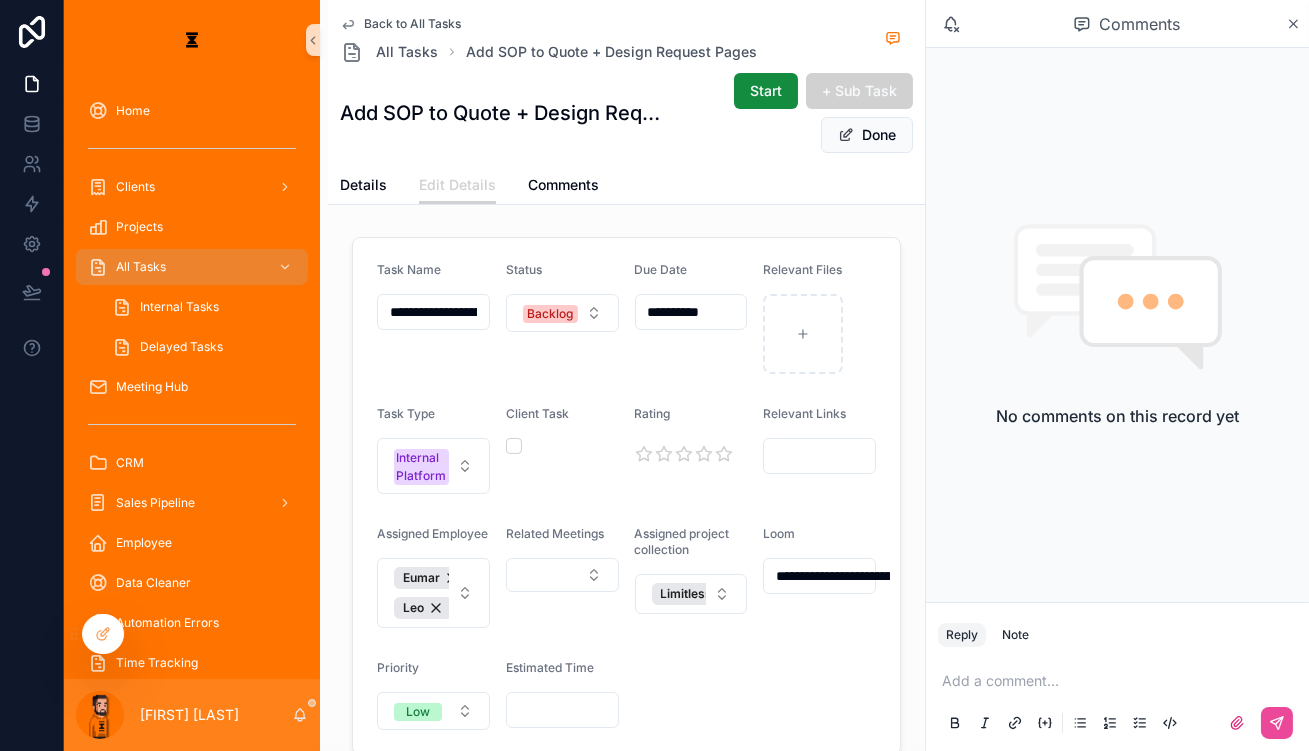 click on "**********" at bounding box center (626, 496) 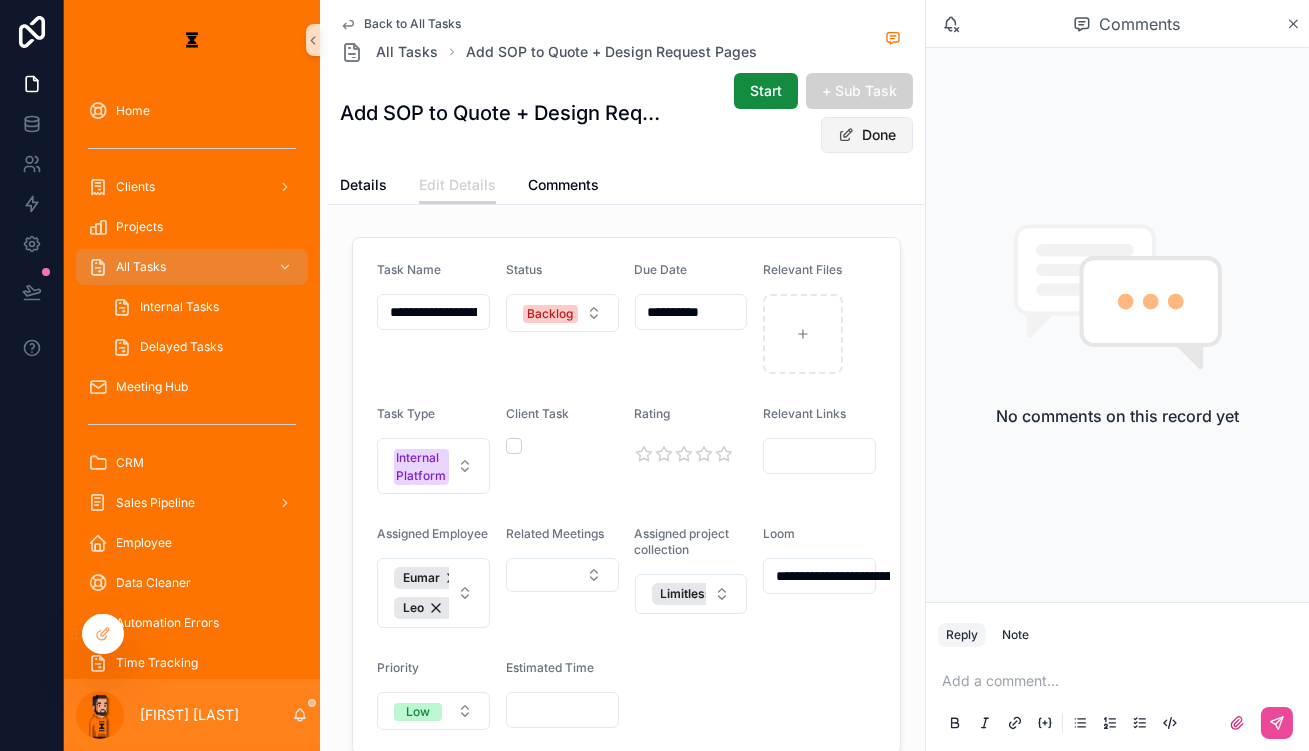 click on "Done" at bounding box center [867, 135] 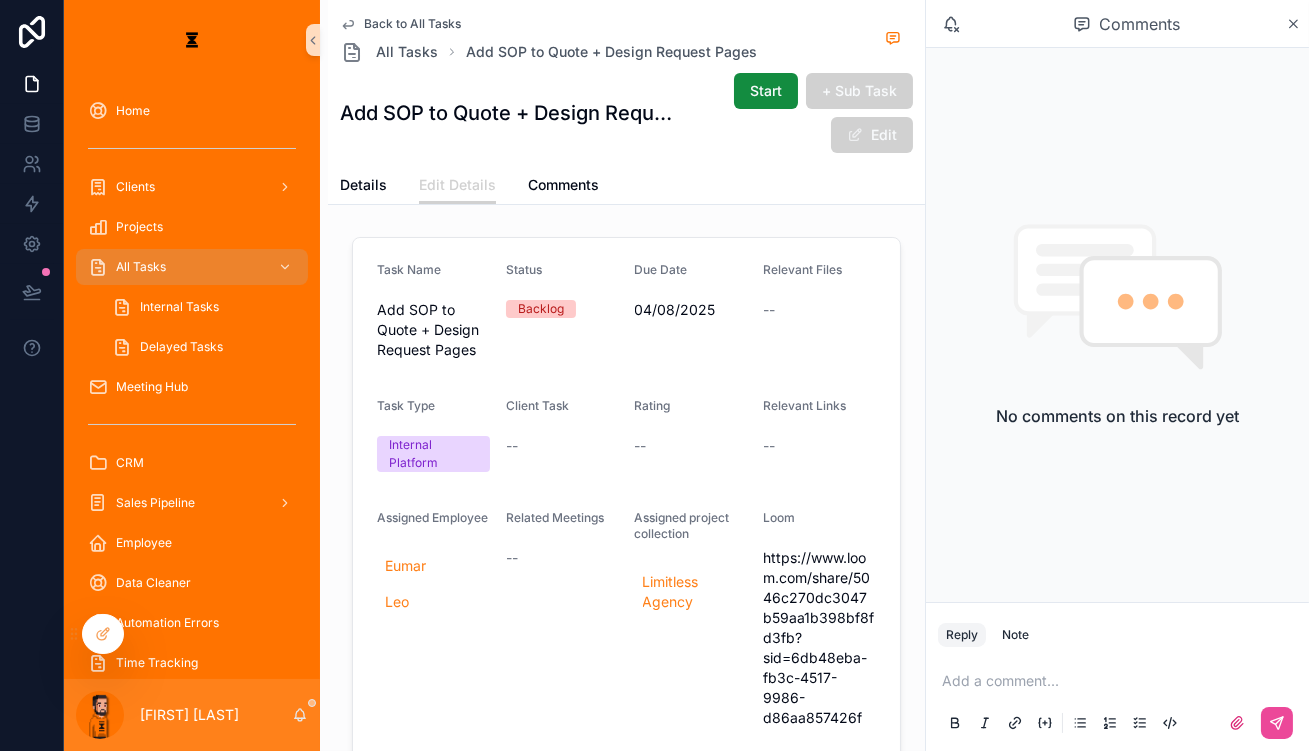 click on "Back to All Tasks" at bounding box center [412, 24] 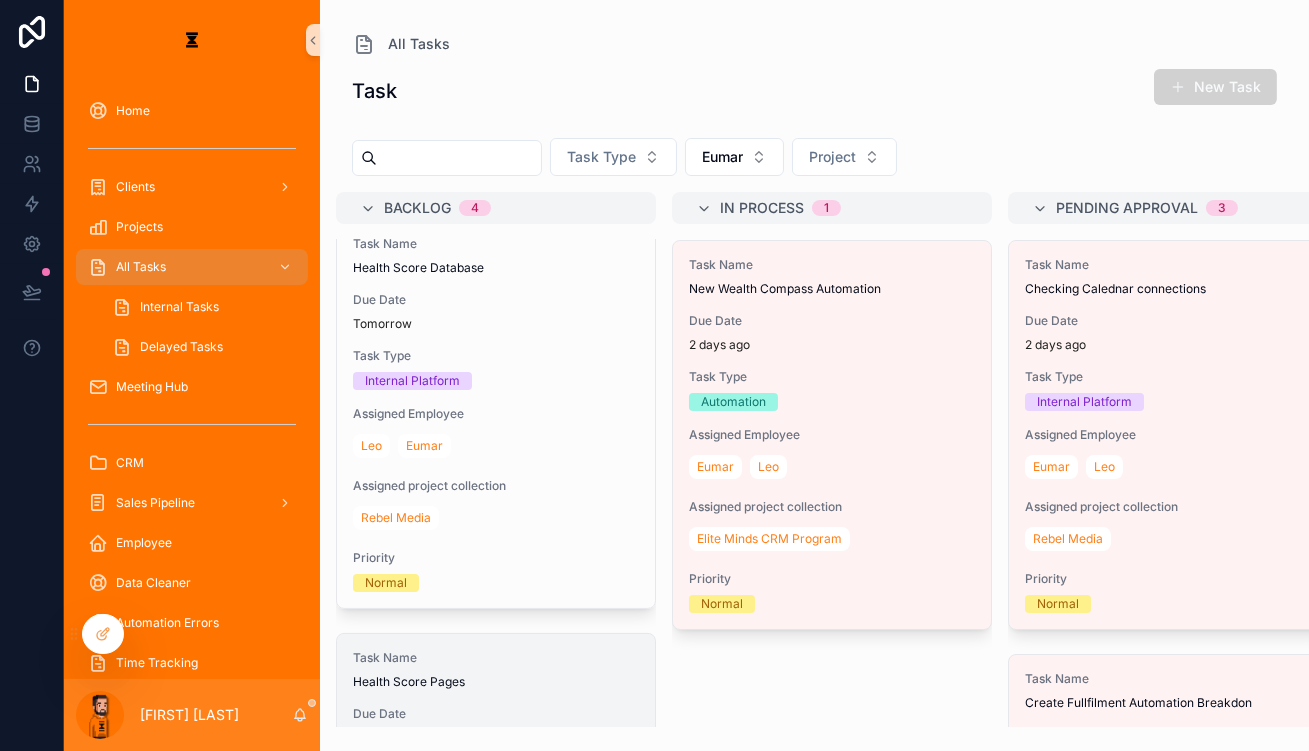 scroll, scrollTop: 938, scrollLeft: 0, axis: vertical 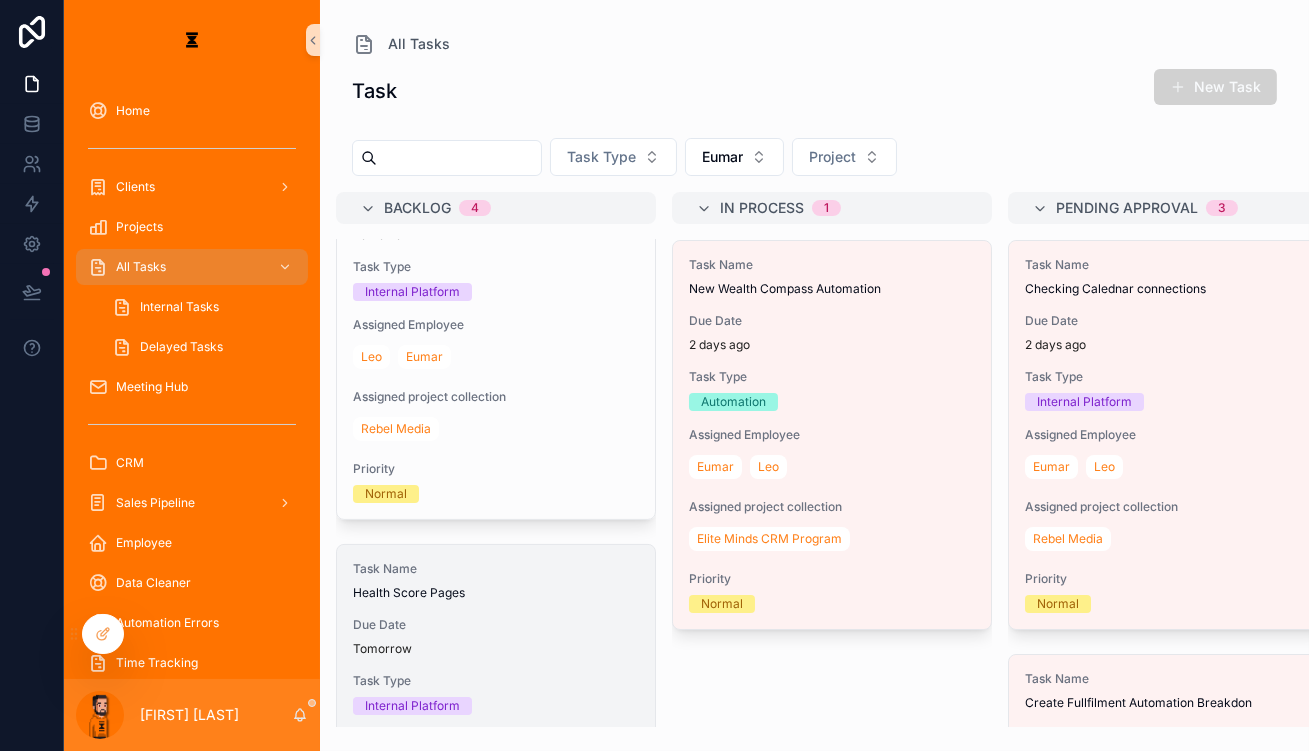 click on "Task Name Health Score Pages Due Date Tomorrow Task Type Internal Platform Assigned Employee Eumar Leo Assigned project collection Rebel Media Priority Normal" at bounding box center [496, 739] 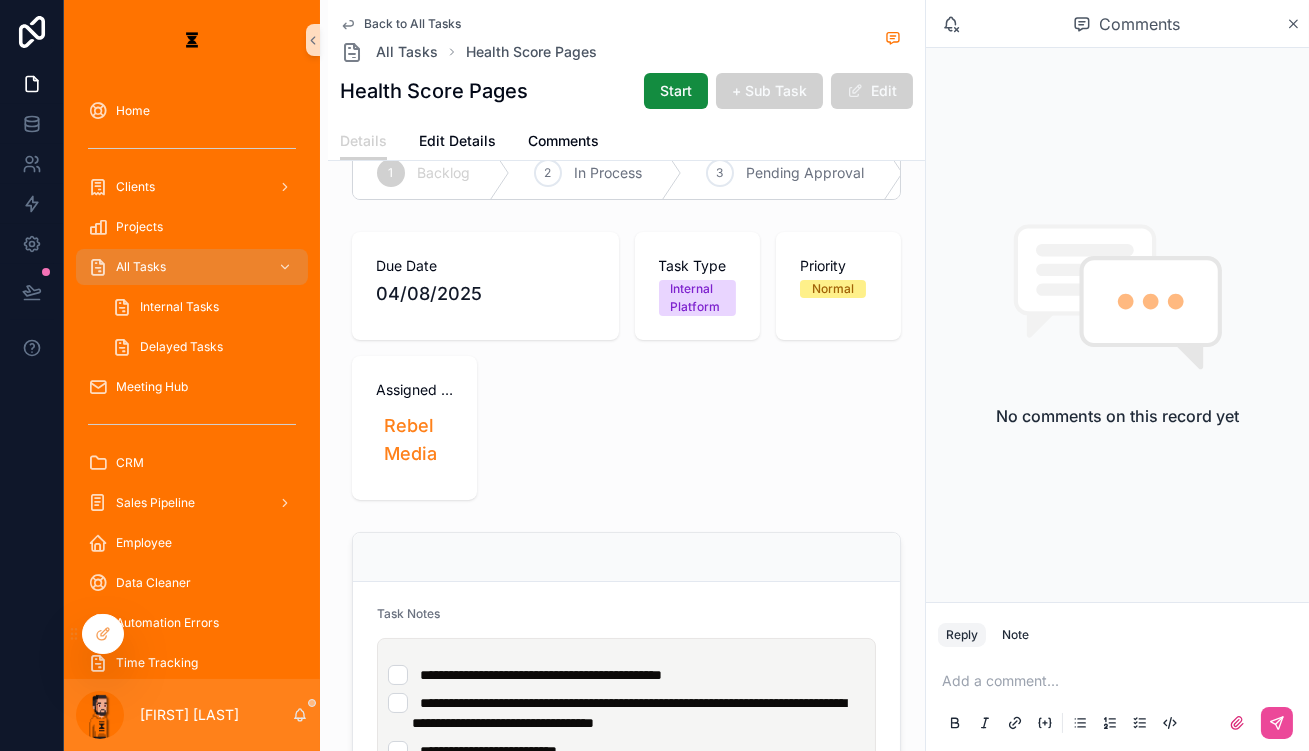 scroll, scrollTop: 272, scrollLeft: 0, axis: vertical 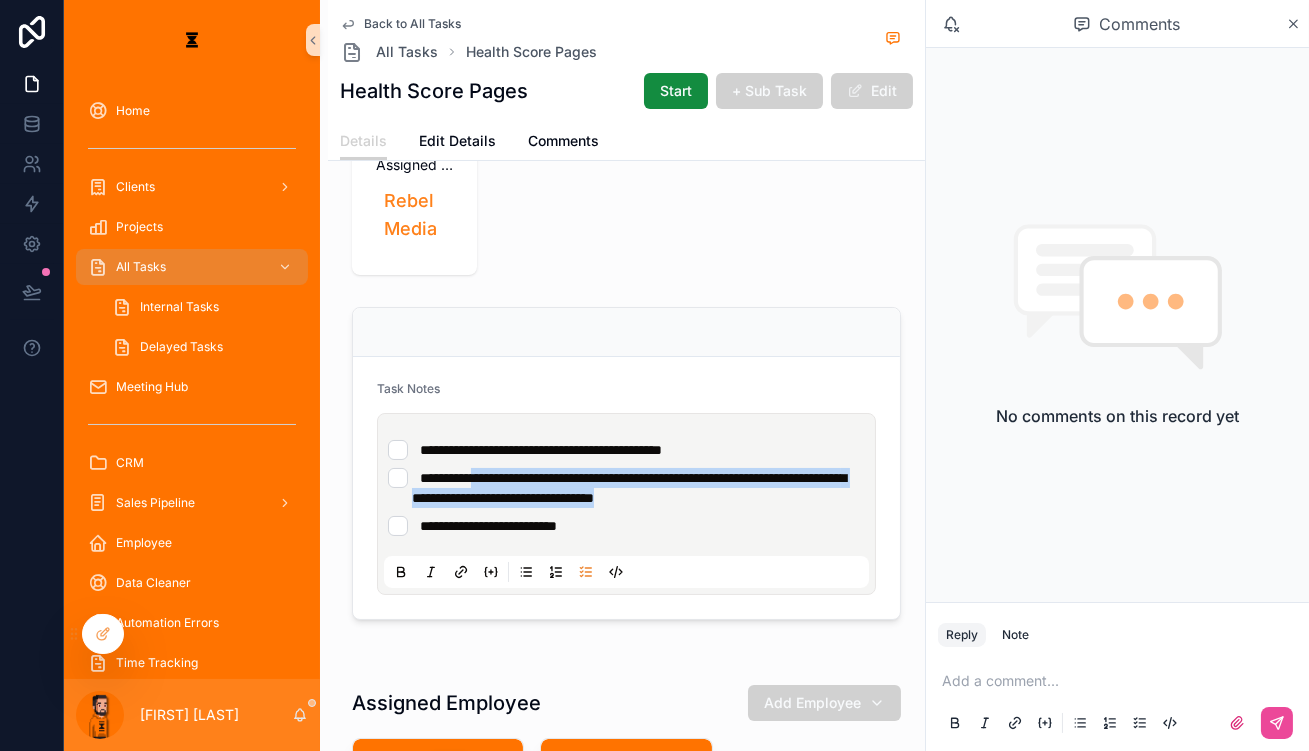drag, startPoint x: 433, startPoint y: 374, endPoint x: 700, endPoint y: 395, distance: 267.82455 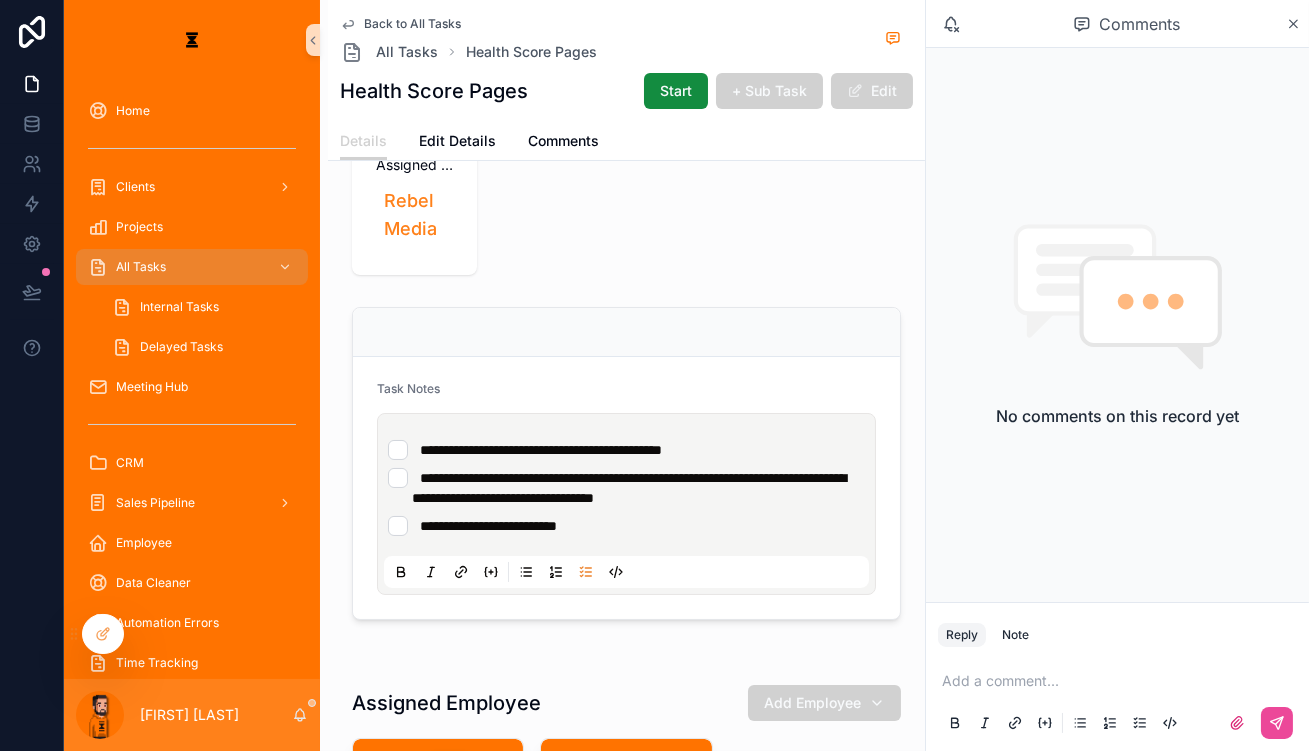 click on "**********" at bounding box center (626, 526) 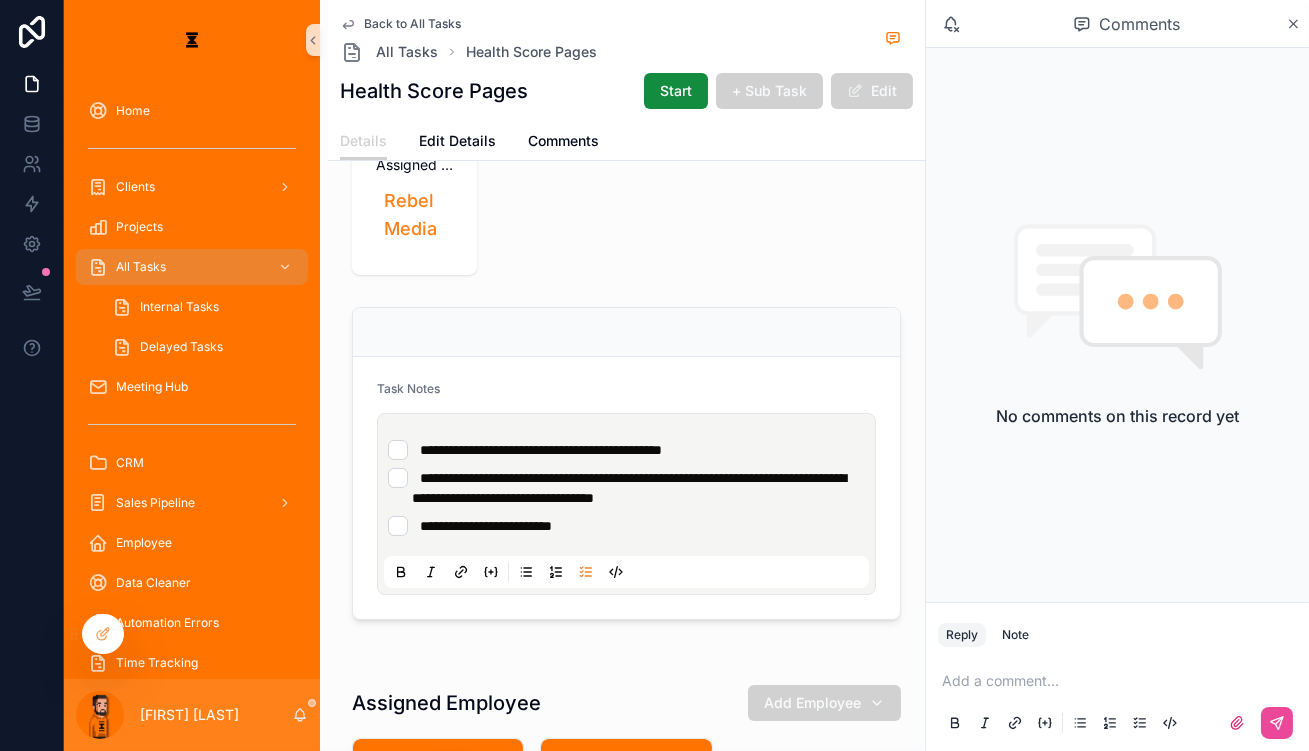 type 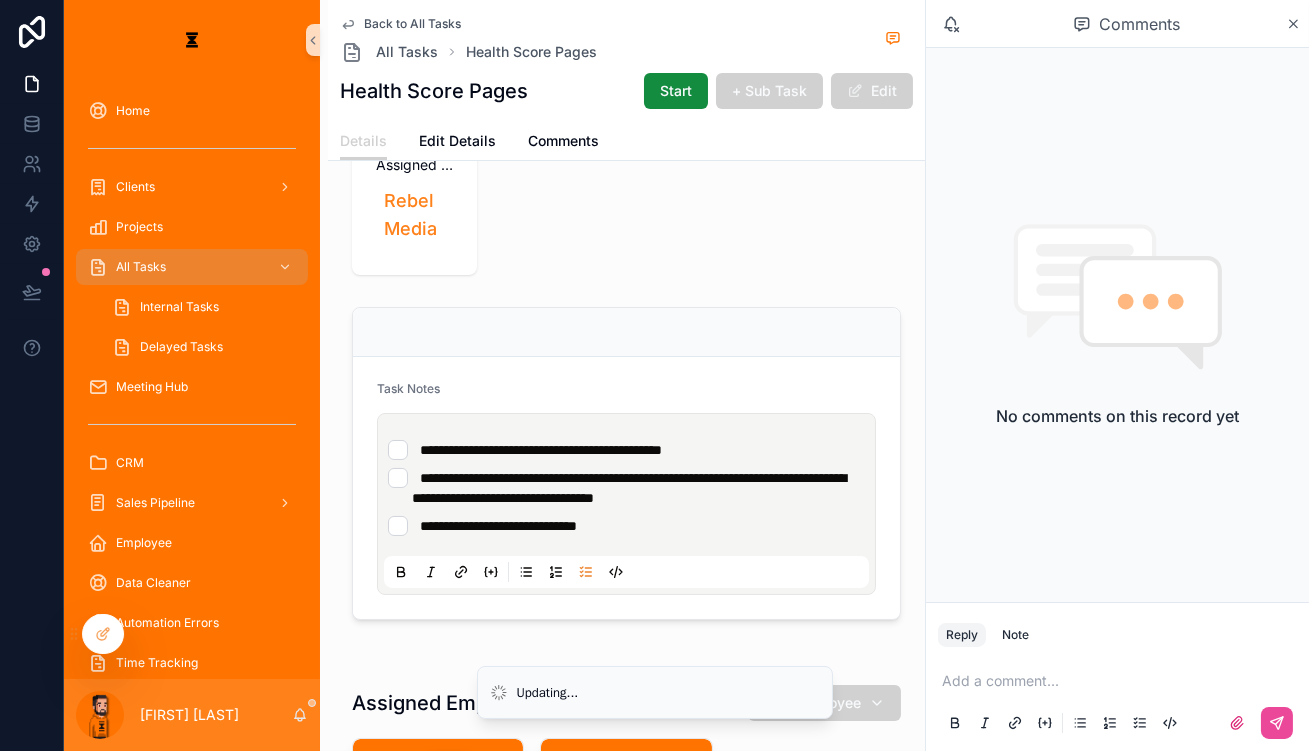 click at bounding box center [626, 332] 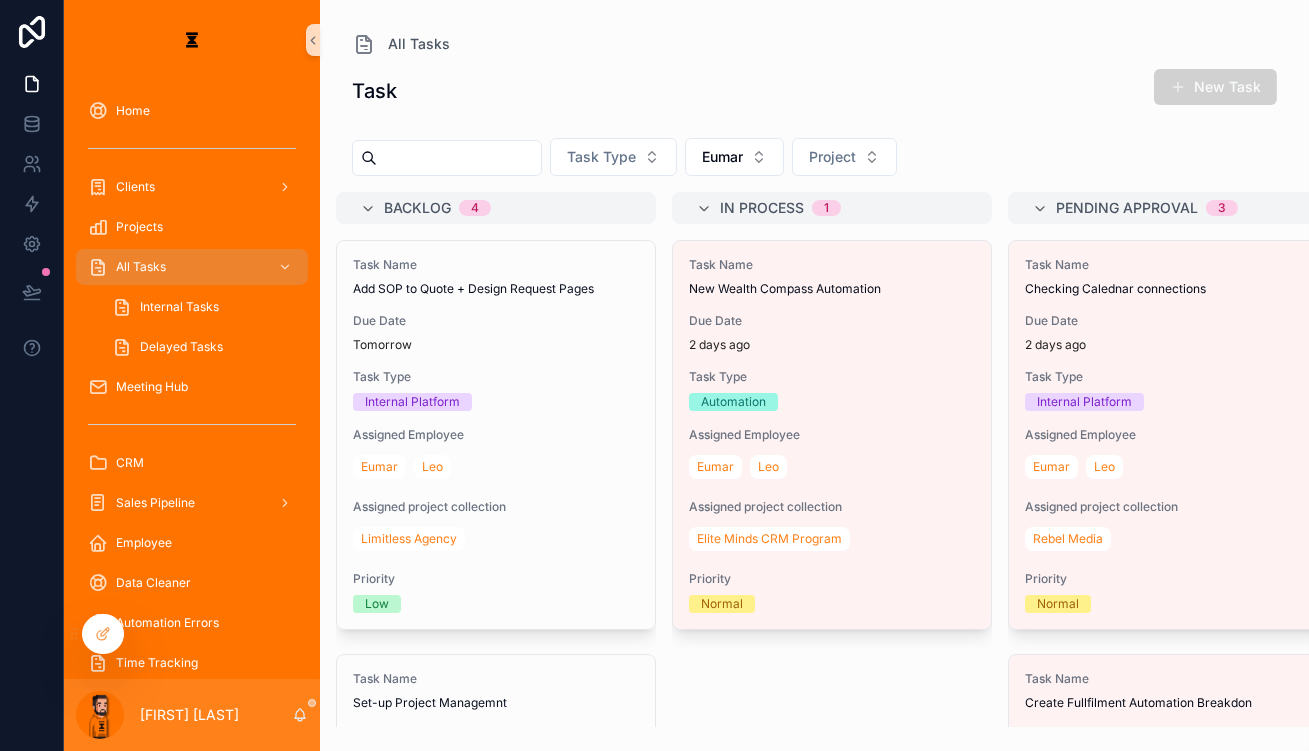 scroll, scrollTop: 0, scrollLeft: 0, axis: both 